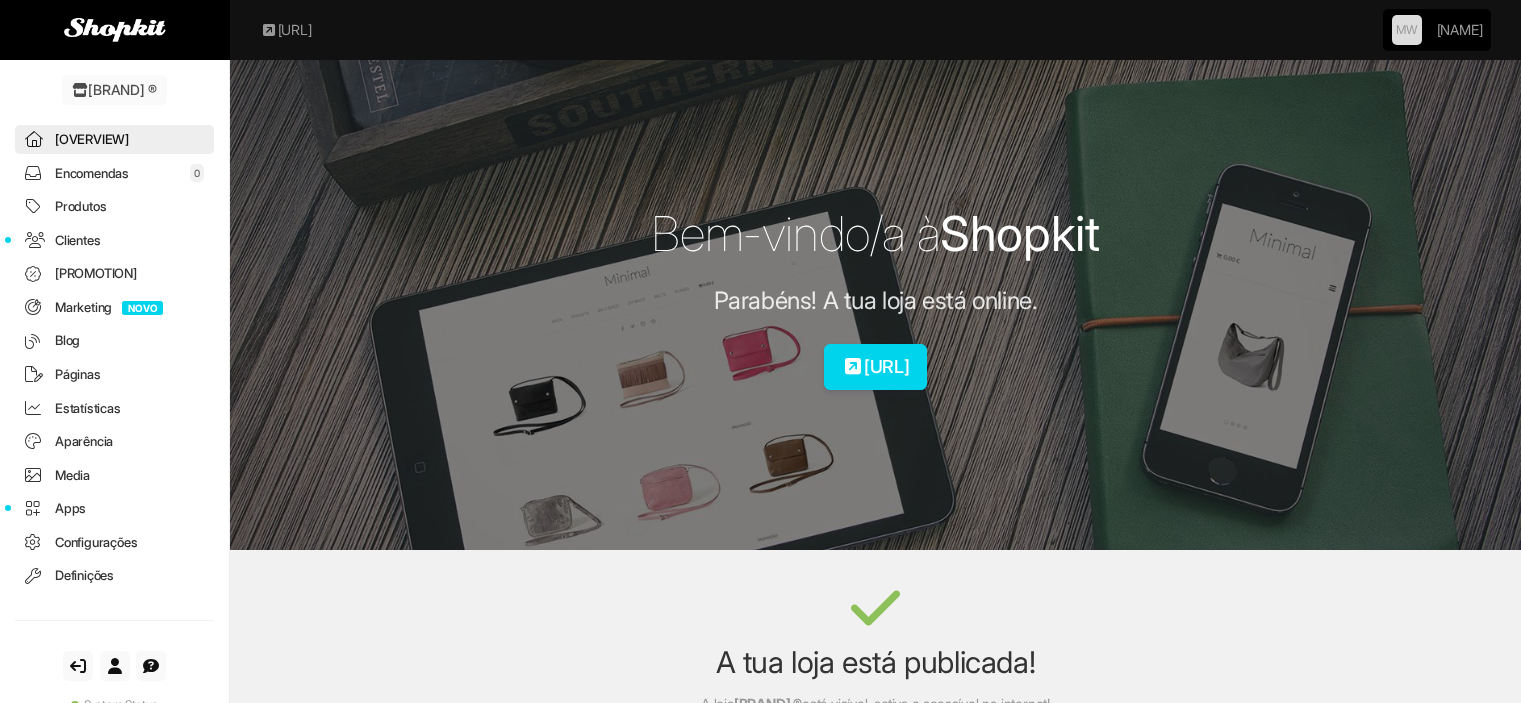 scroll, scrollTop: 0, scrollLeft: 0, axis: both 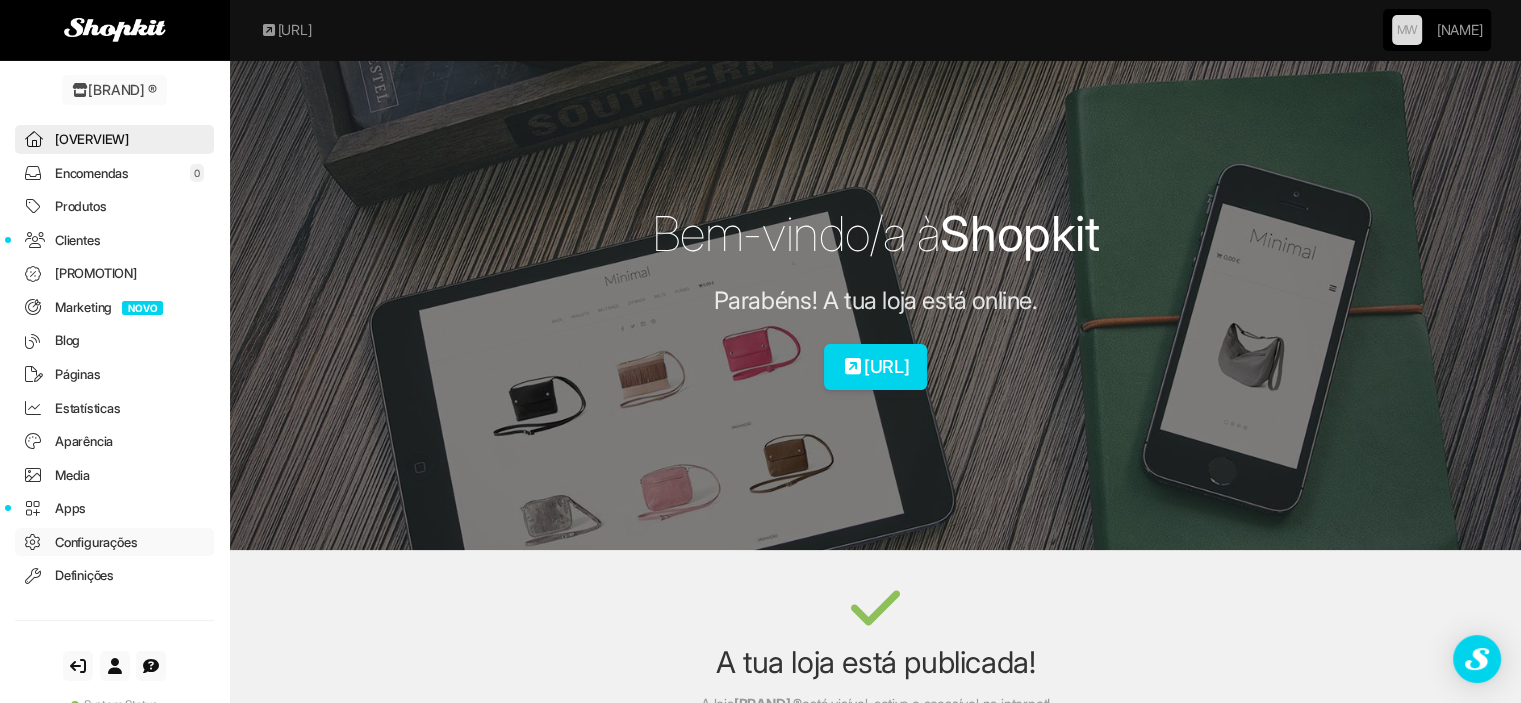 click on "Configurações" at bounding box center [114, 542] 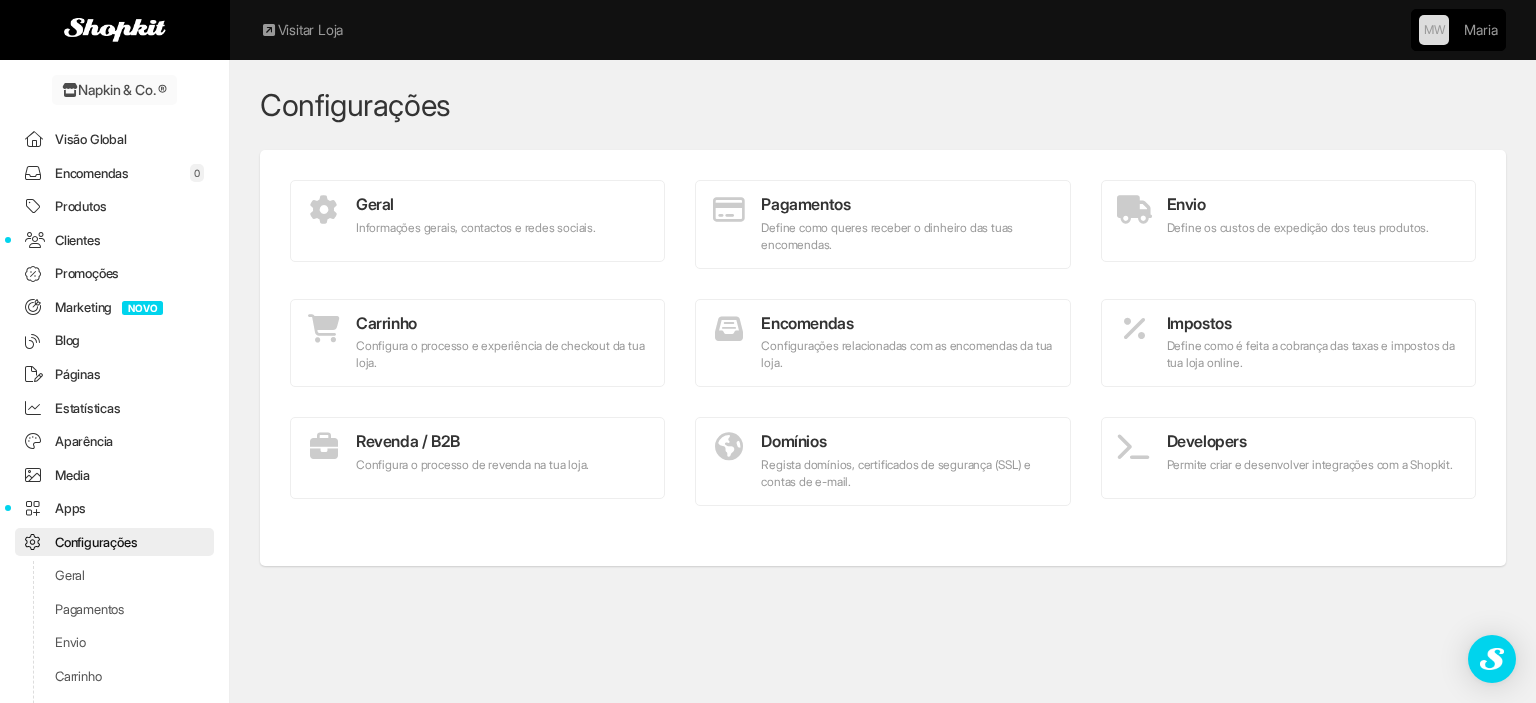 scroll, scrollTop: 0, scrollLeft: 0, axis: both 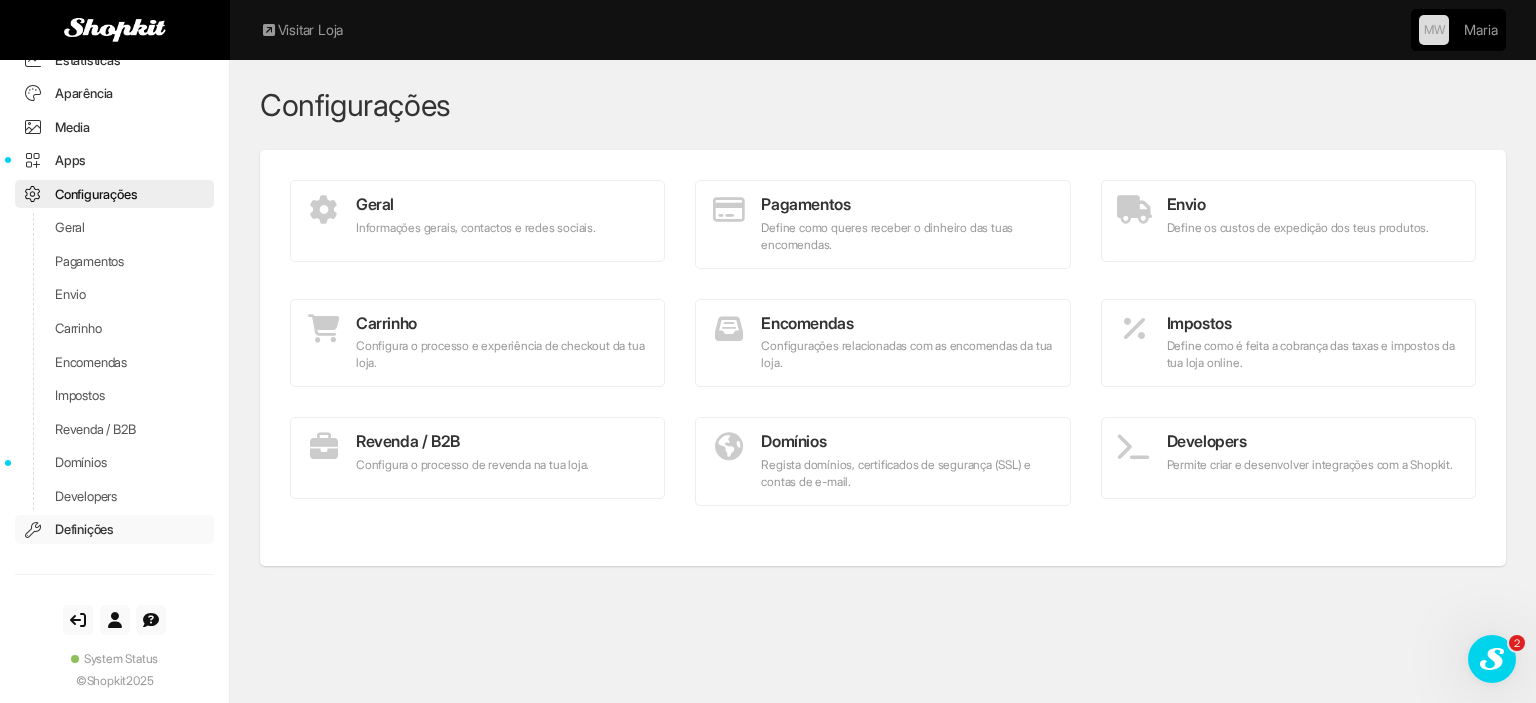 click on "Definições" at bounding box center (114, 529) 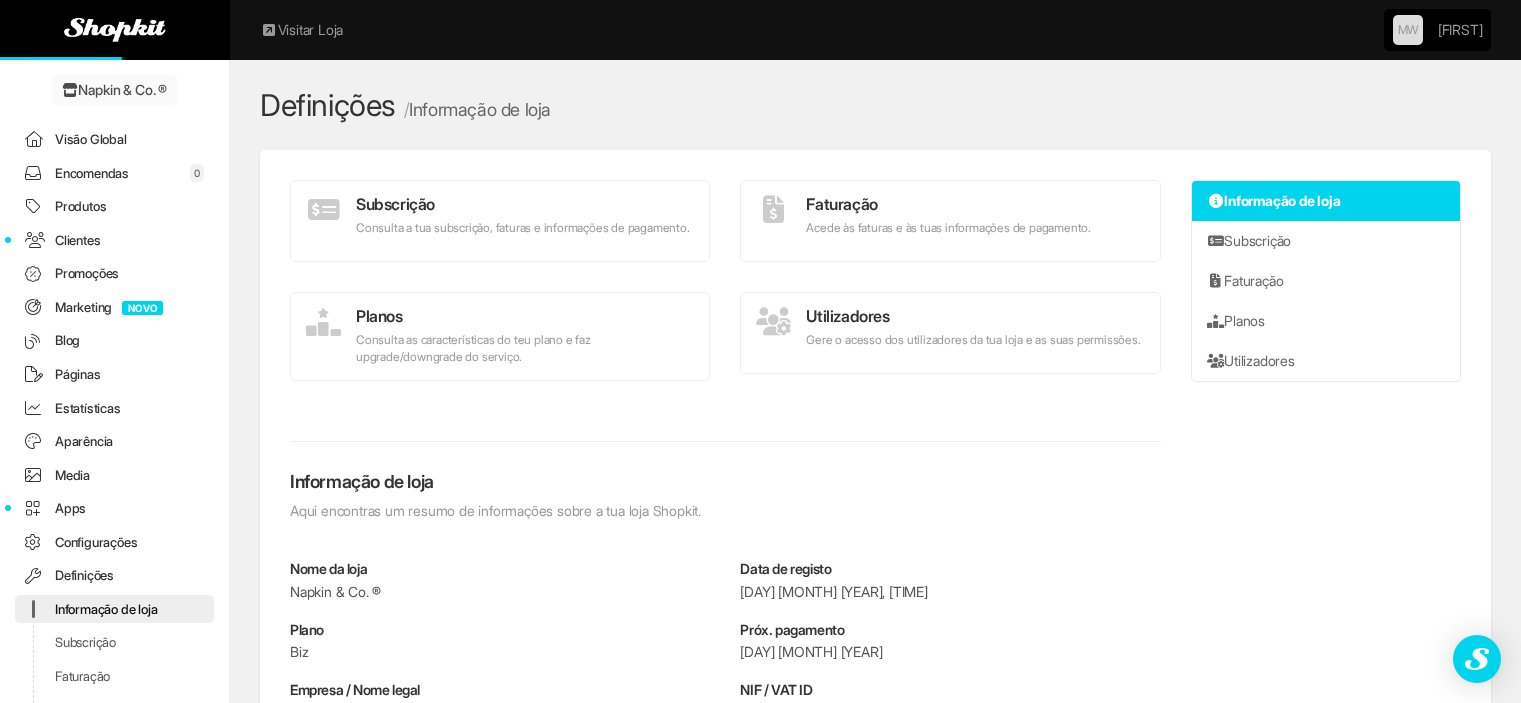 scroll, scrollTop: 0, scrollLeft: 0, axis: both 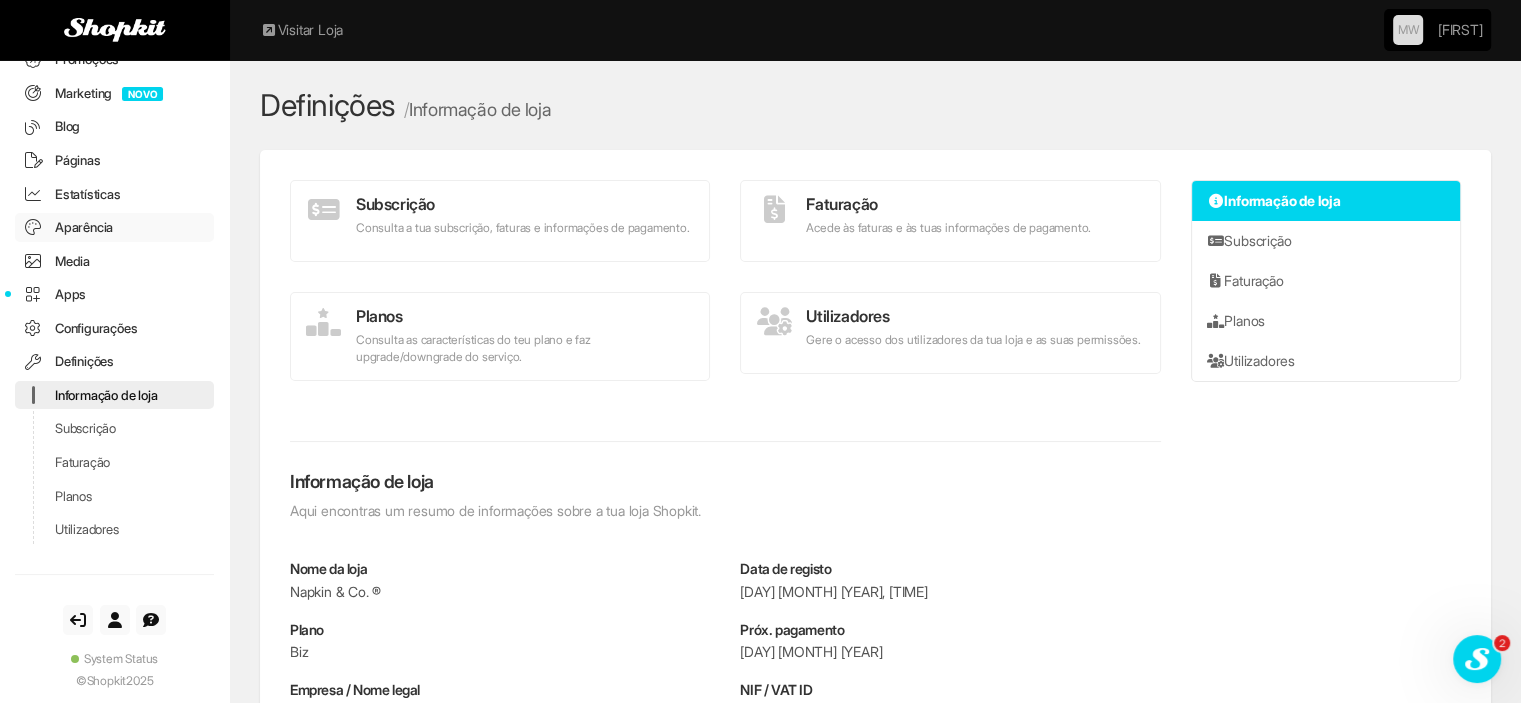 click on "Aparência" at bounding box center [114, 227] 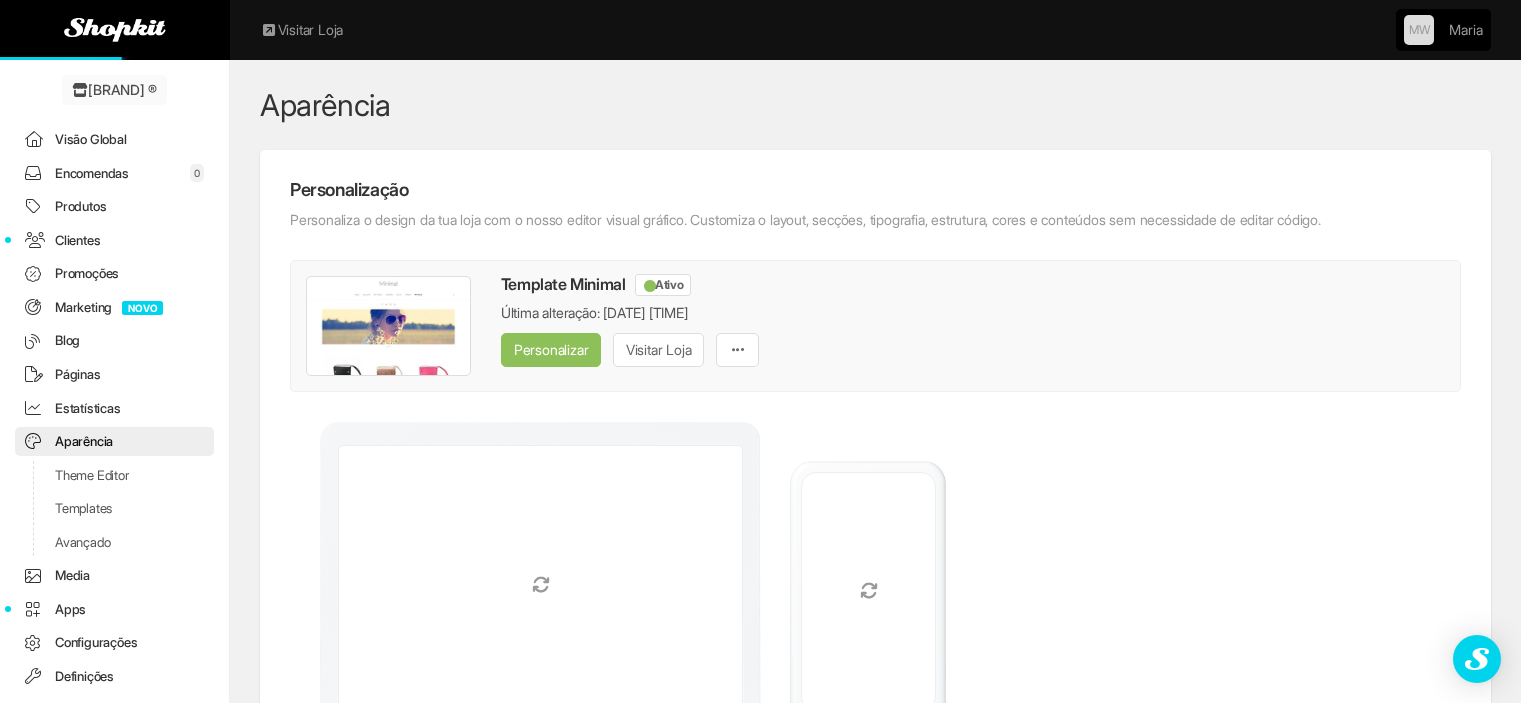 scroll, scrollTop: 0, scrollLeft: 0, axis: both 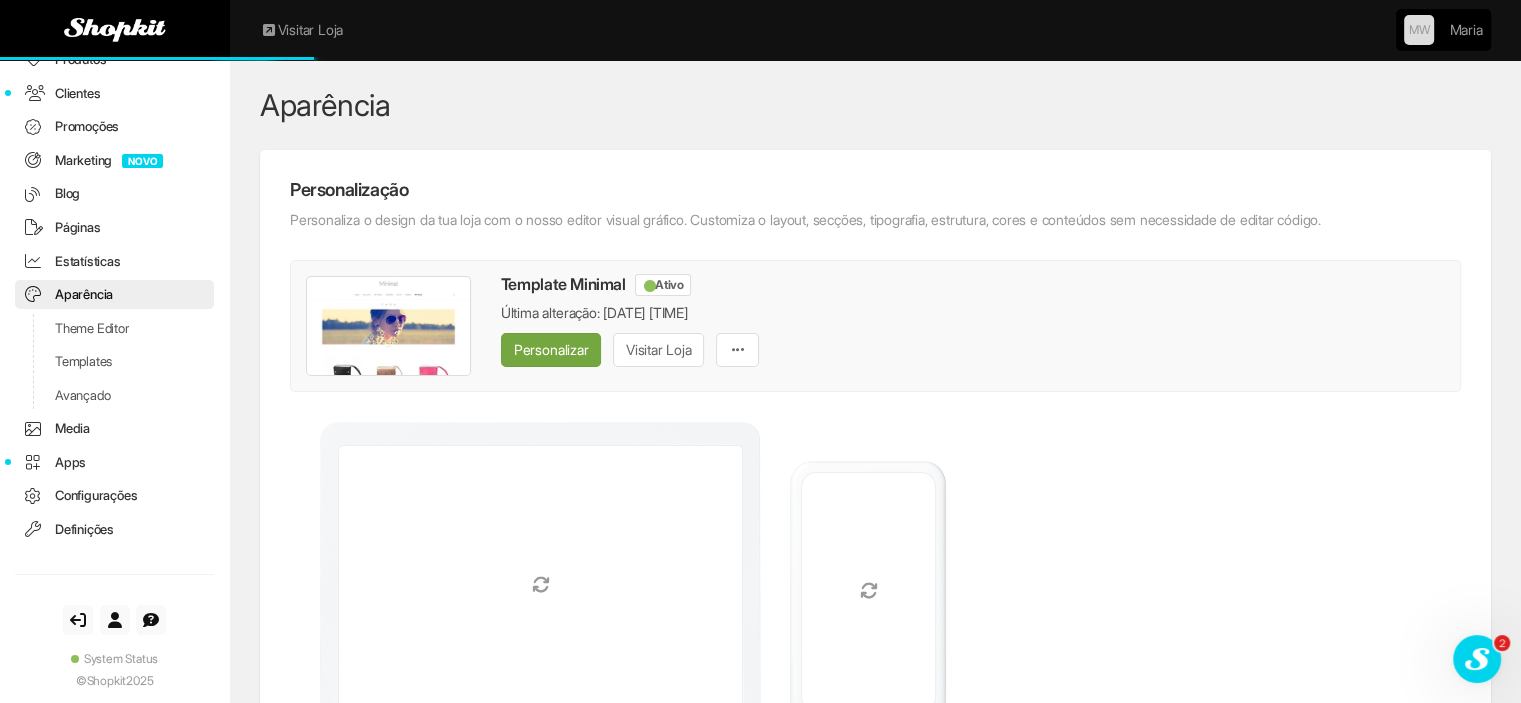 click on "Personalizar" at bounding box center [551, 350] 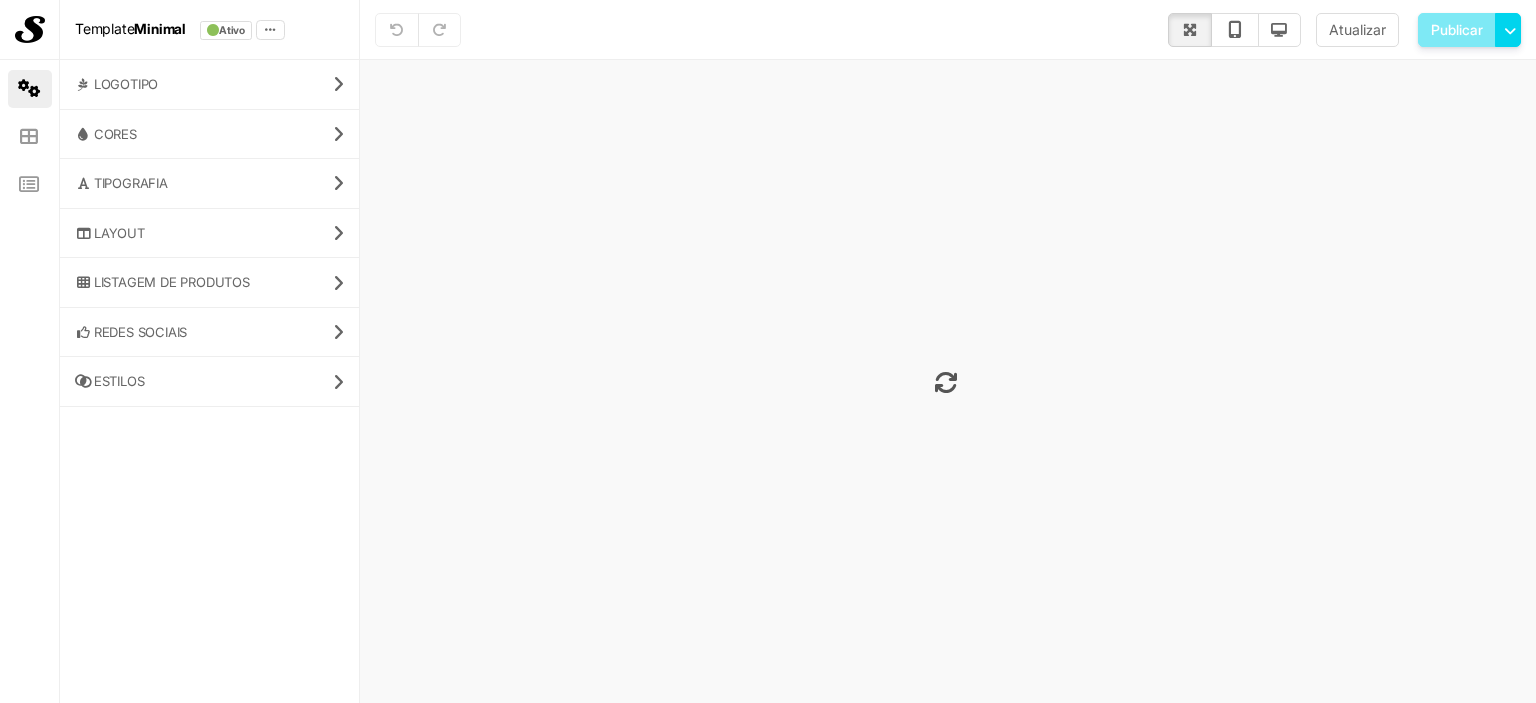 scroll, scrollTop: 0, scrollLeft: 0, axis: both 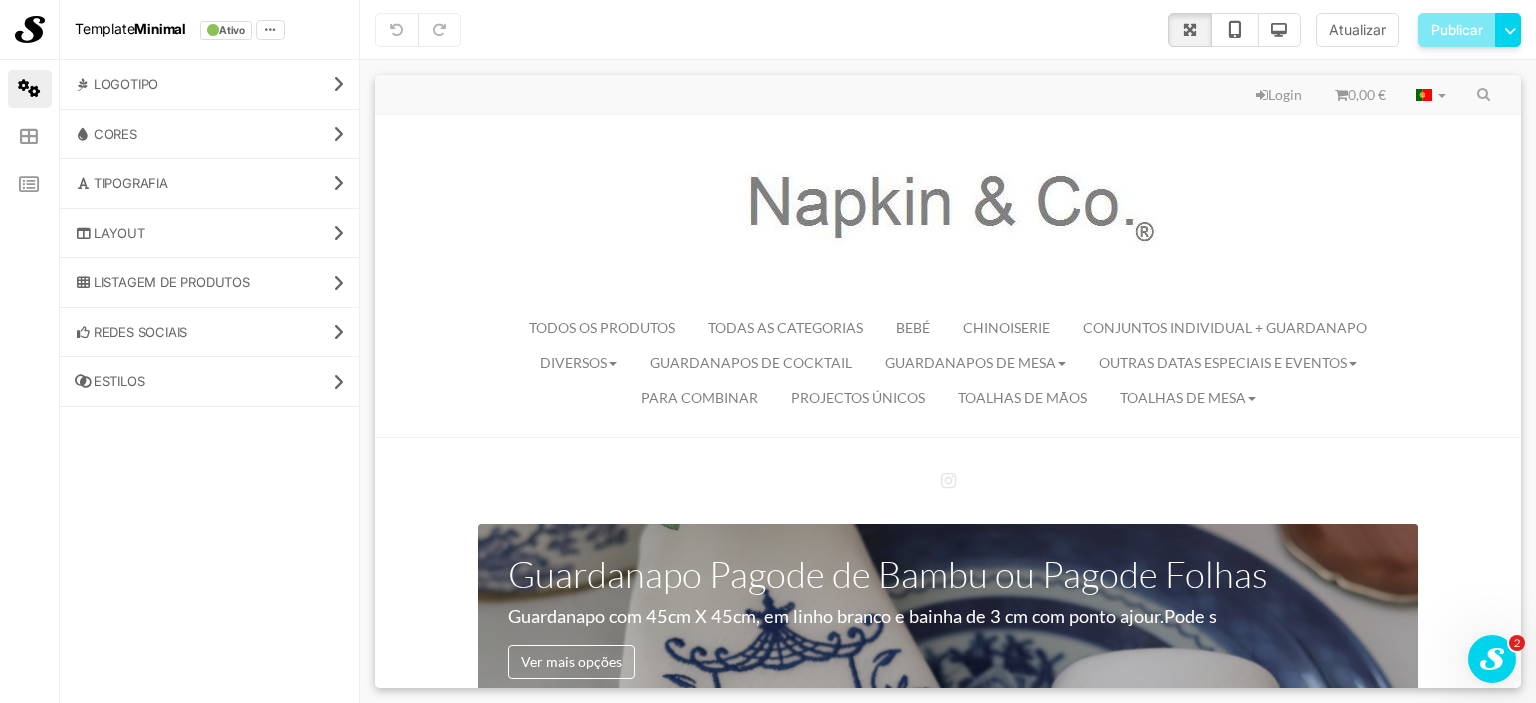click on "Cores" at bounding box center [209, 134] 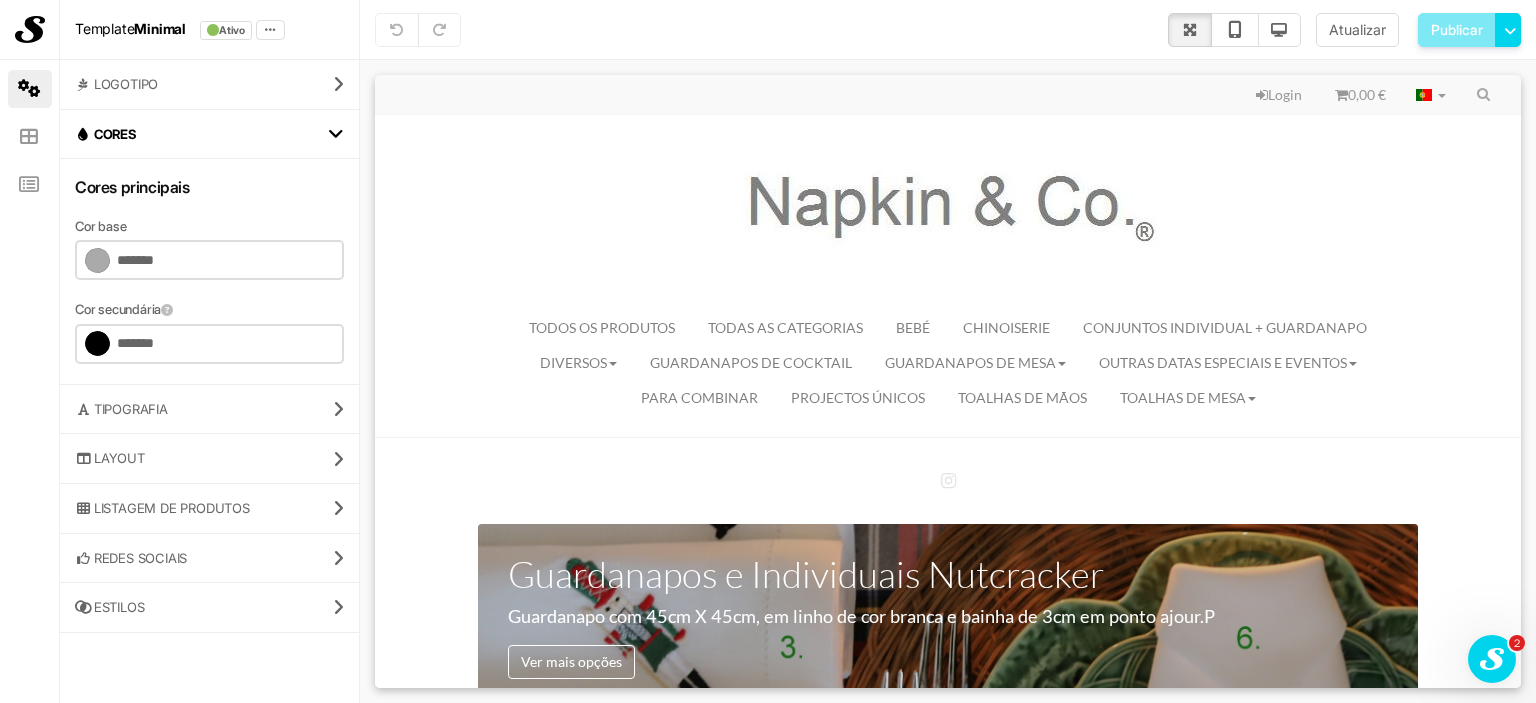 click on "Logotipo" at bounding box center (209, 84) 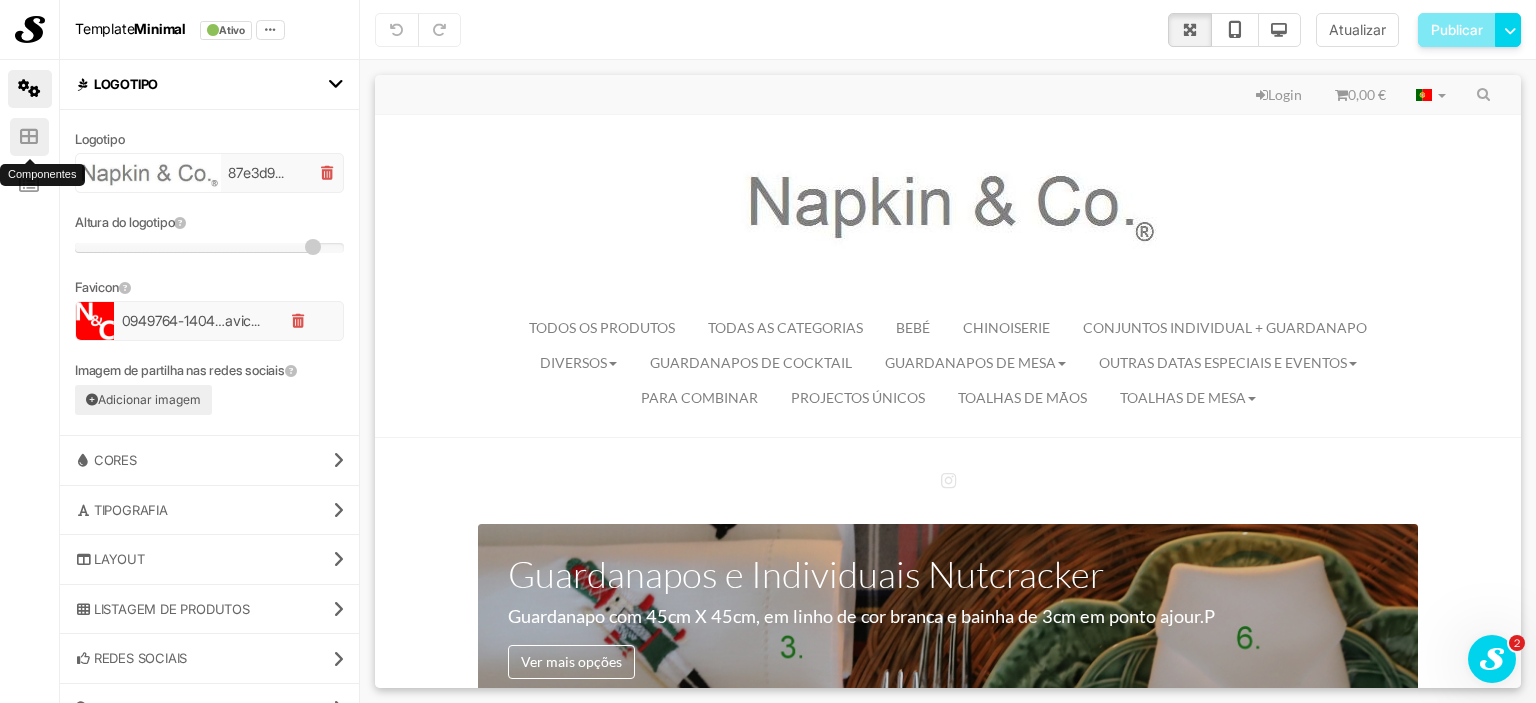 click at bounding box center (29, 137) 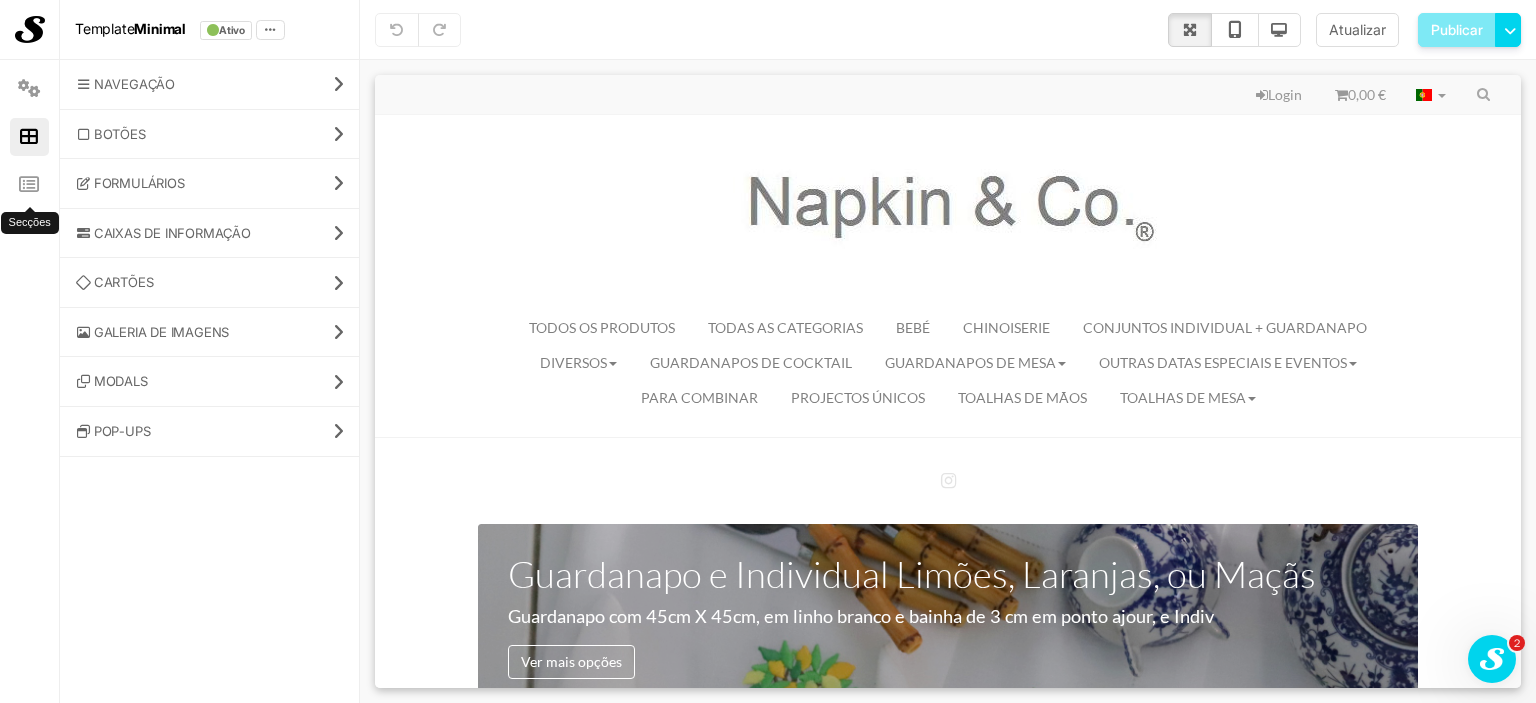 click at bounding box center (29, 185) 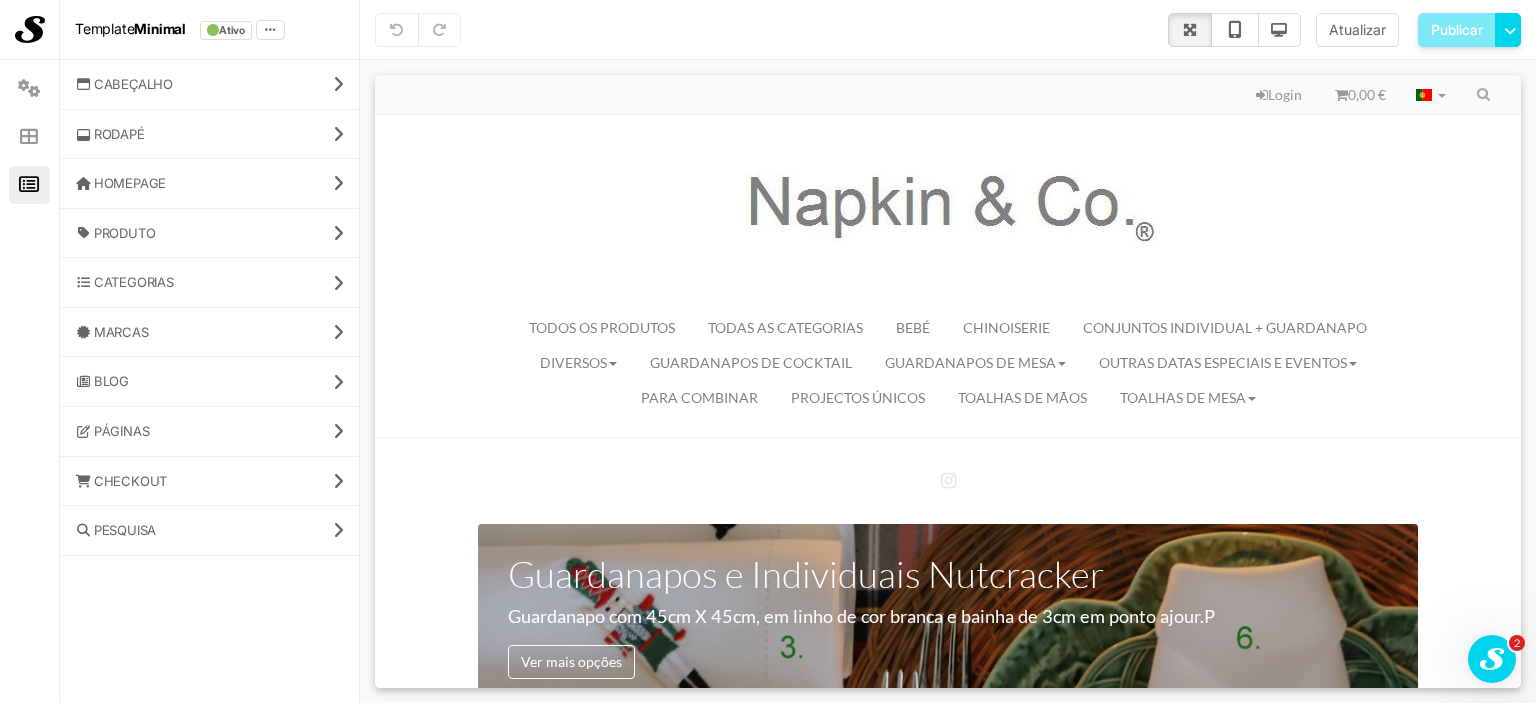click on "Páginas" at bounding box center (209, 431) 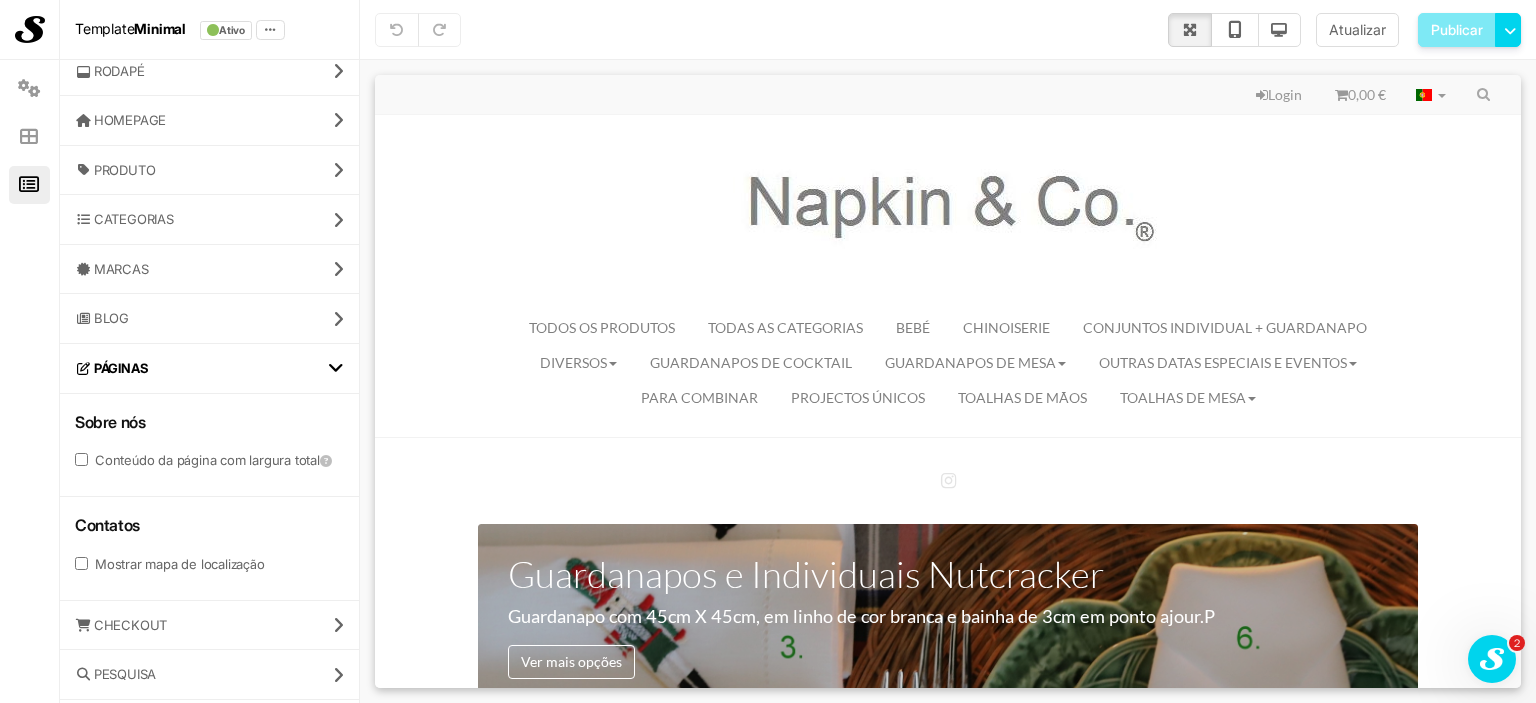 scroll, scrollTop: 94, scrollLeft: 0, axis: vertical 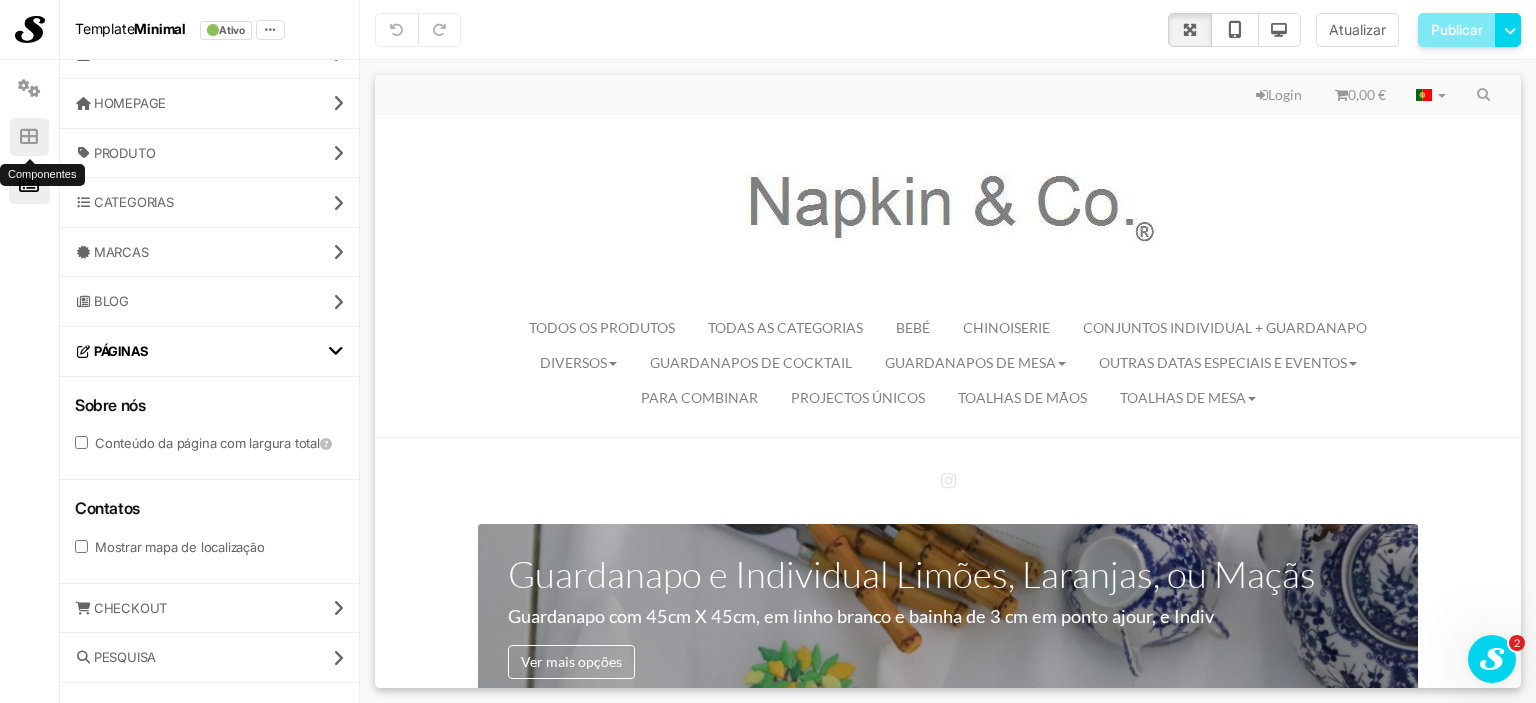 click at bounding box center [29, 137] 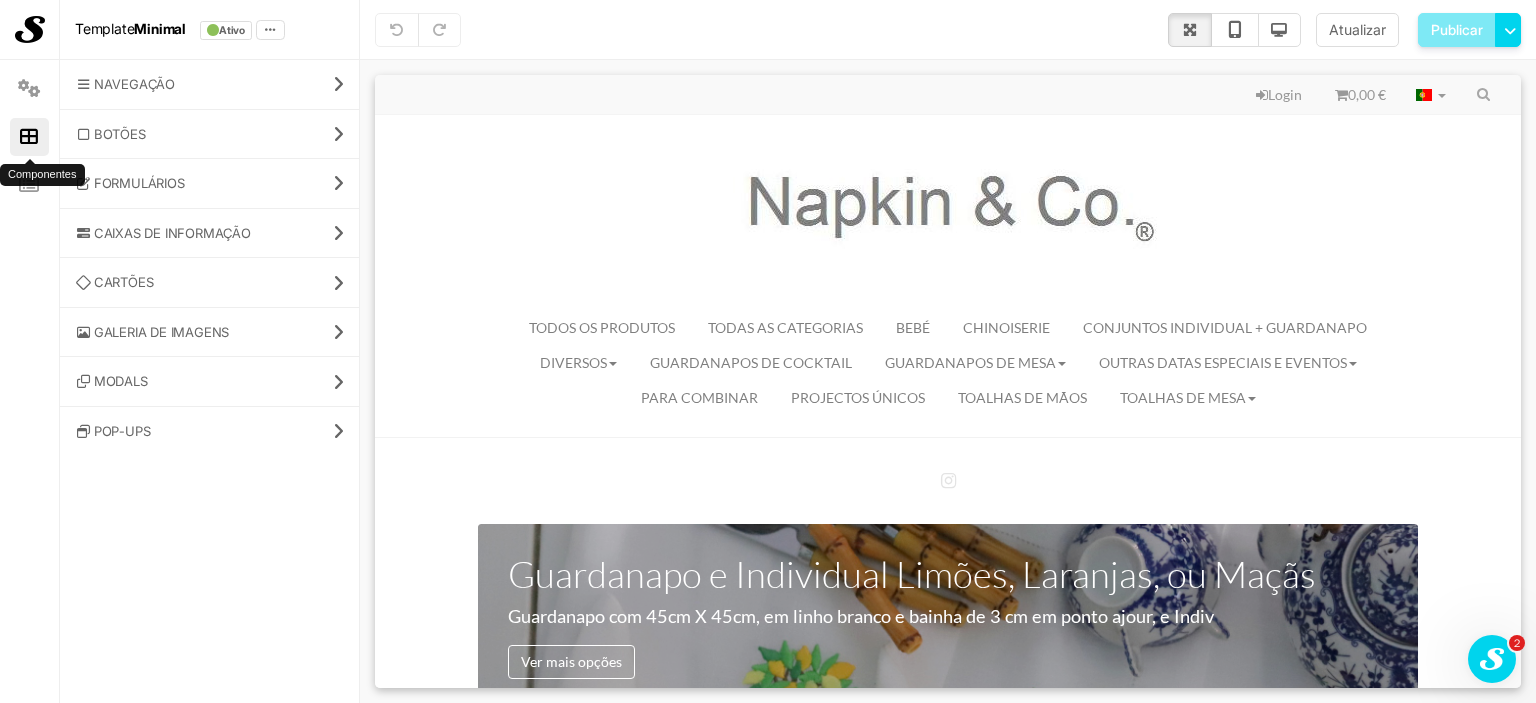 scroll, scrollTop: 0, scrollLeft: 0, axis: both 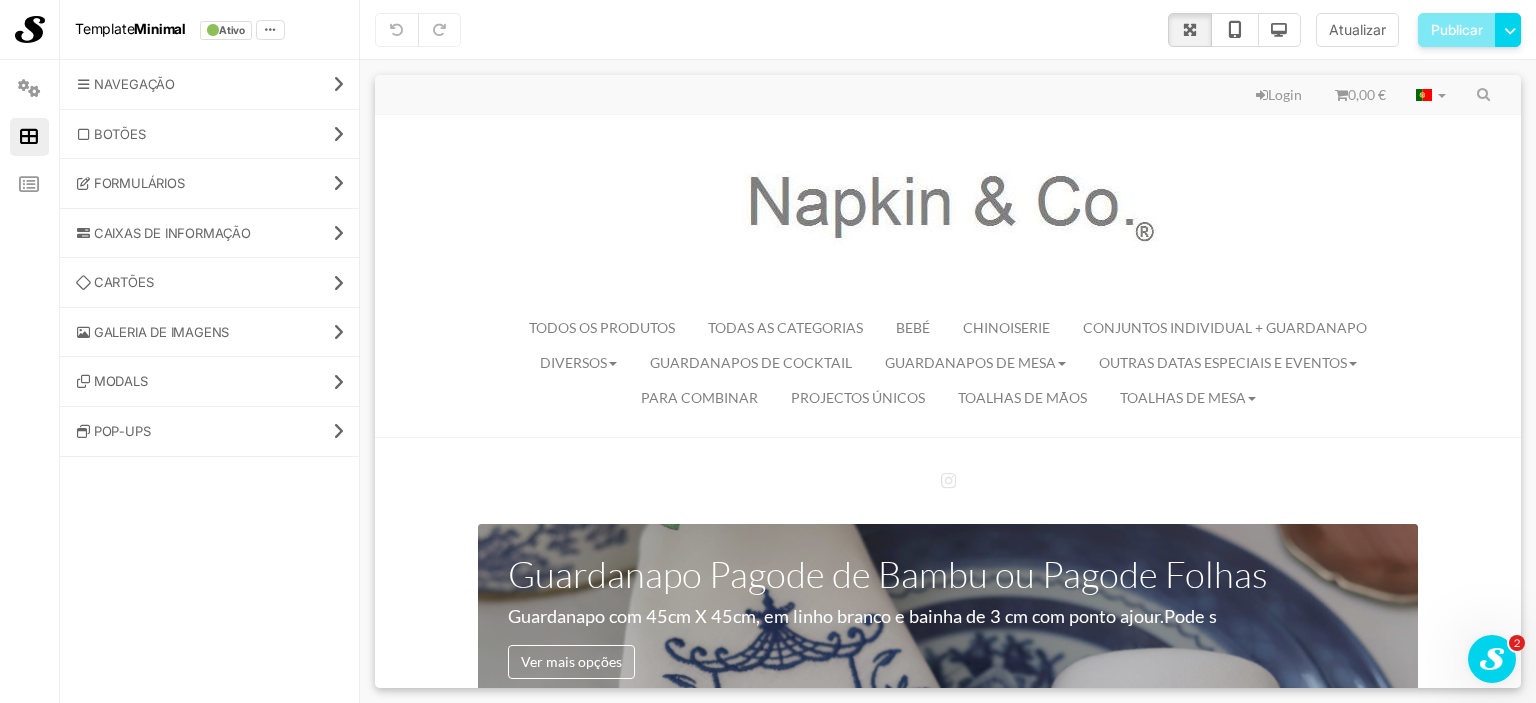 click on "Pop-ups" at bounding box center [209, 431] 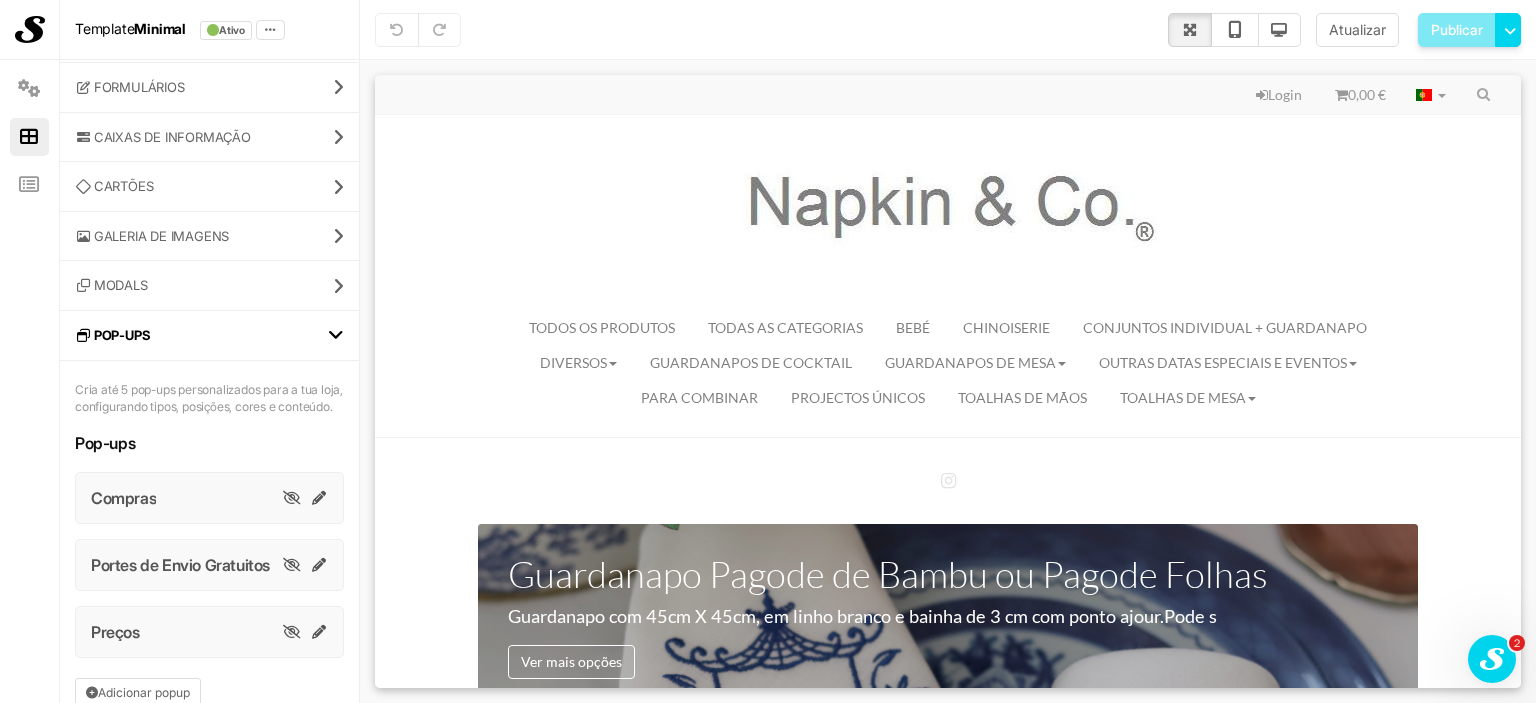 scroll, scrollTop: 156, scrollLeft: 0, axis: vertical 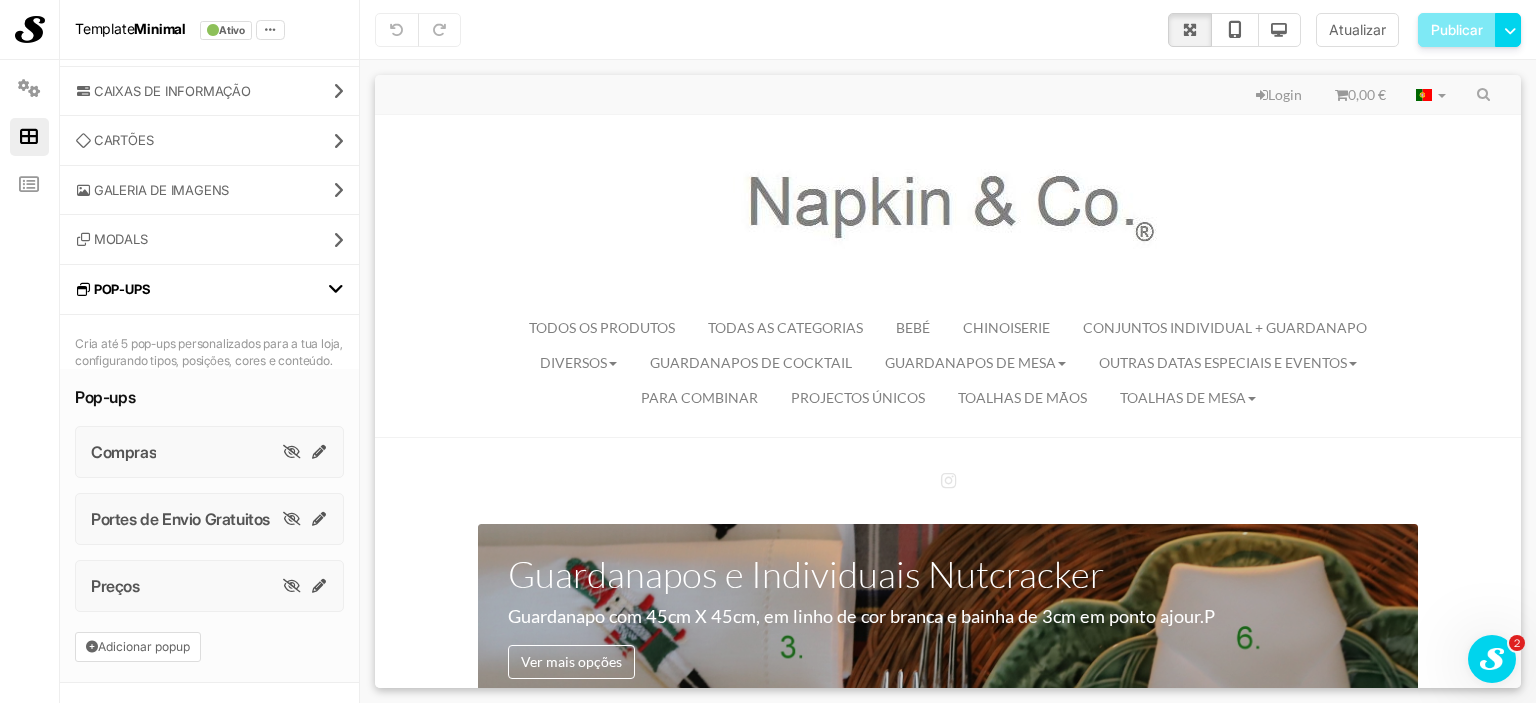 click on "Preços" at bounding box center [209, 586] 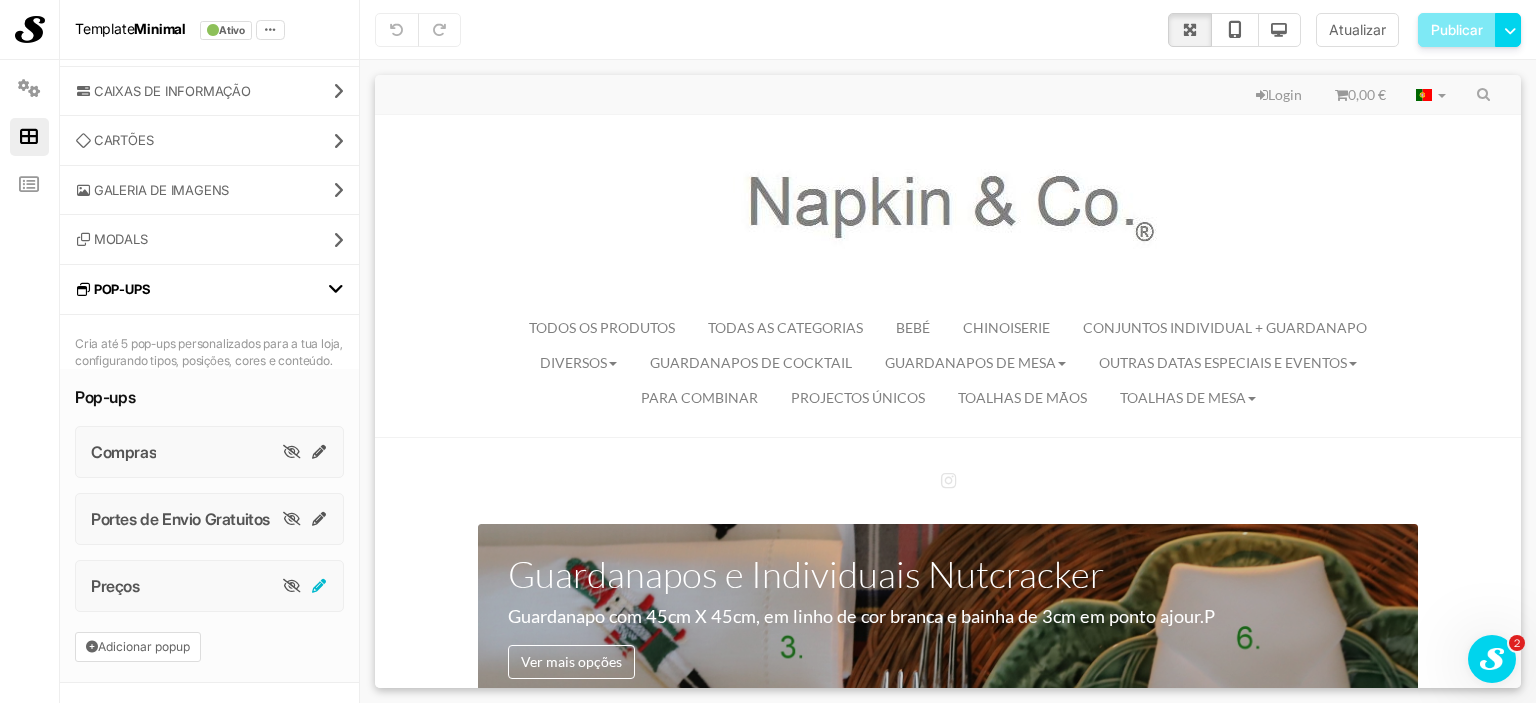 click at bounding box center (320, 586) 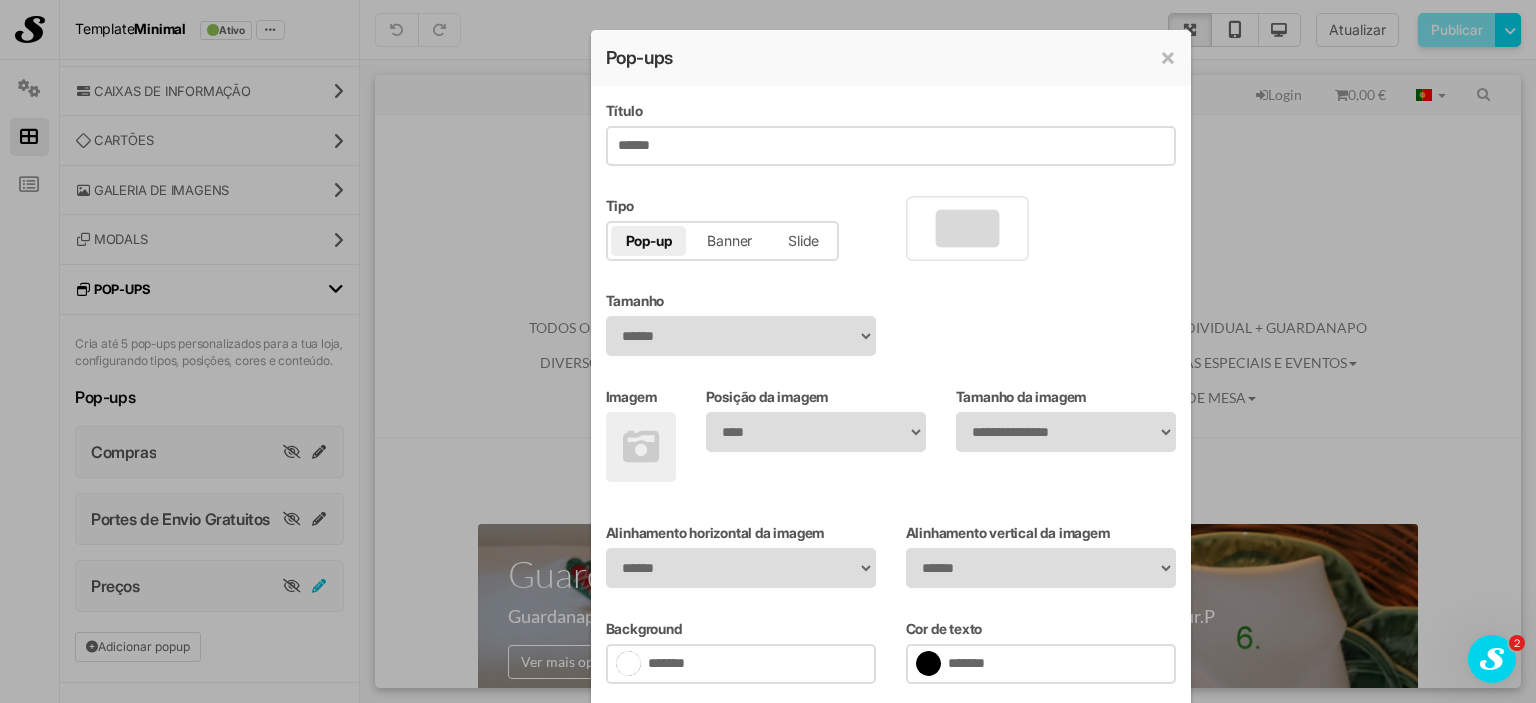 scroll, scrollTop: 0, scrollLeft: 0, axis: both 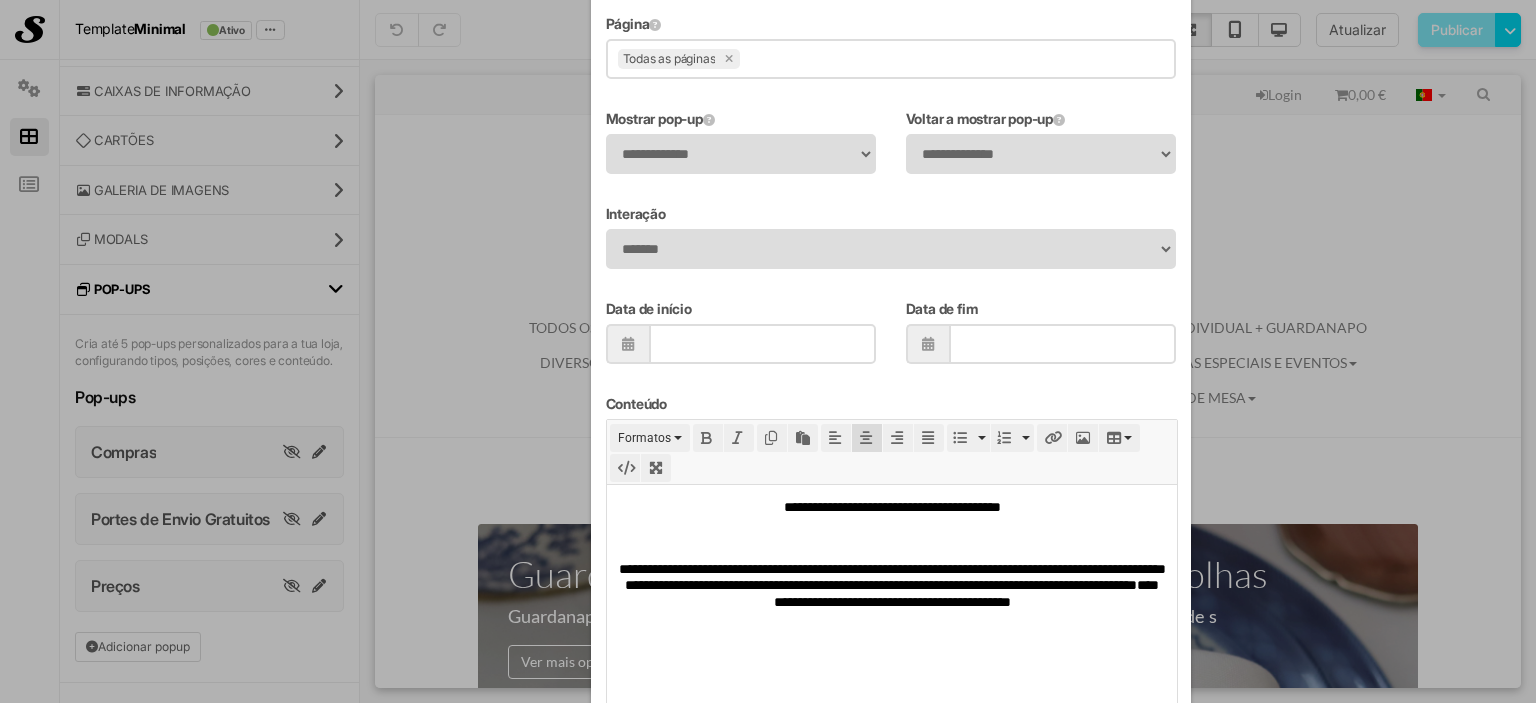 click on "**********" at bounding box center [891, 593] 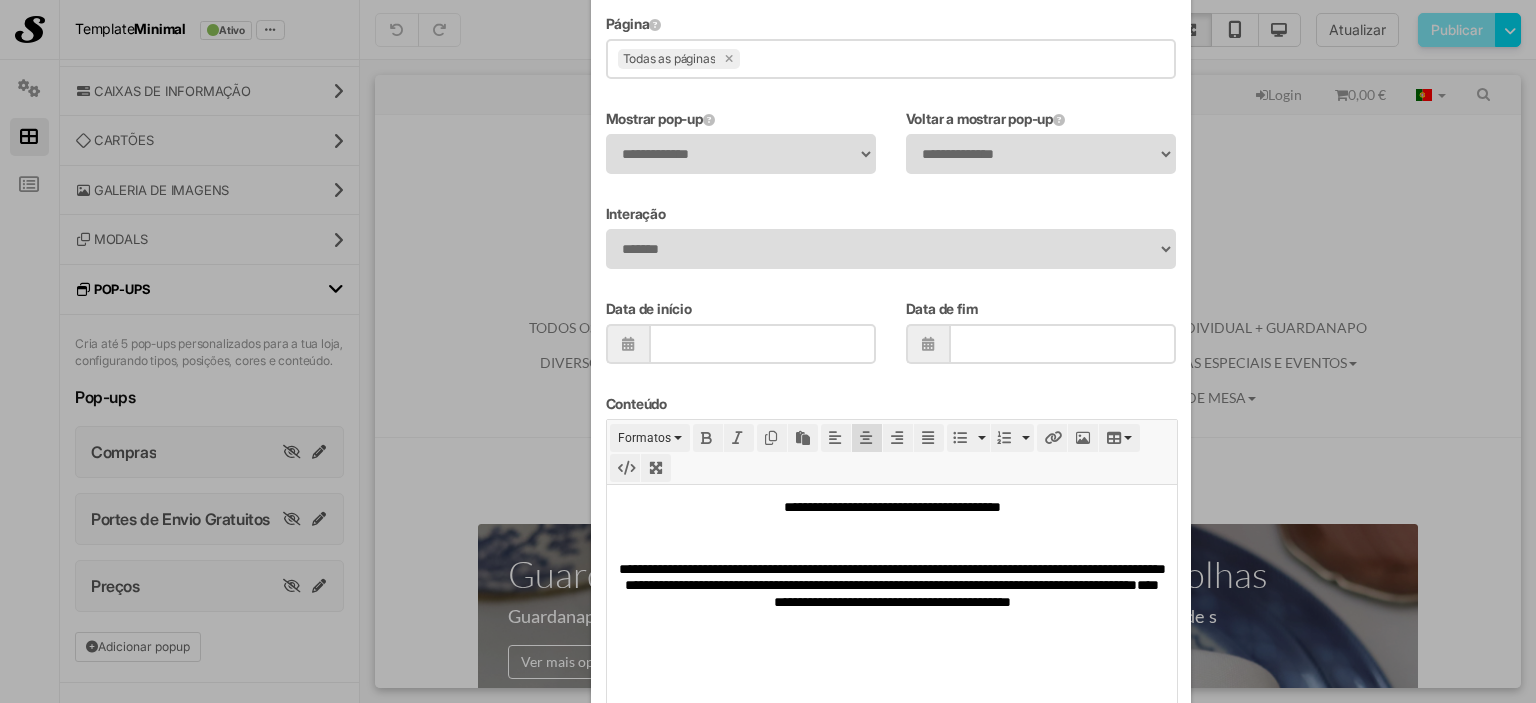 type 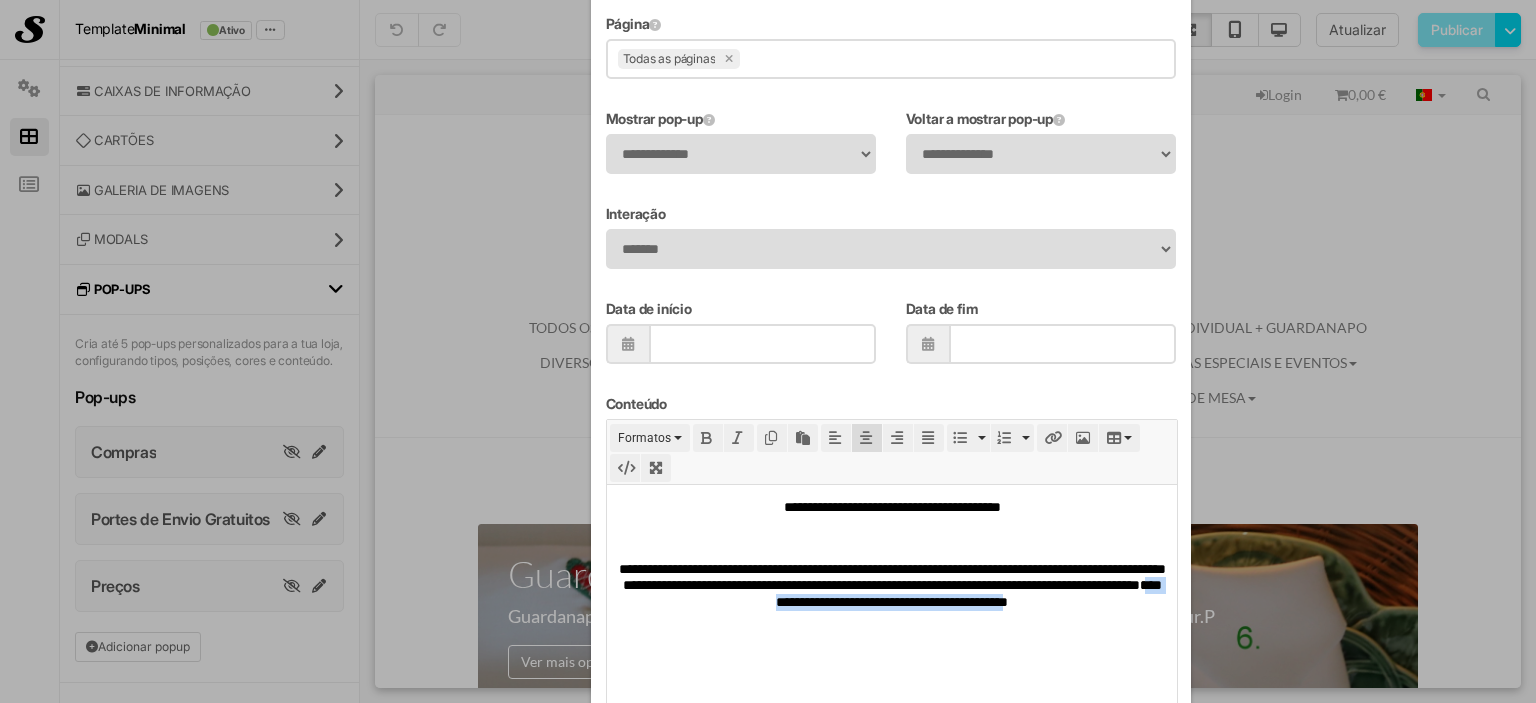 drag, startPoint x: 1029, startPoint y: 603, endPoint x: 972, endPoint y: 628, distance: 62.241467 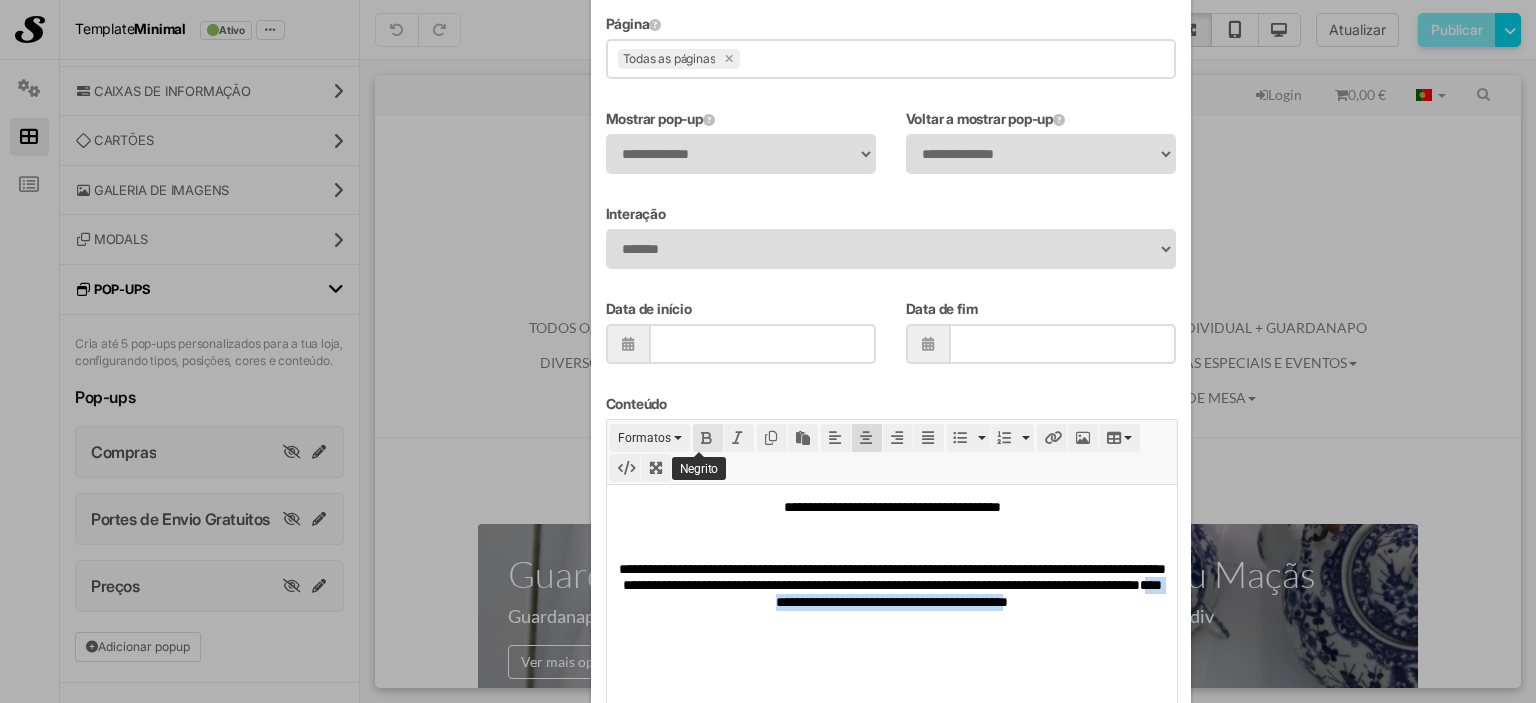 click at bounding box center [708, 438] 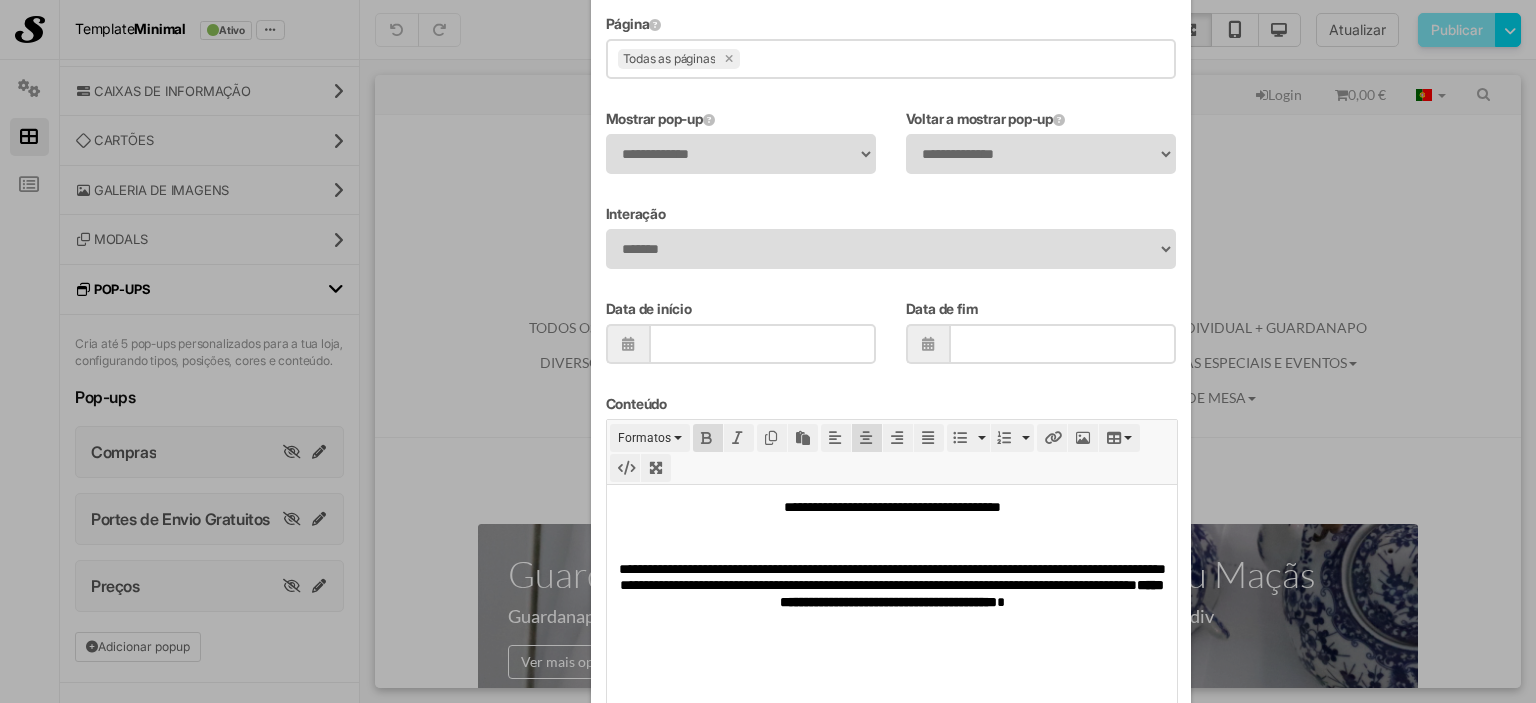 click on "**********" at bounding box center [891, 562] 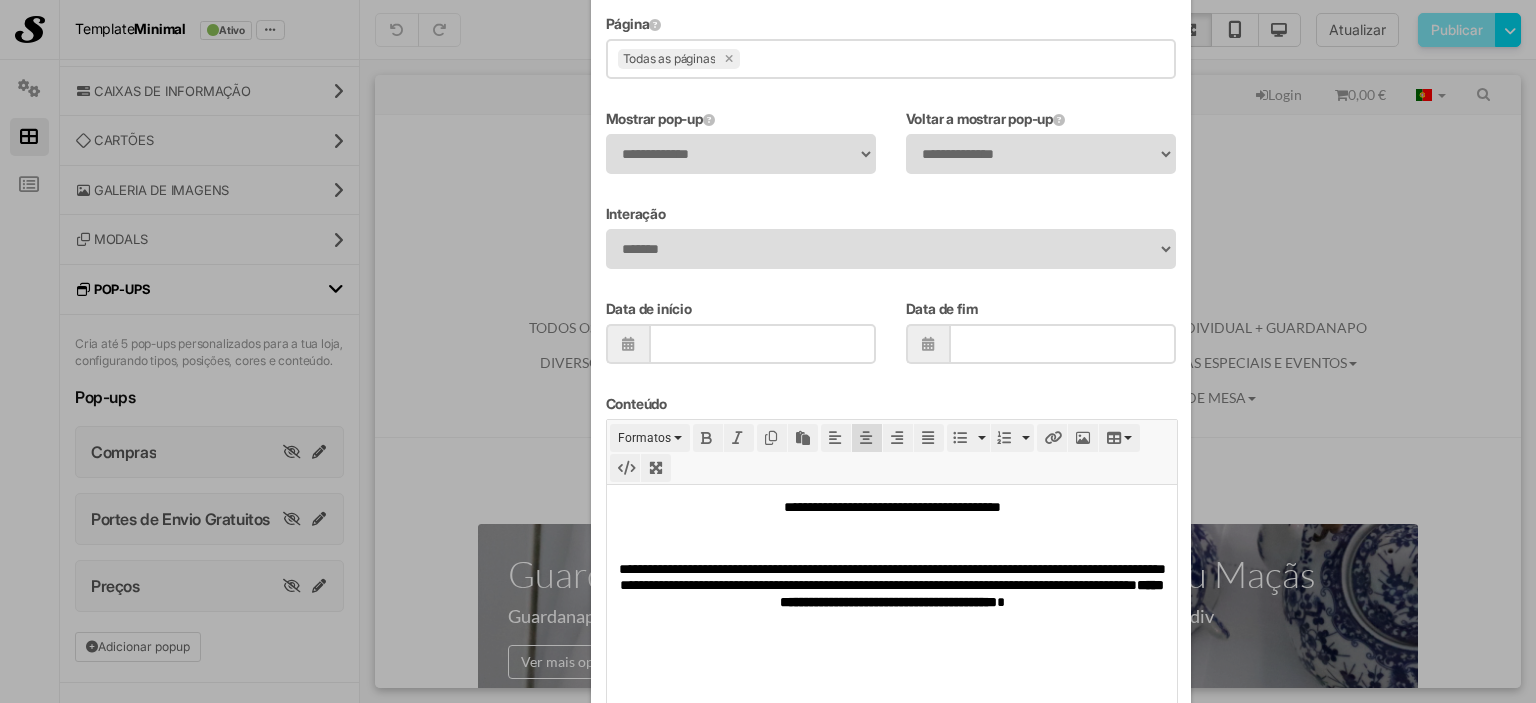 click on "**********" at bounding box center (891, 593) 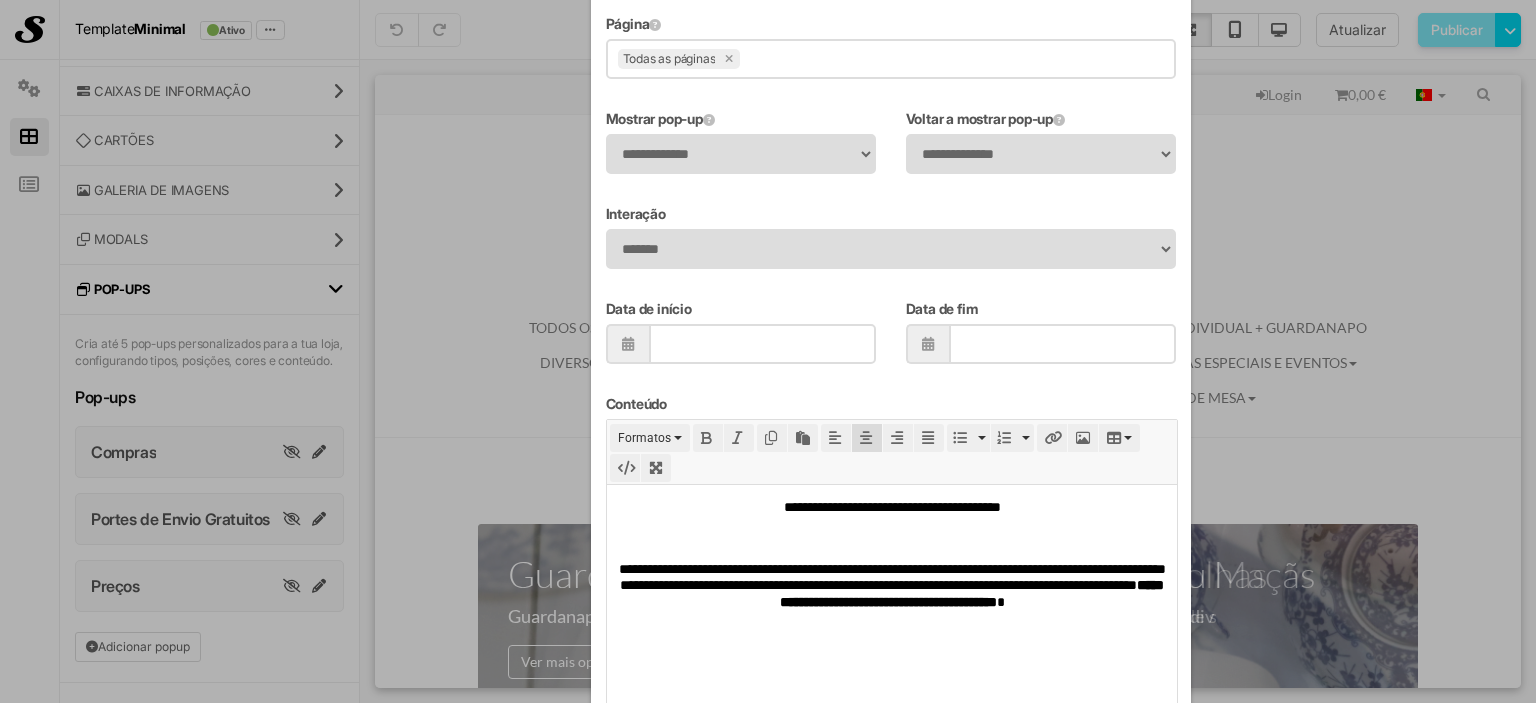 scroll, scrollTop: 921, scrollLeft: 0, axis: vertical 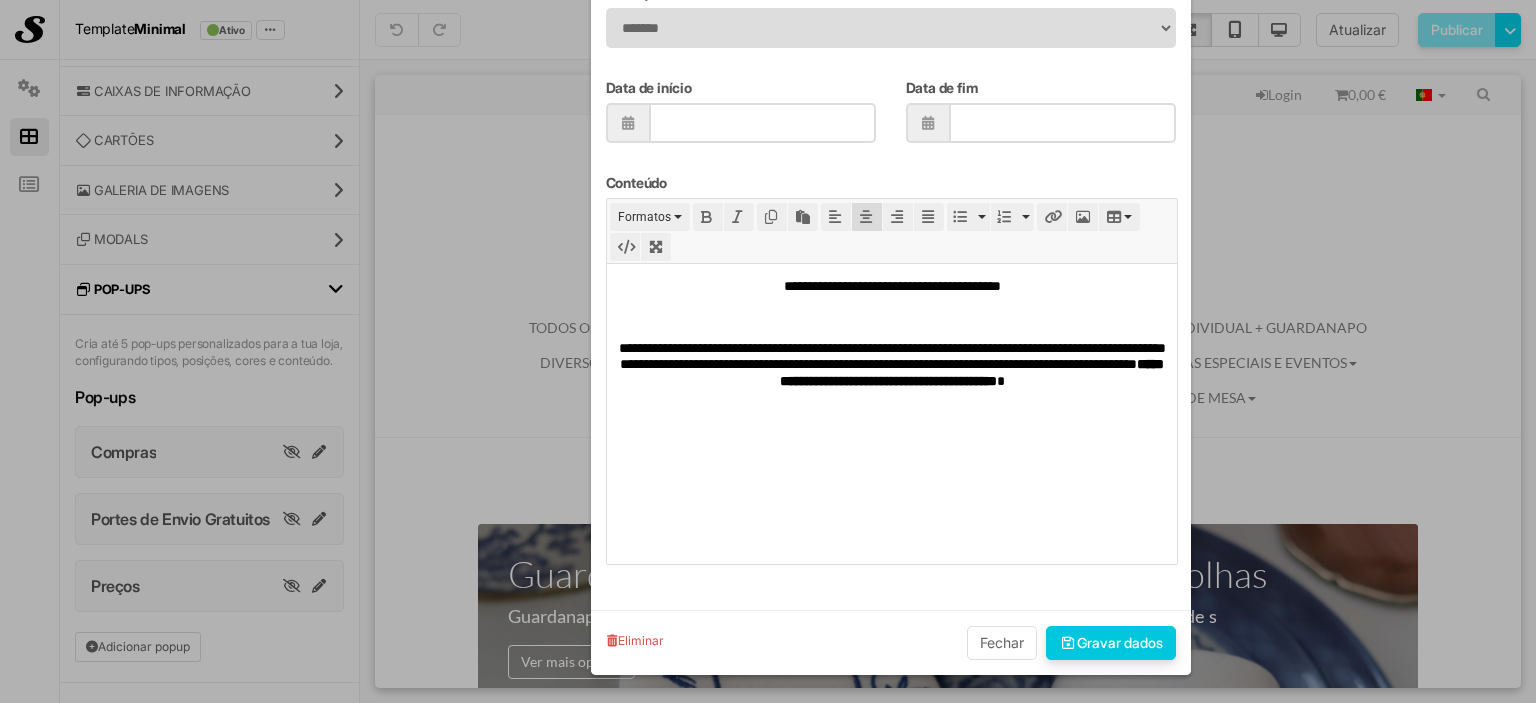 click on "Gravar dados" at bounding box center [1111, 643] 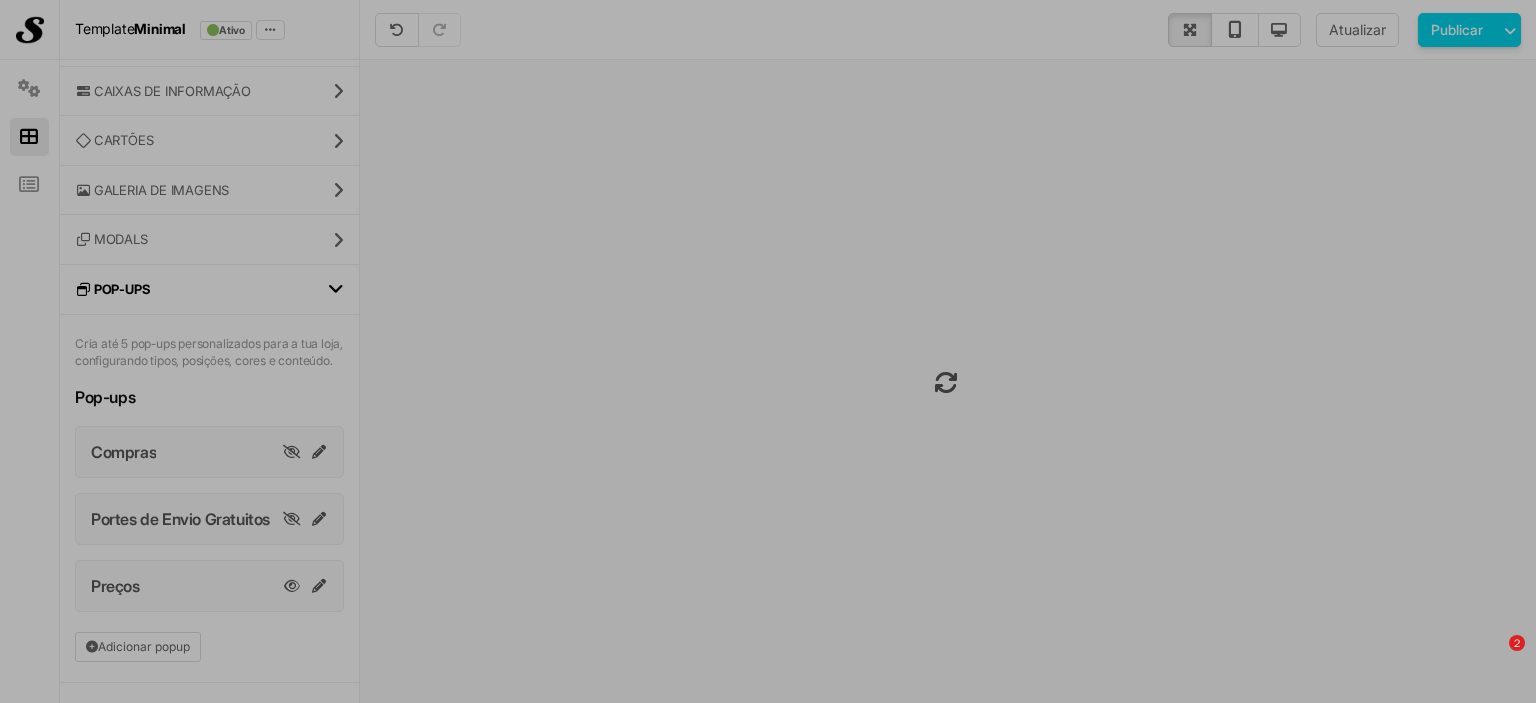 scroll, scrollTop: 0, scrollLeft: 0, axis: both 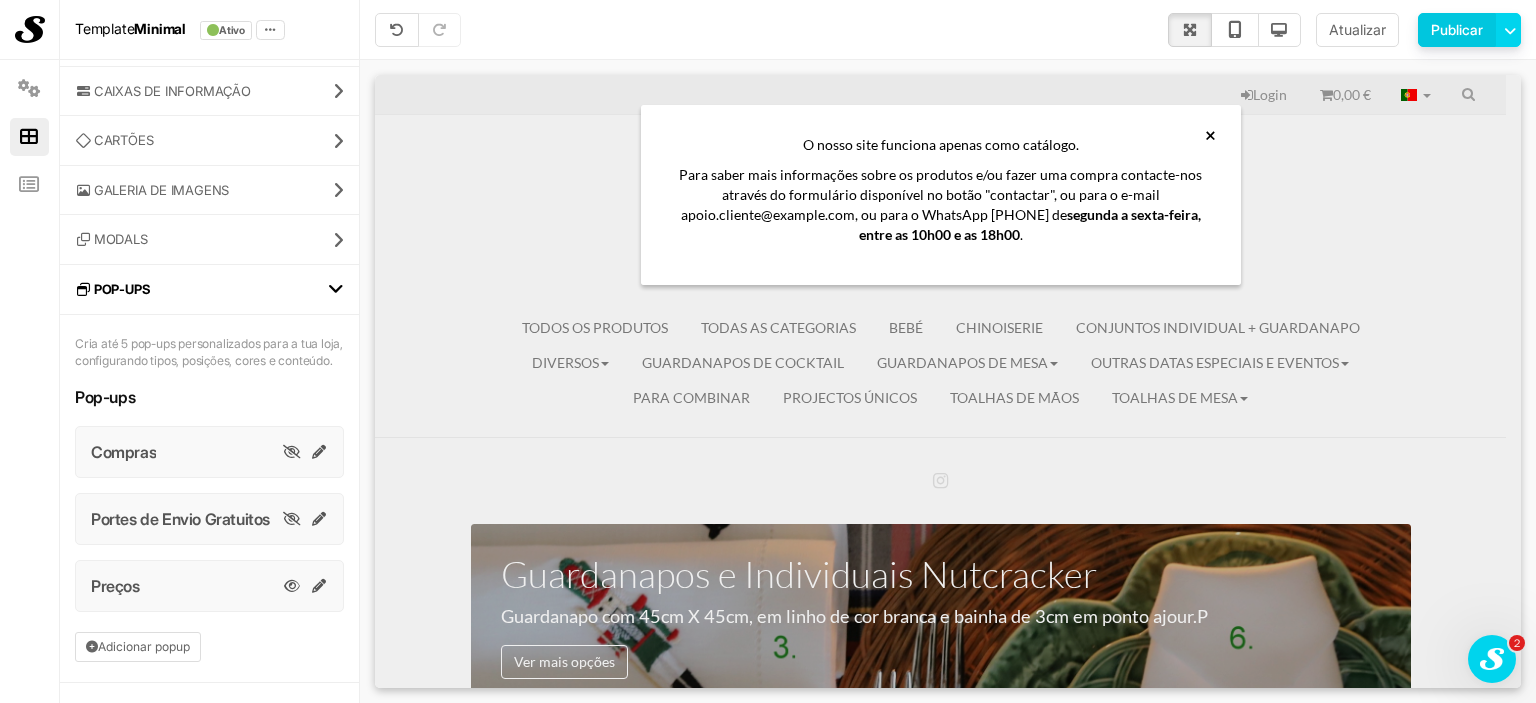 click on "Publicar" at bounding box center (1457, 30) 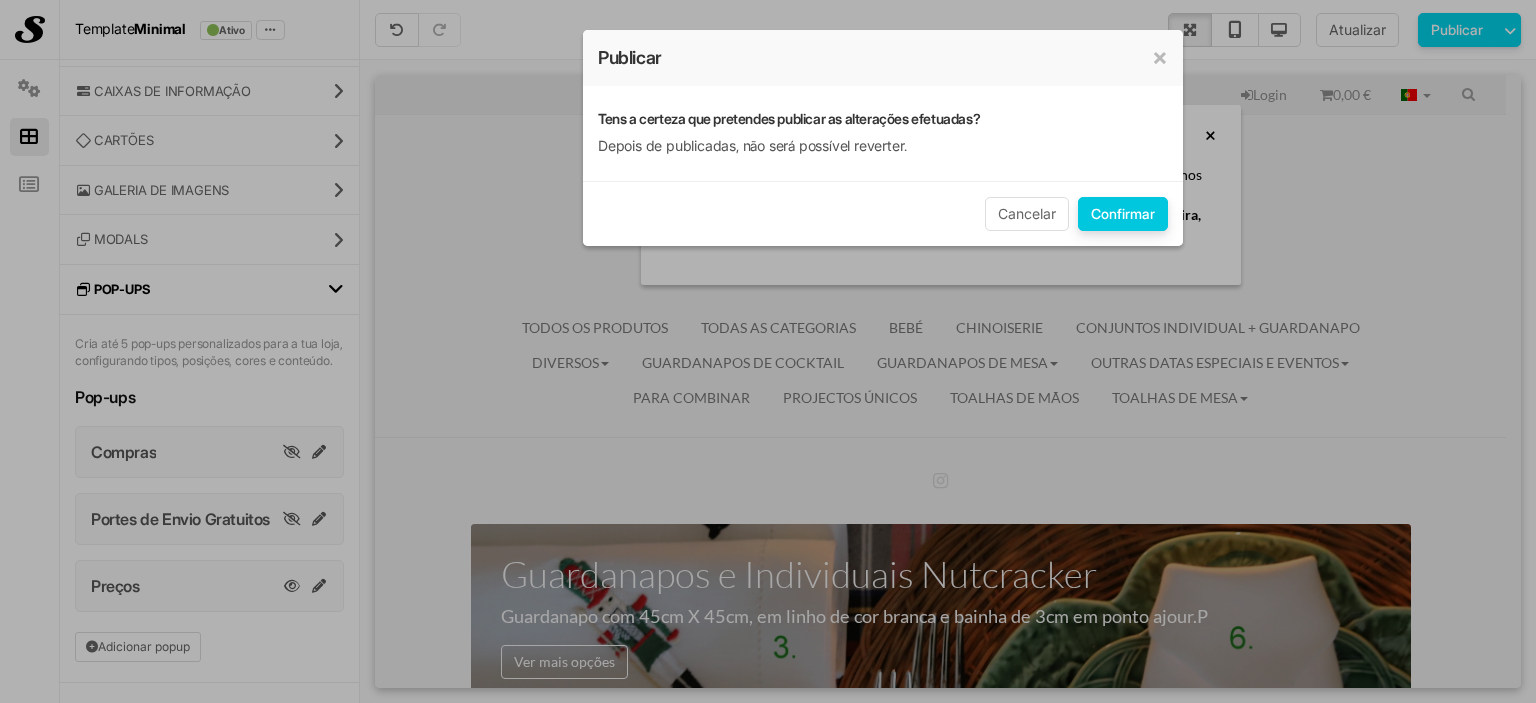 click on "Confirmar" at bounding box center (1123, 214) 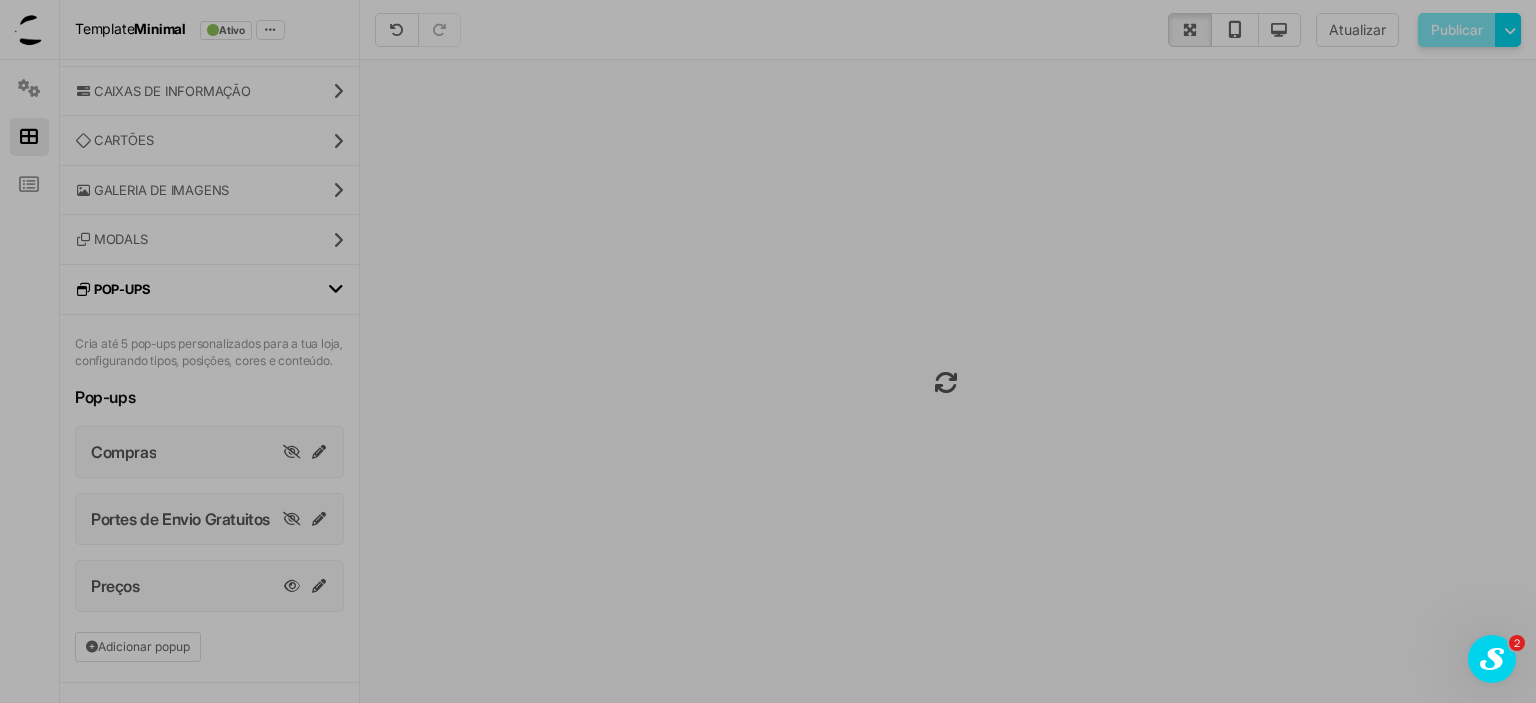 scroll, scrollTop: 0, scrollLeft: 0, axis: both 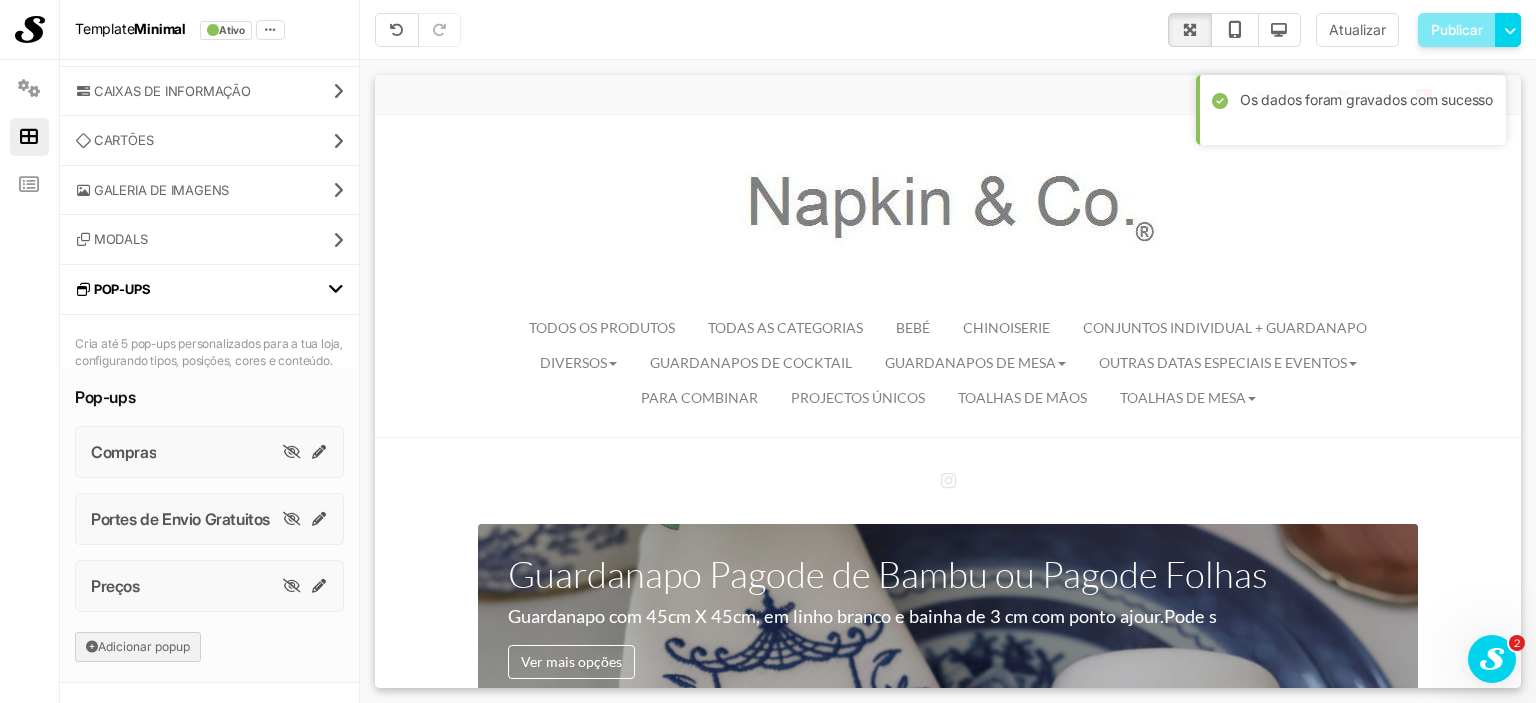 click on "Adicionar popup" at bounding box center (138, 647) 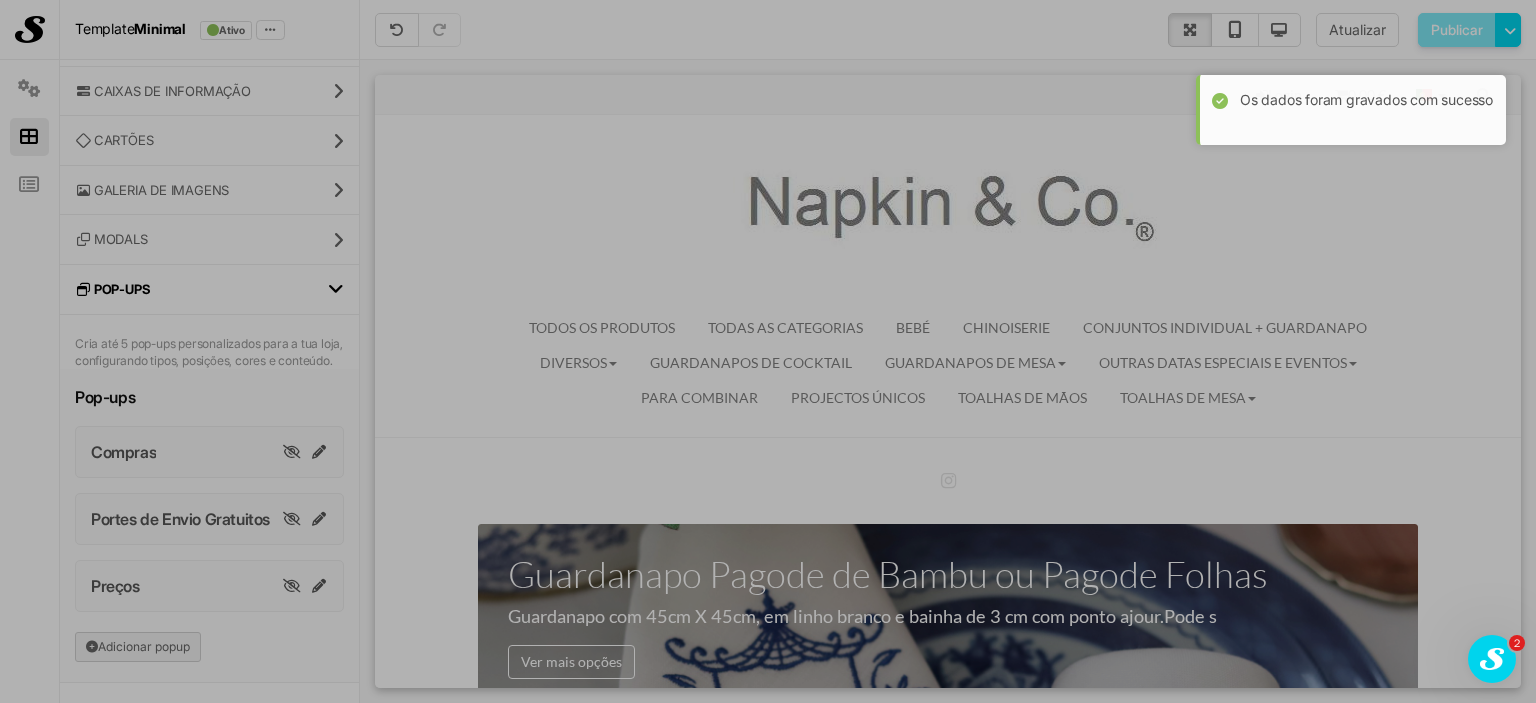 scroll, scrollTop: 0, scrollLeft: 0, axis: both 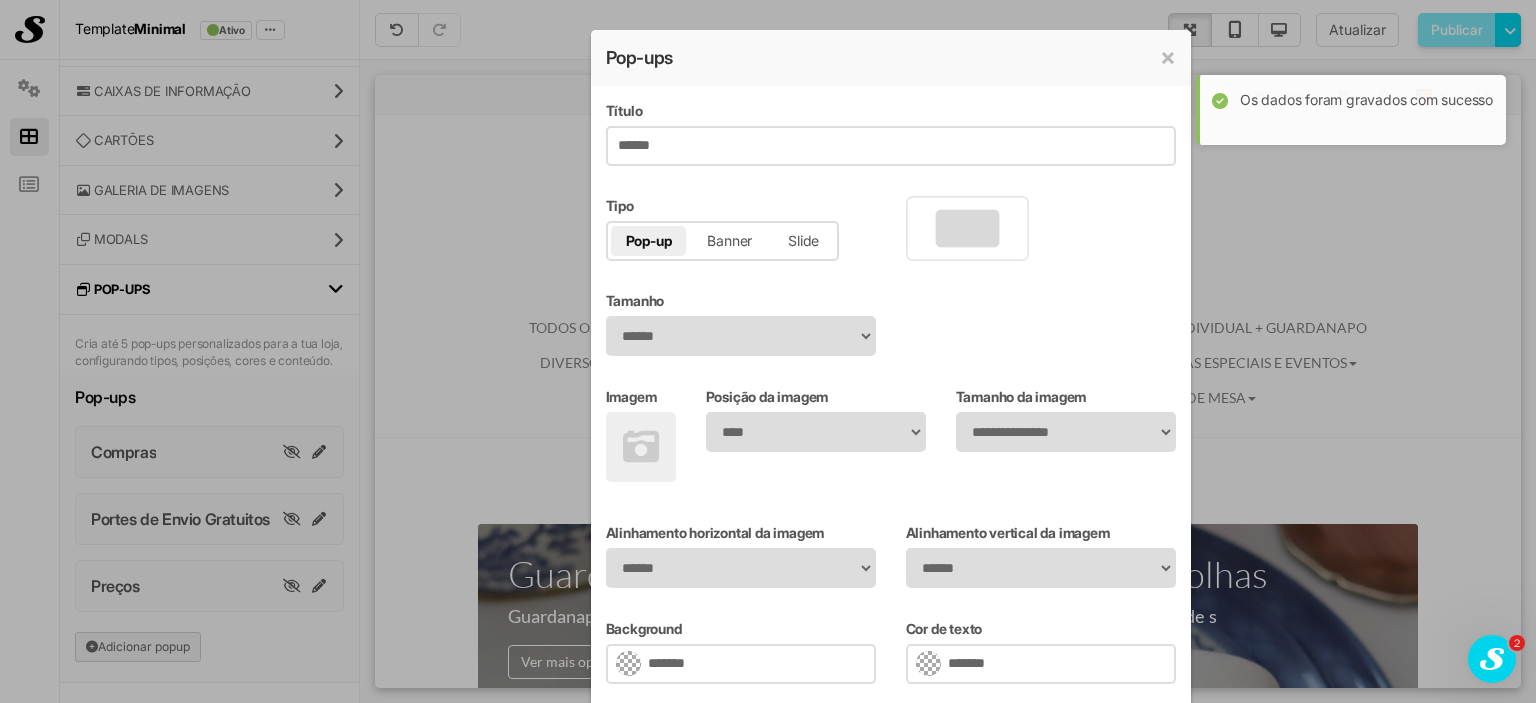 type 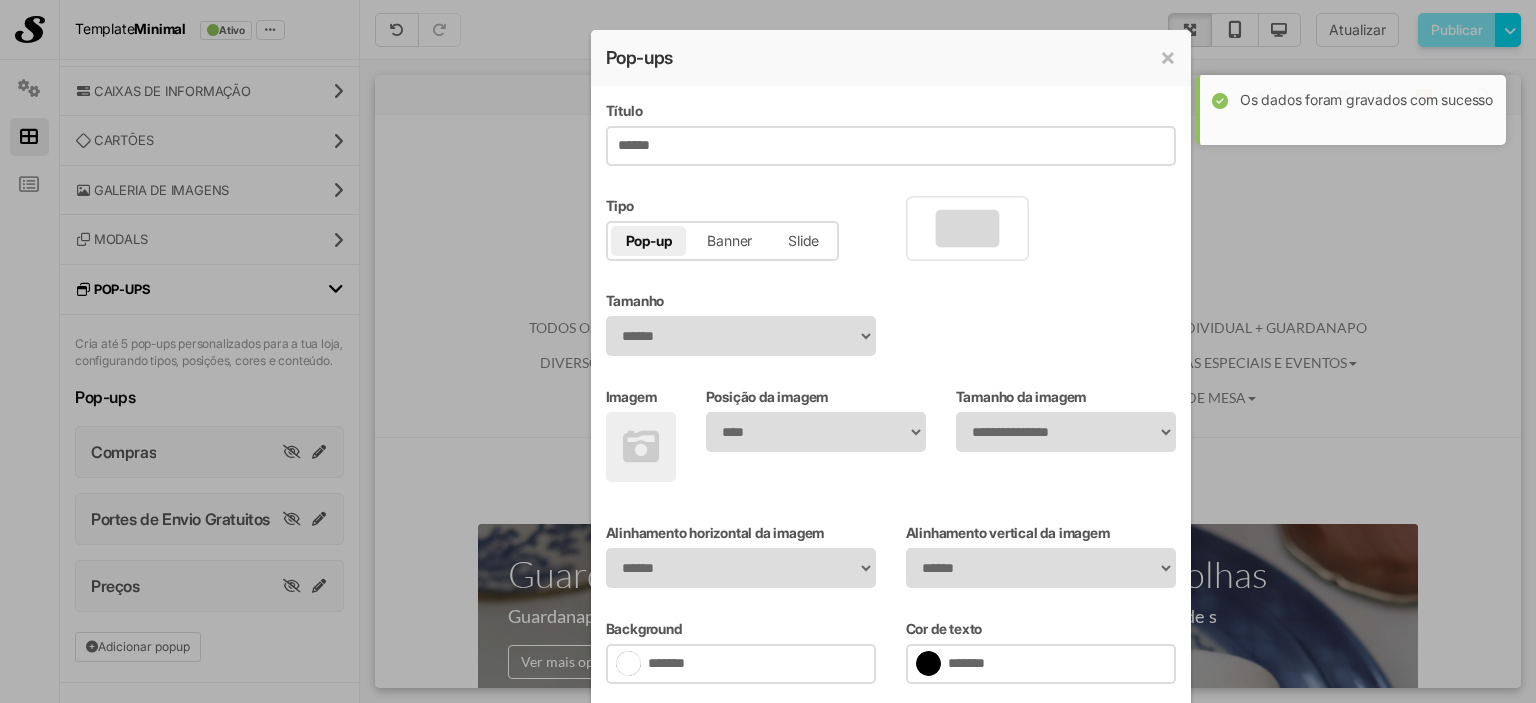 scroll, scrollTop: 0, scrollLeft: 0, axis: both 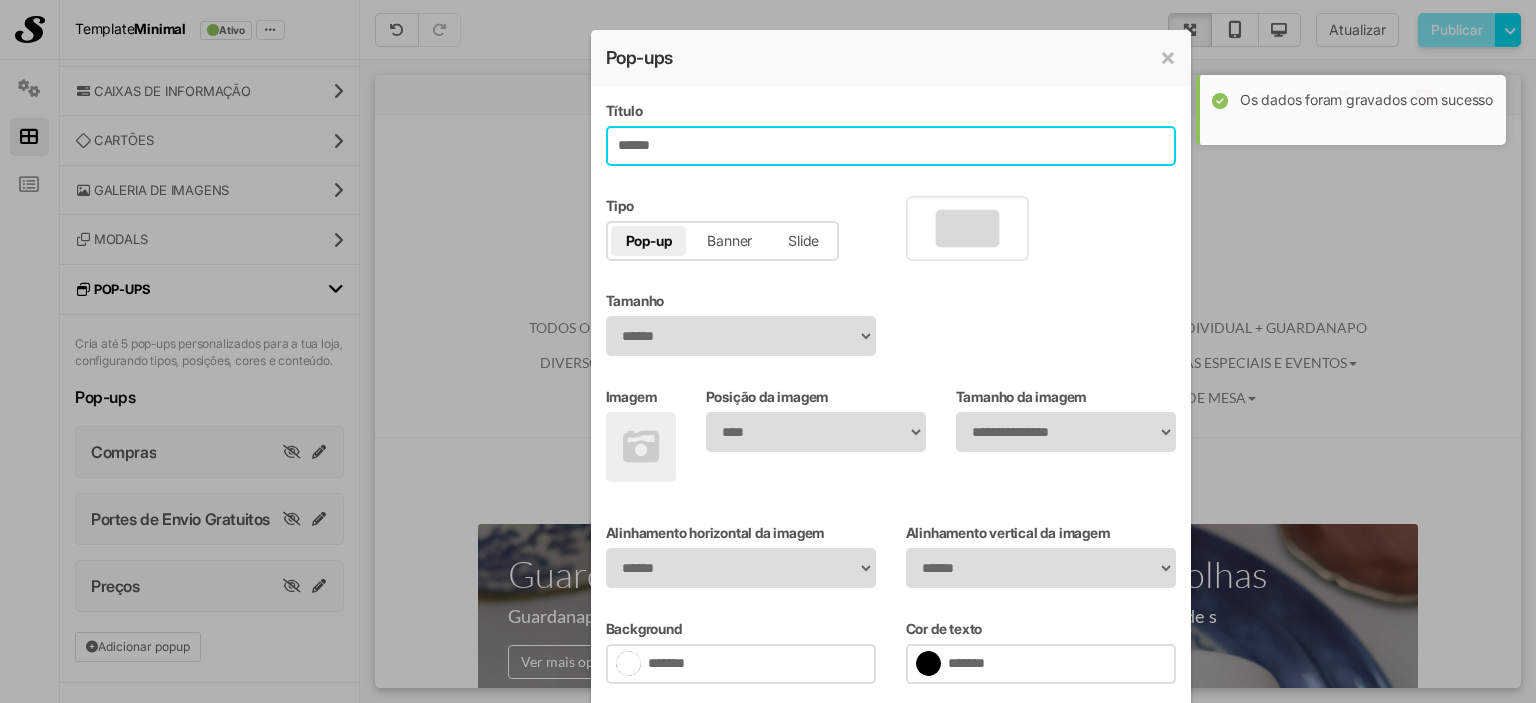 click on "******" at bounding box center [891, 146] 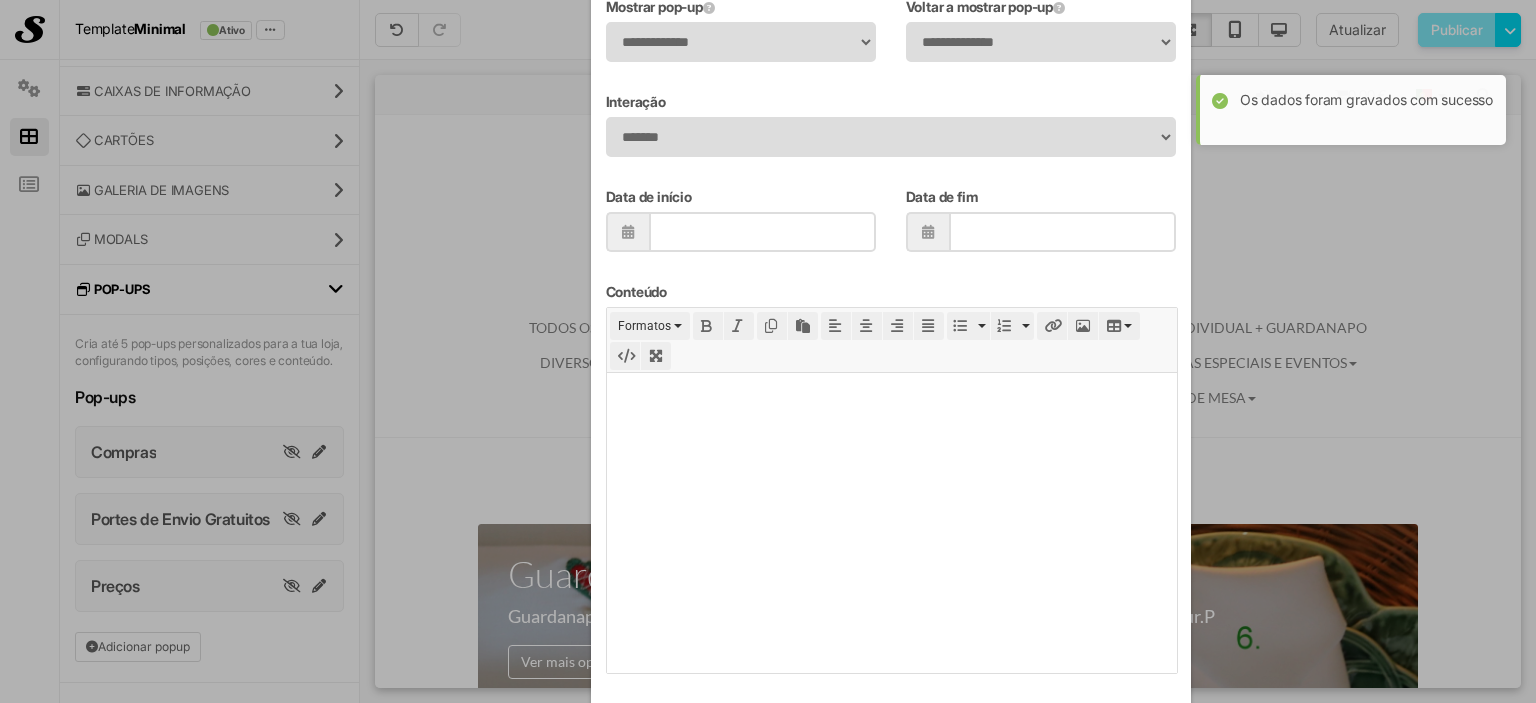scroll, scrollTop: 900, scrollLeft: 0, axis: vertical 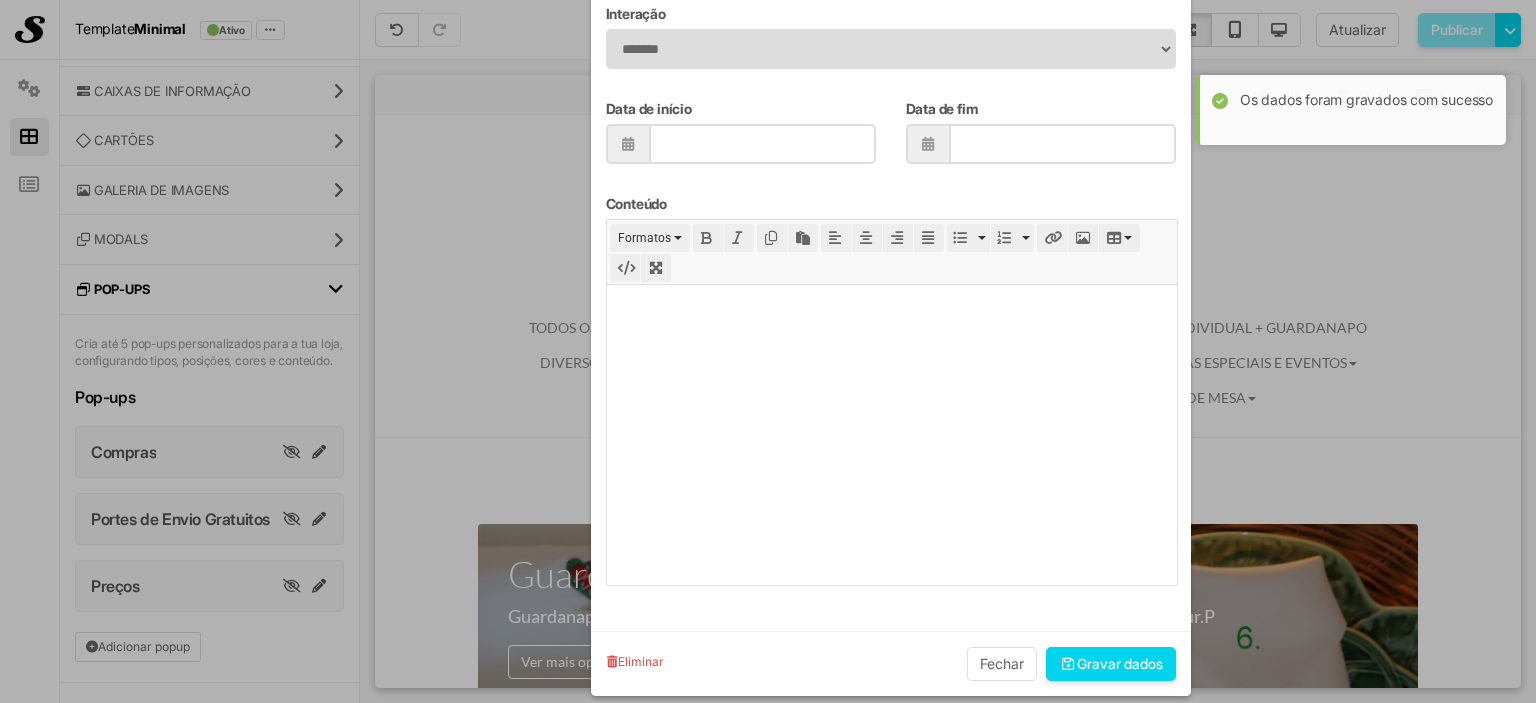 type on "******" 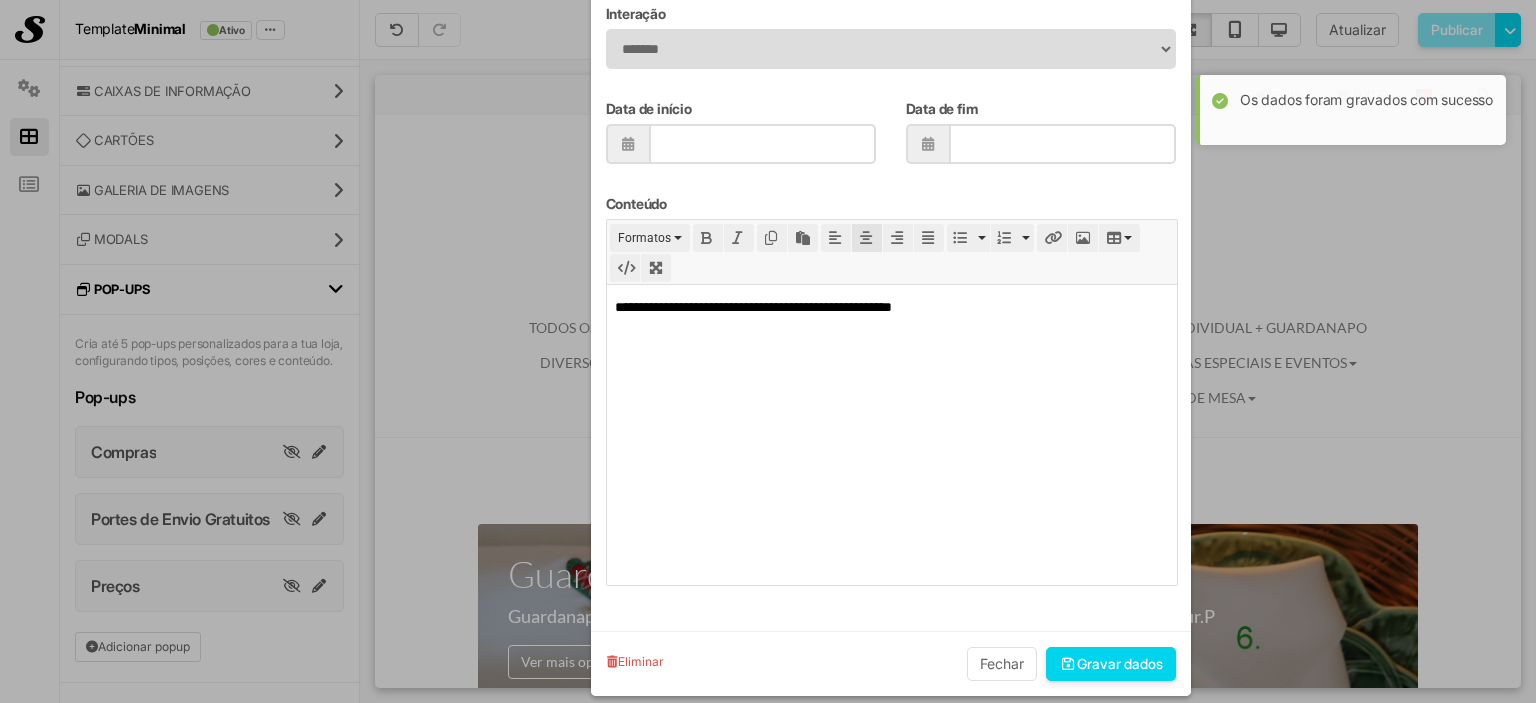 click at bounding box center (867, 238) 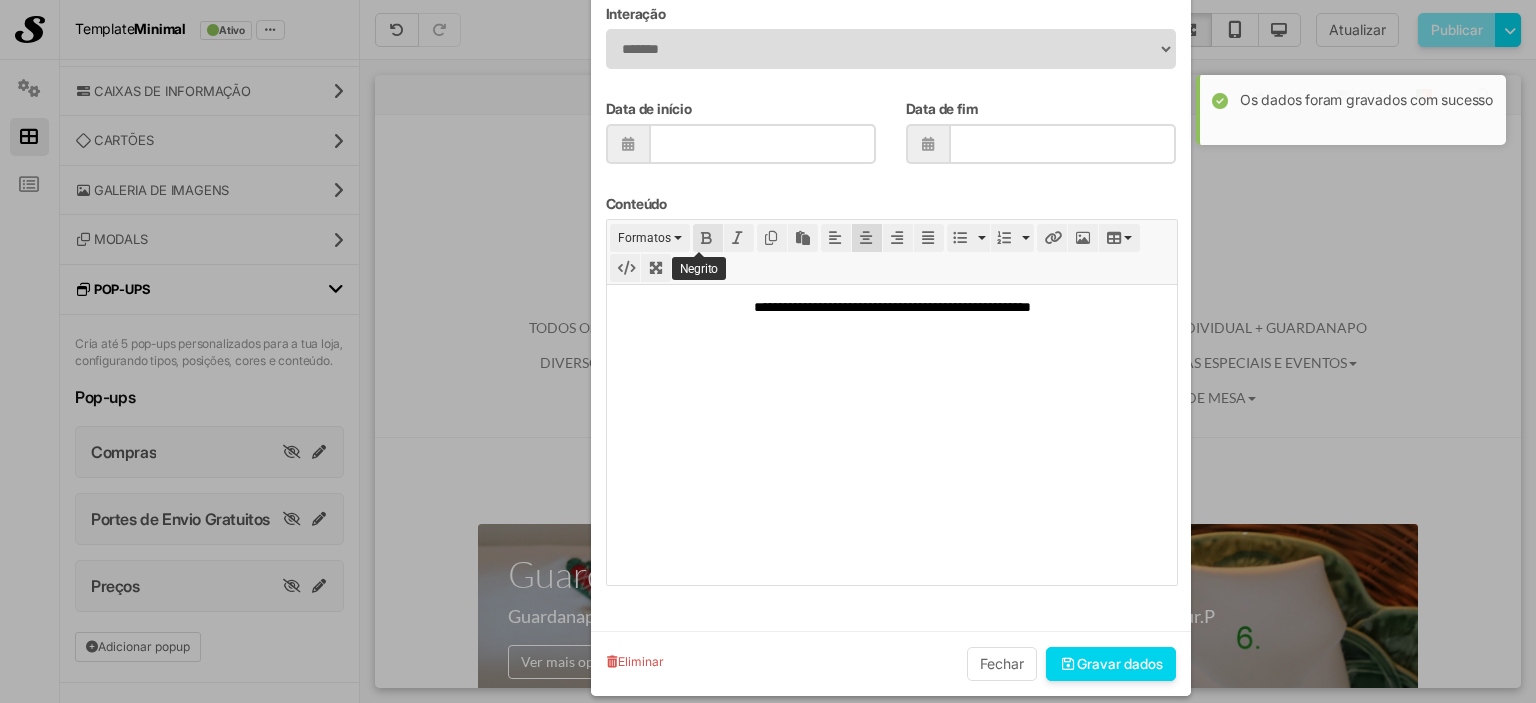 click at bounding box center (708, 238) 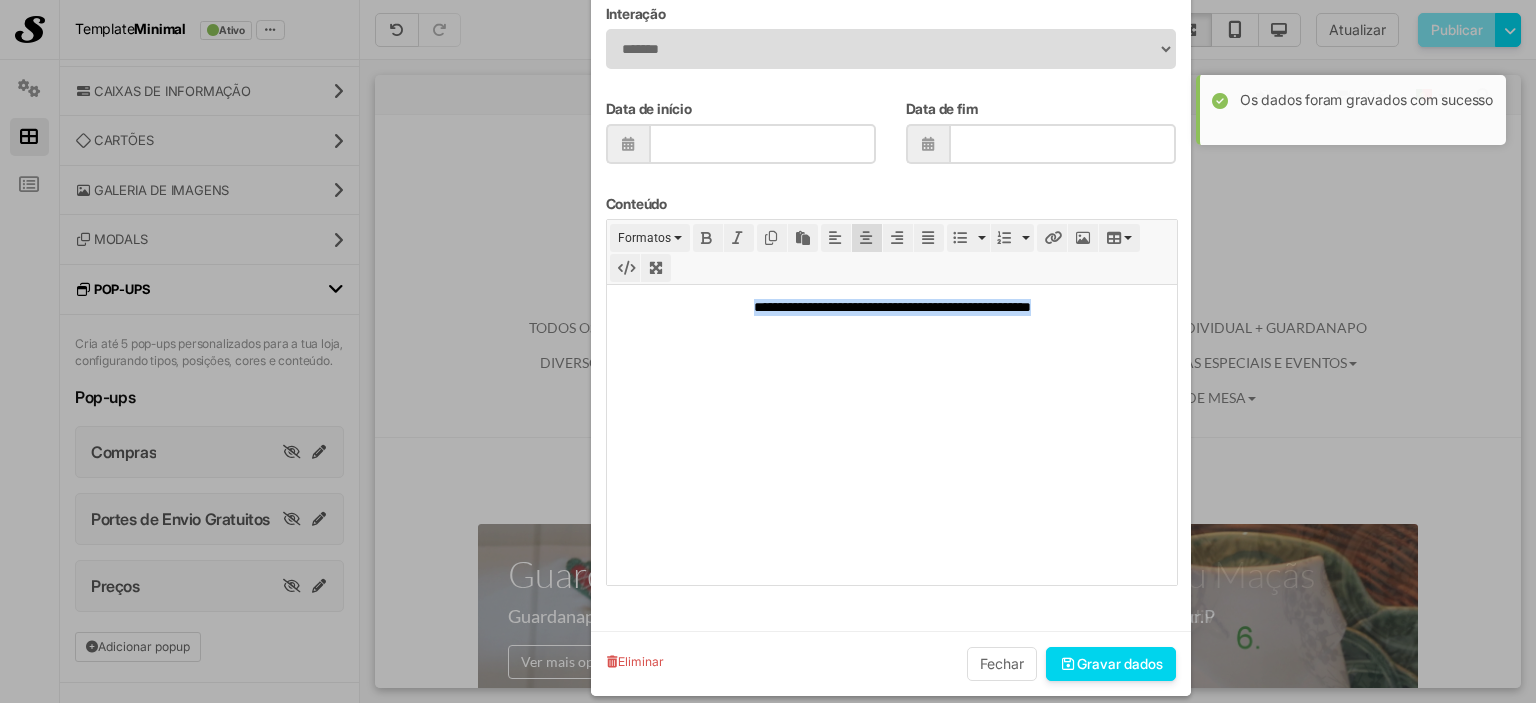 drag, startPoint x: 1080, startPoint y: 301, endPoint x: 564, endPoint y: 237, distance: 519.95386 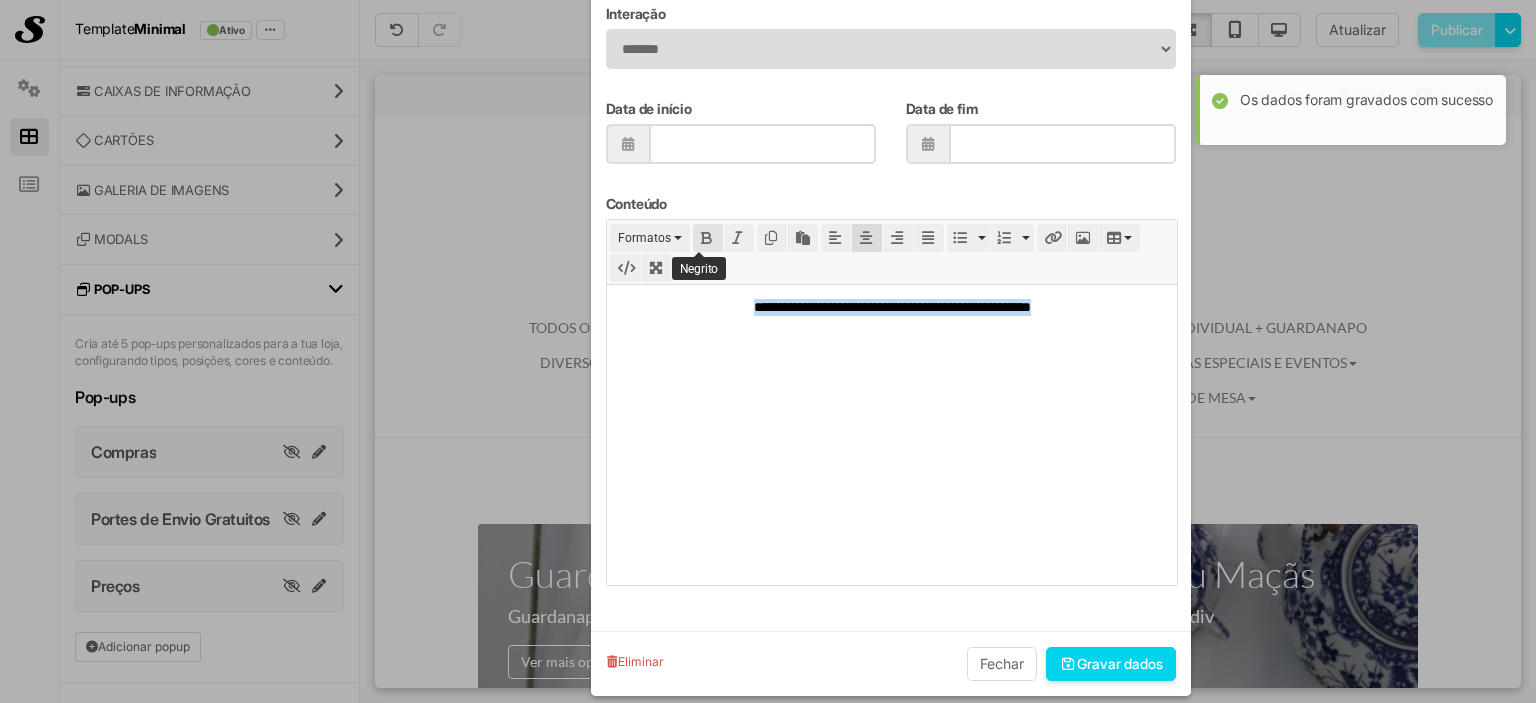 click at bounding box center [708, 238] 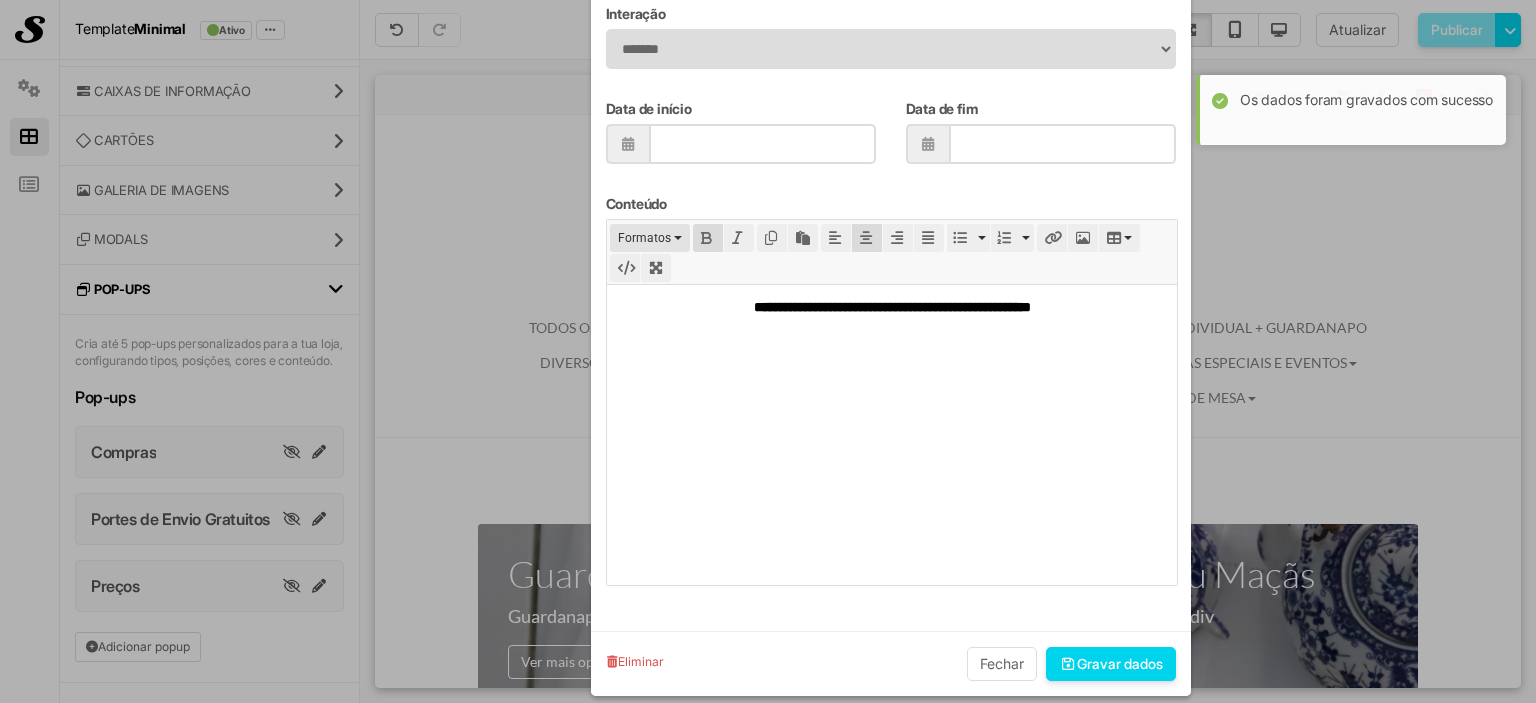 click on "Formatos" at bounding box center [644, 238] 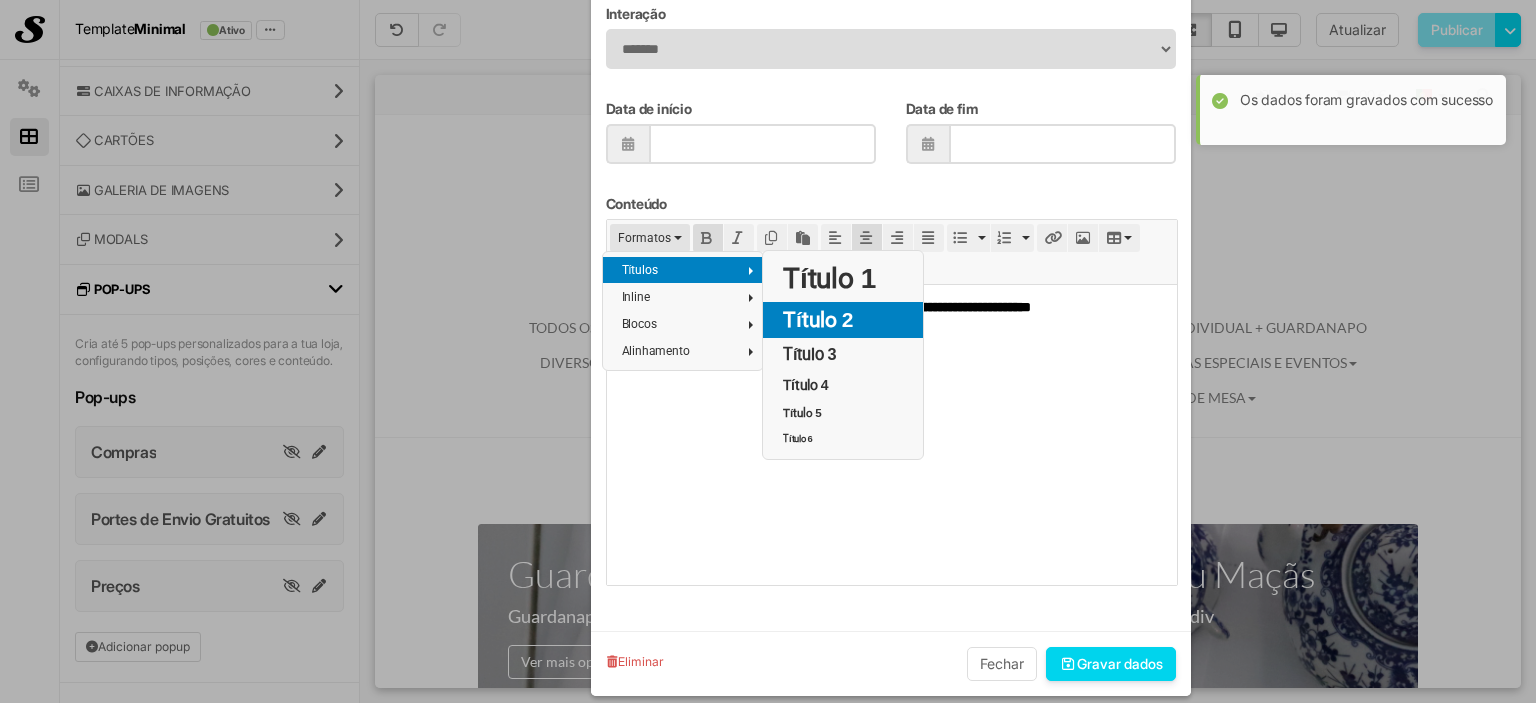 click on "Título 2" at bounding box center (843, 320) 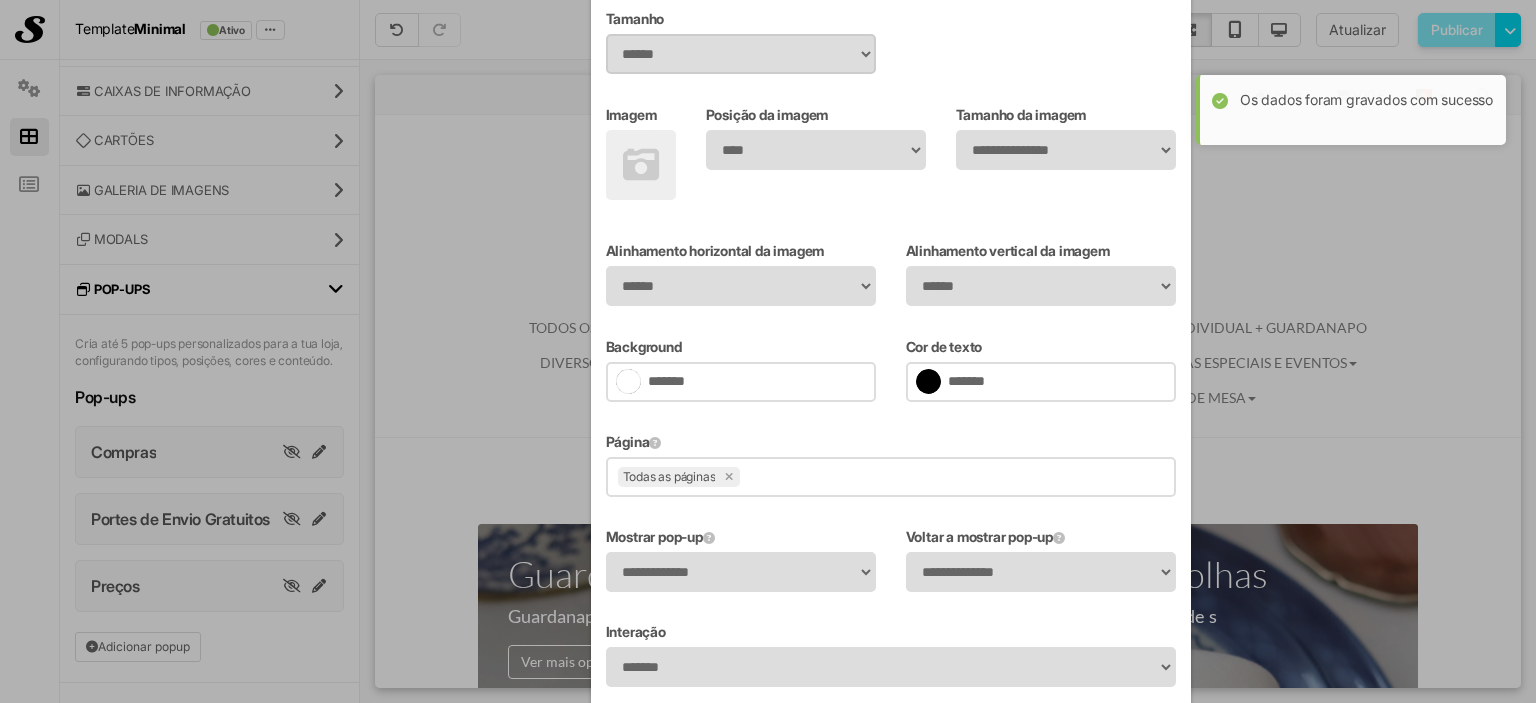 scroll, scrollTop: 400, scrollLeft: 0, axis: vertical 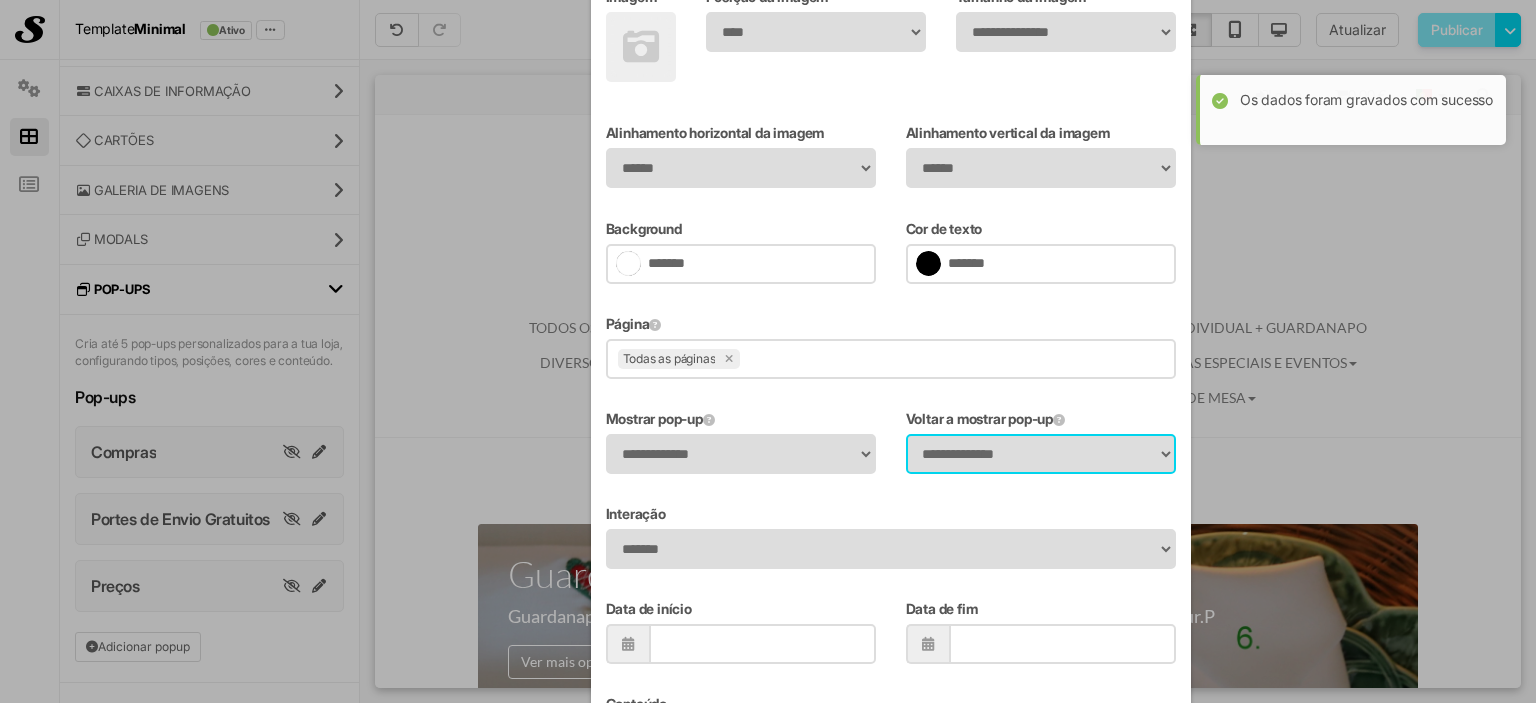 click on "**********" at bounding box center (1041, 454) 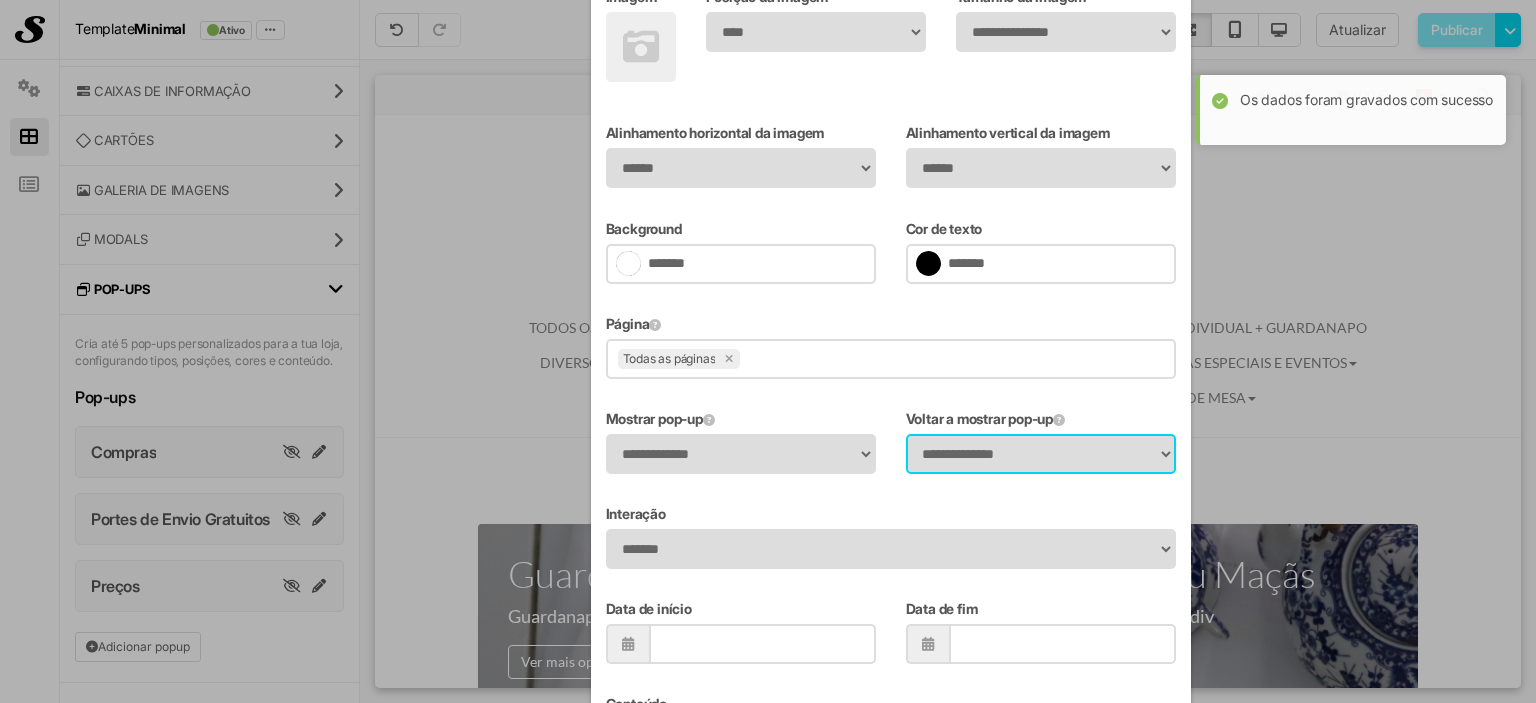 select on "******" 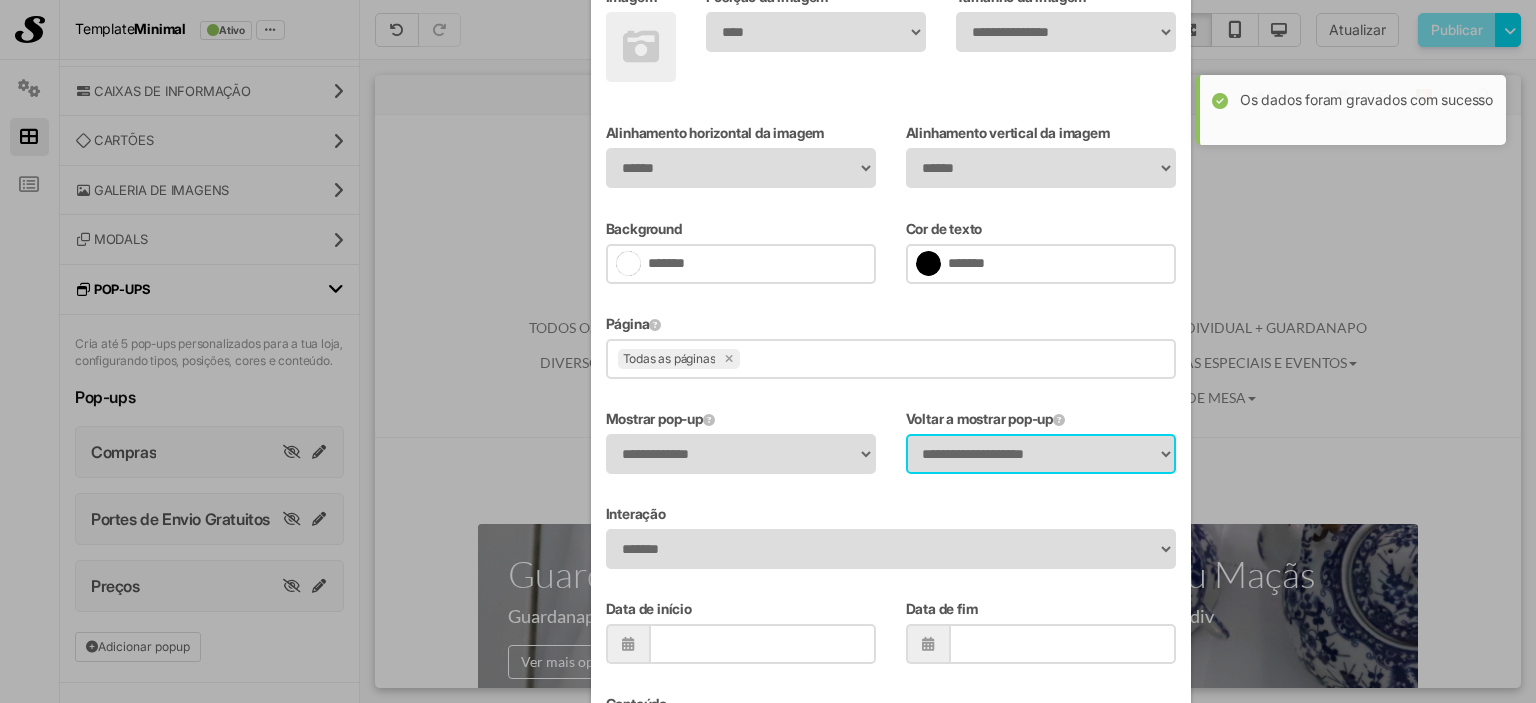 click on "**********" at bounding box center (1041, 454) 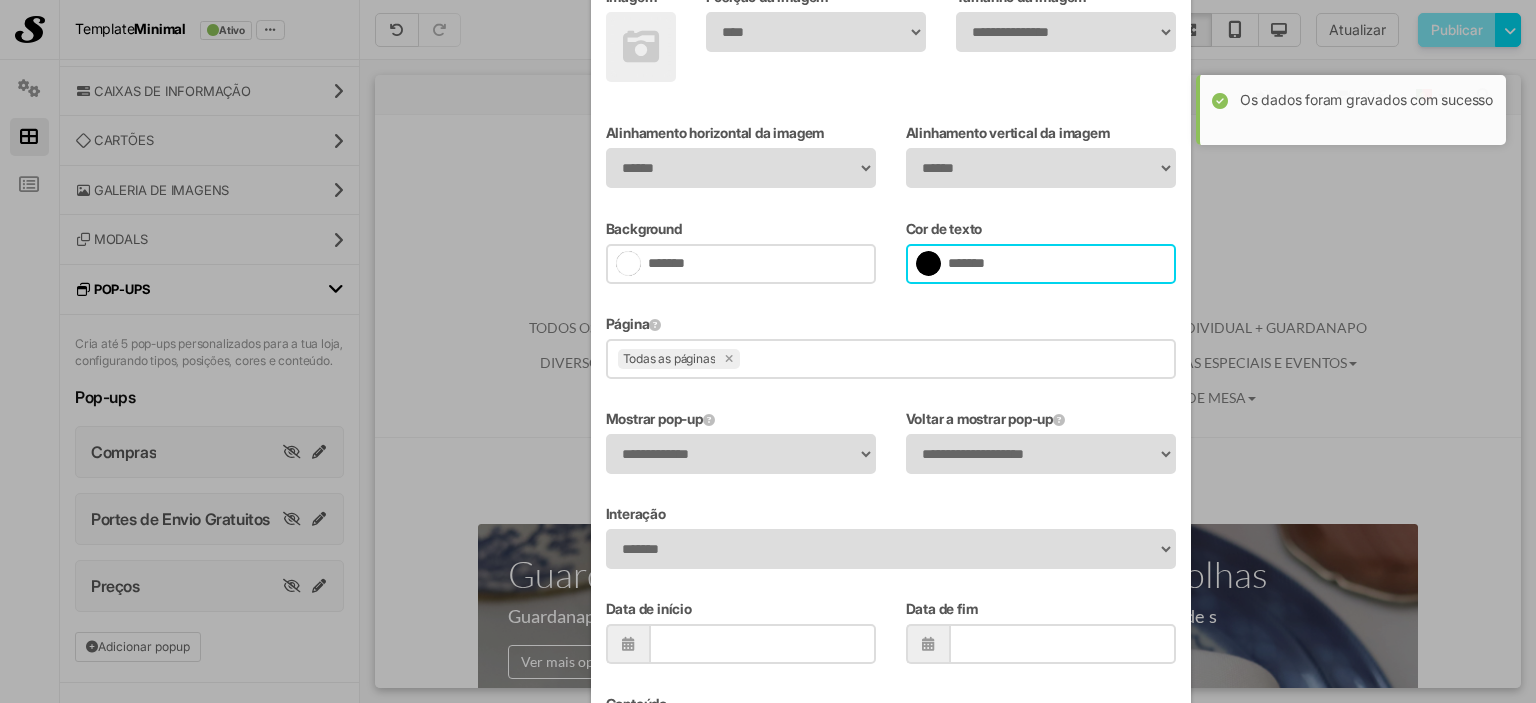 click on "*******" at bounding box center (1041, 264) 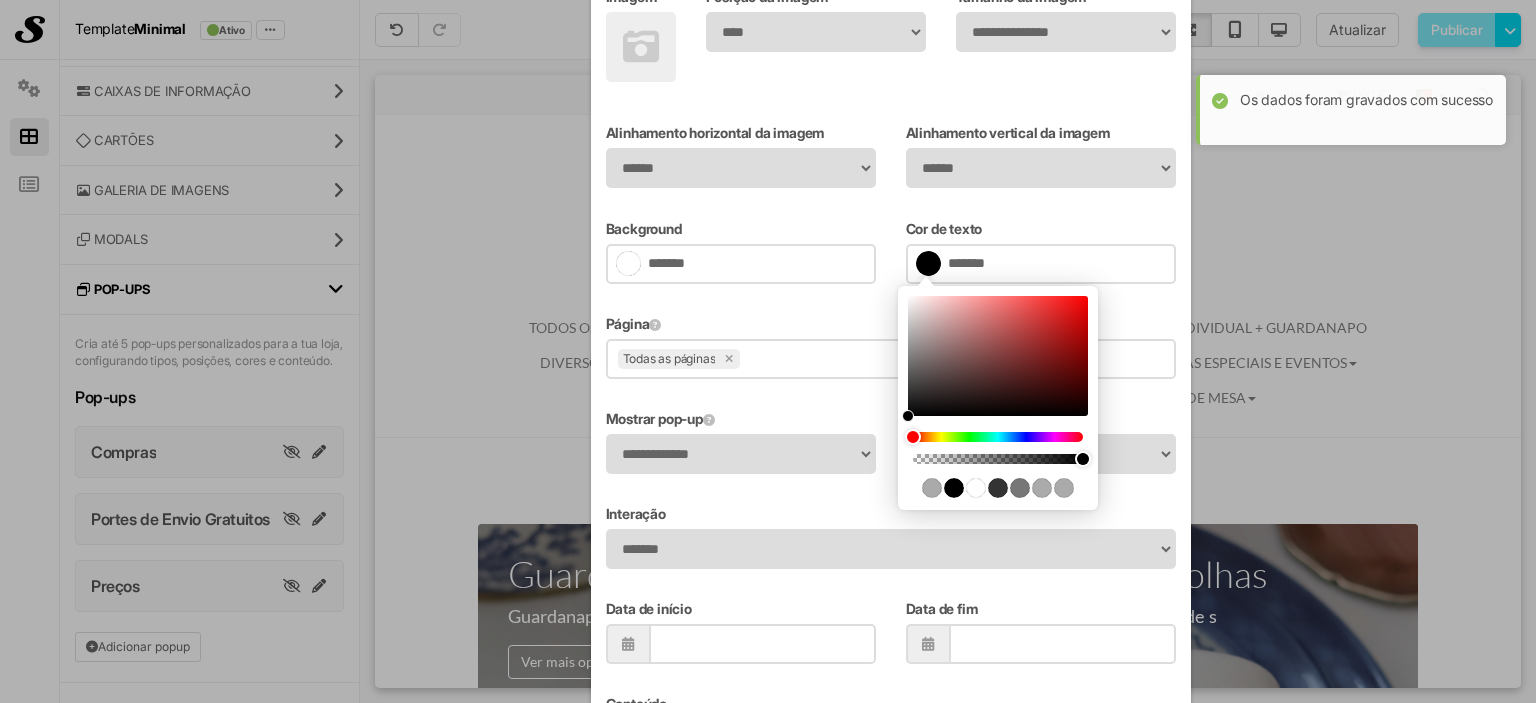 type on "***" 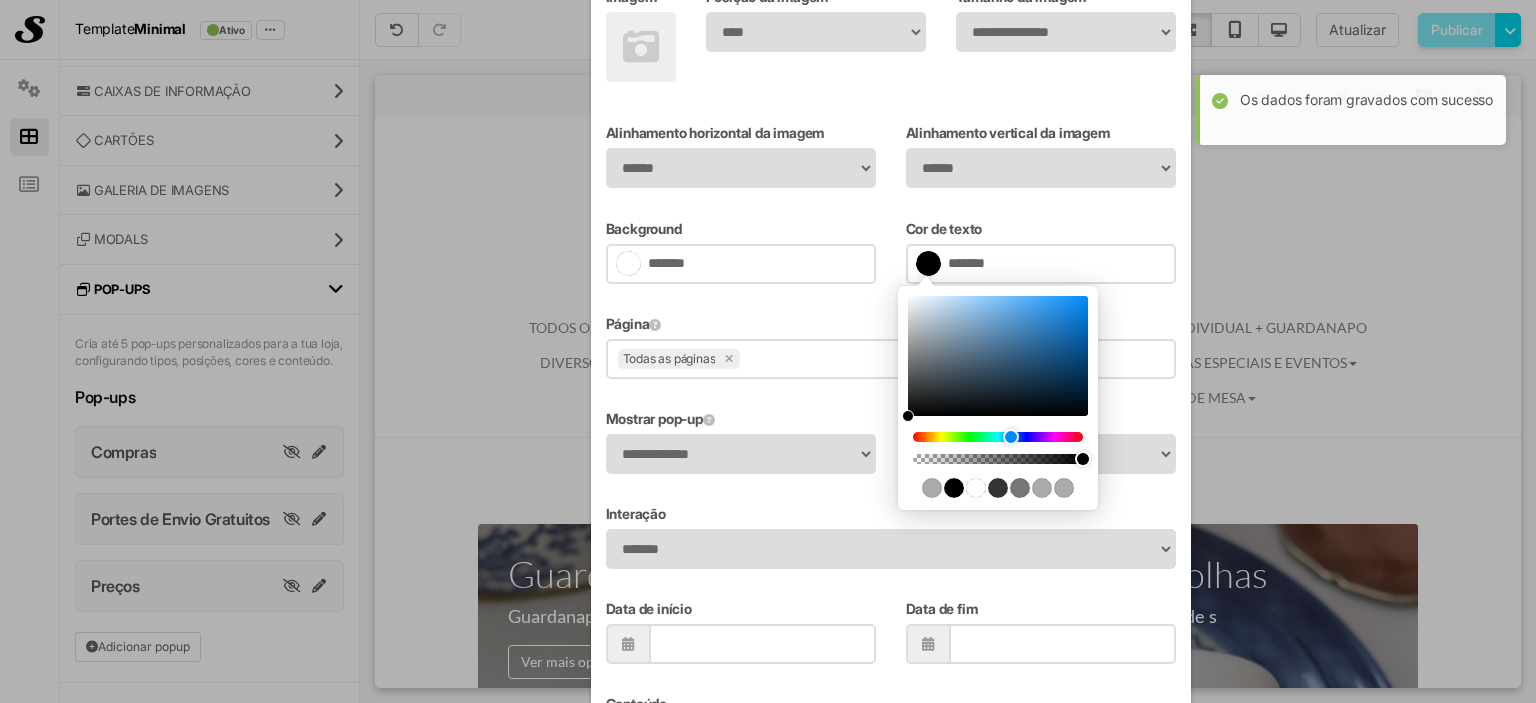 click at bounding box center [998, 356] 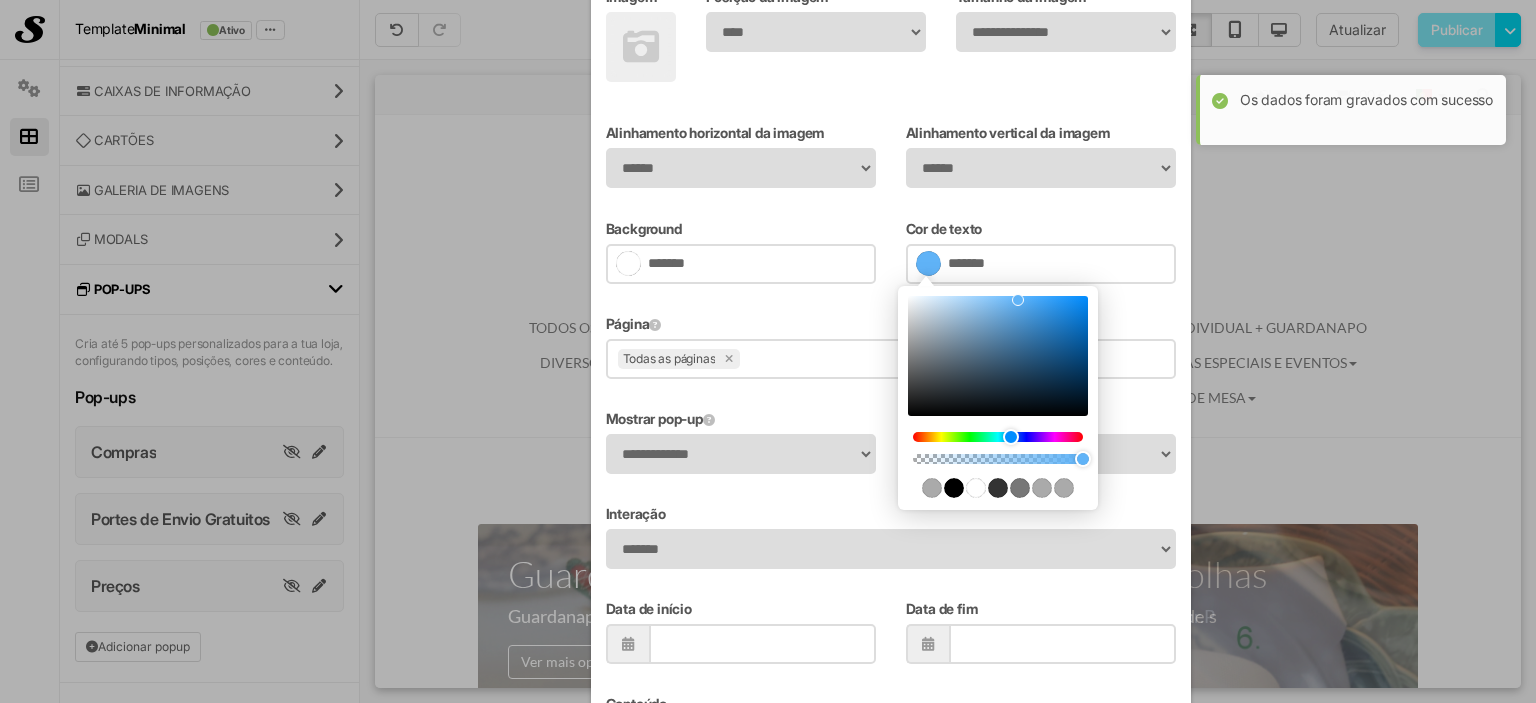 click at bounding box center (998, 356) 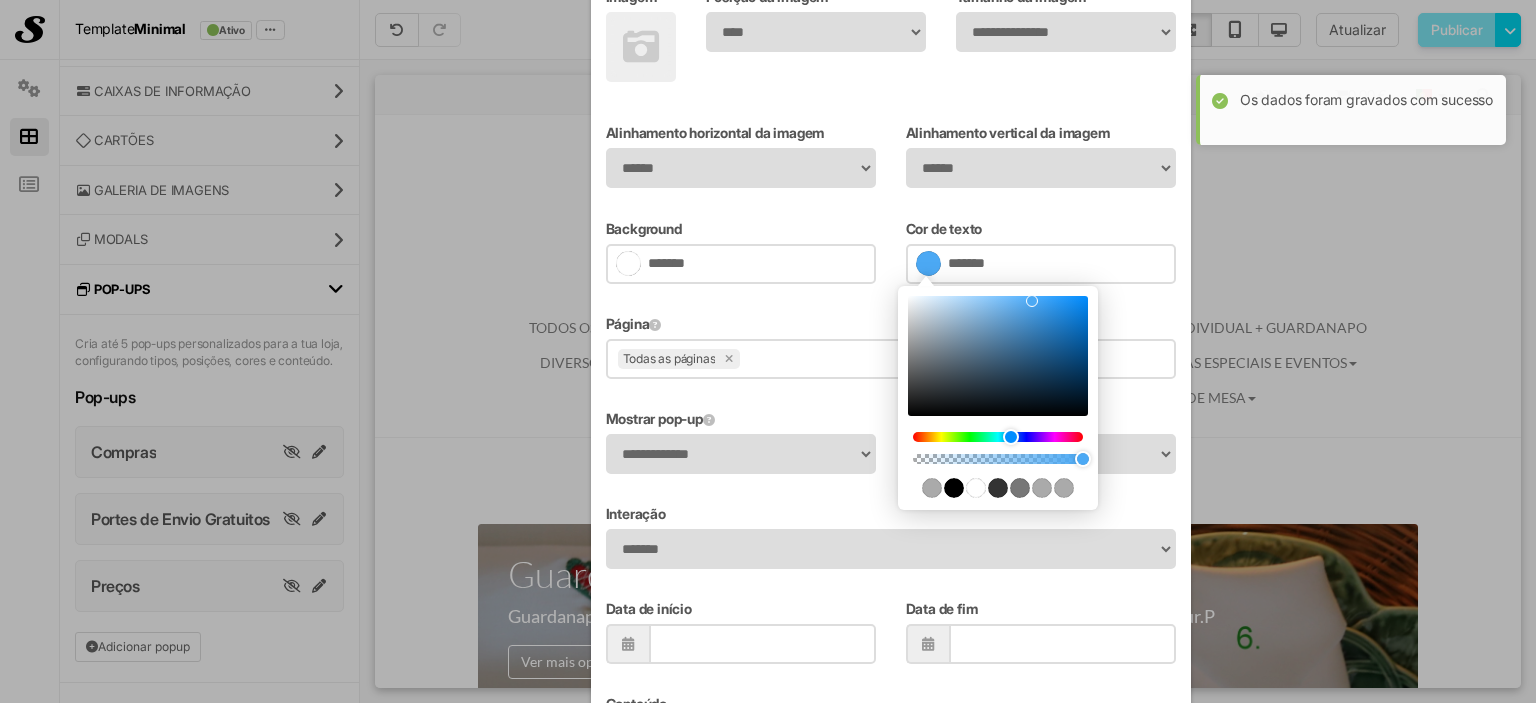 click at bounding box center (998, 356) 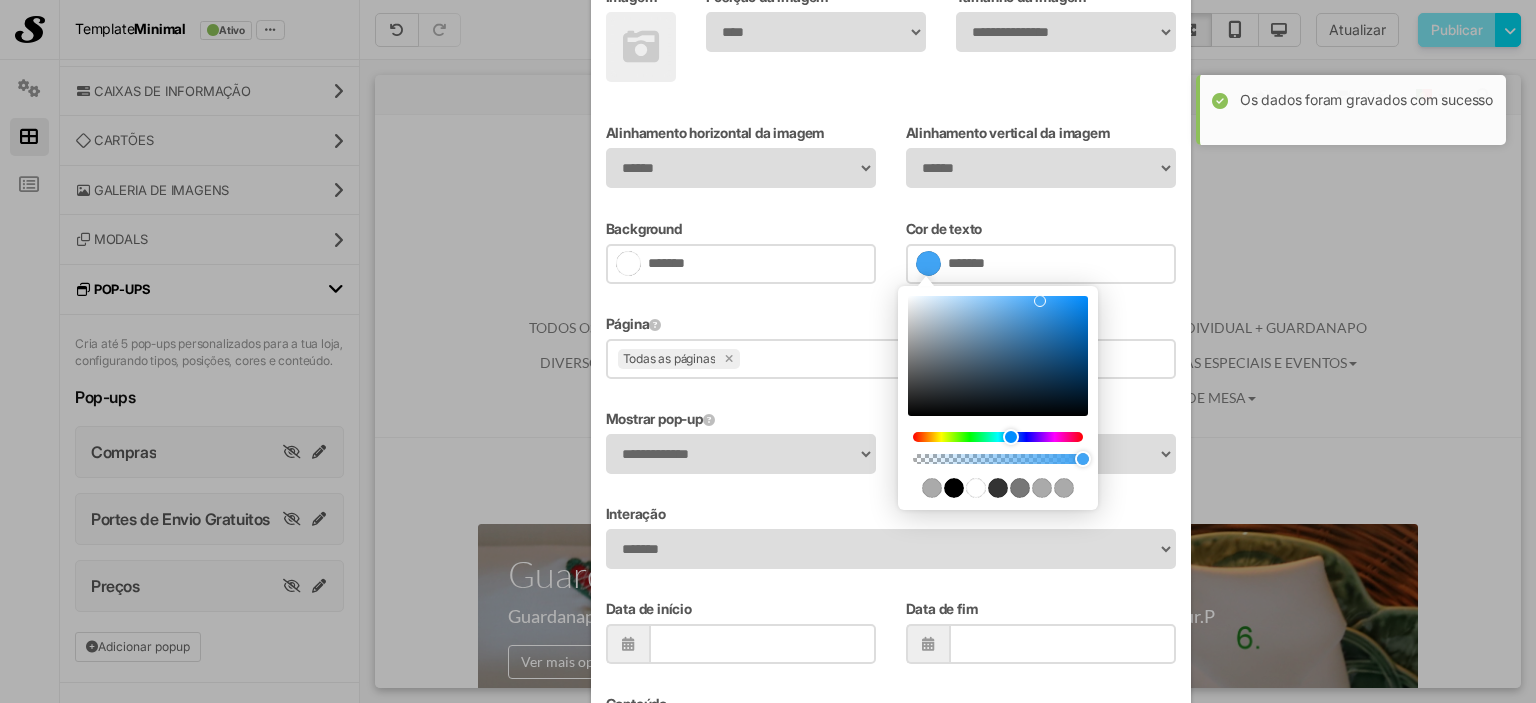 click at bounding box center (998, 356) 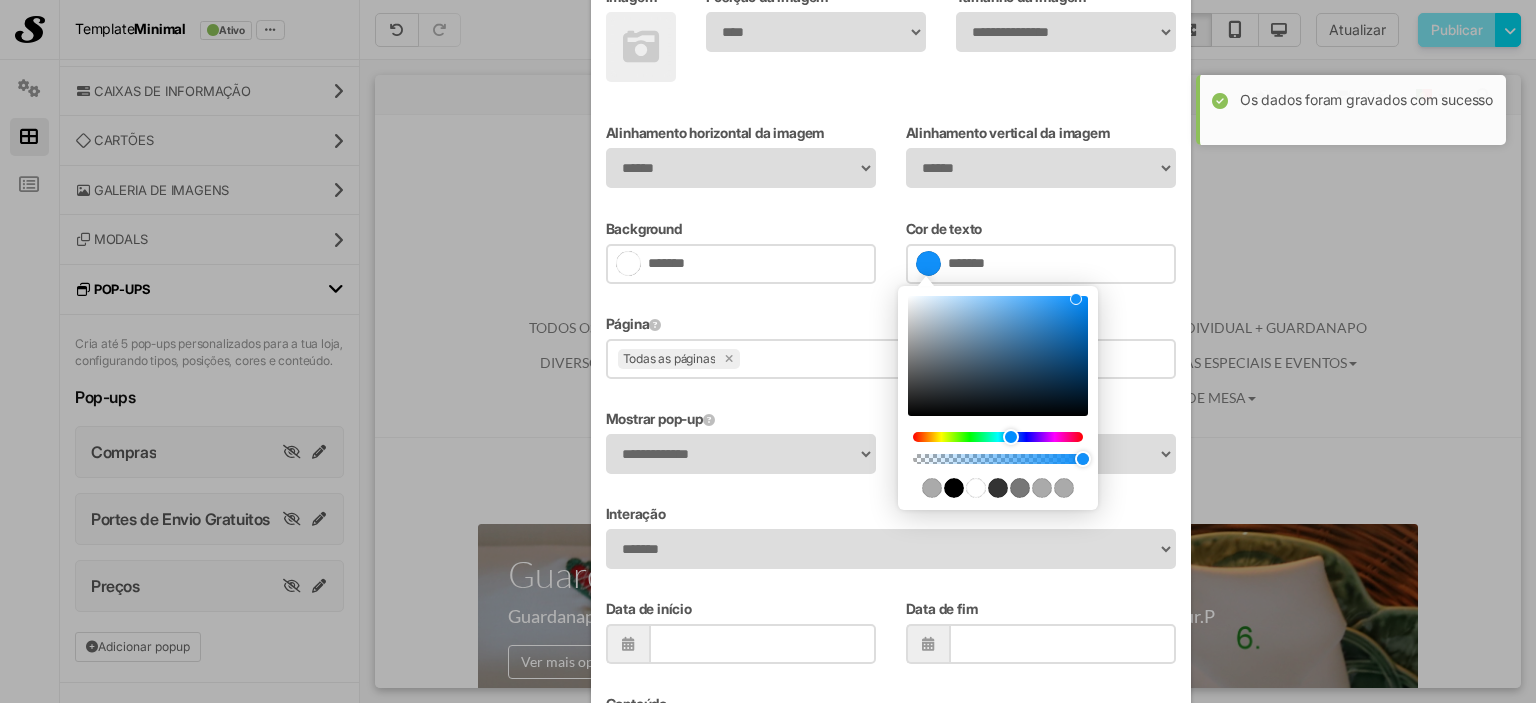 click at bounding box center (998, 356) 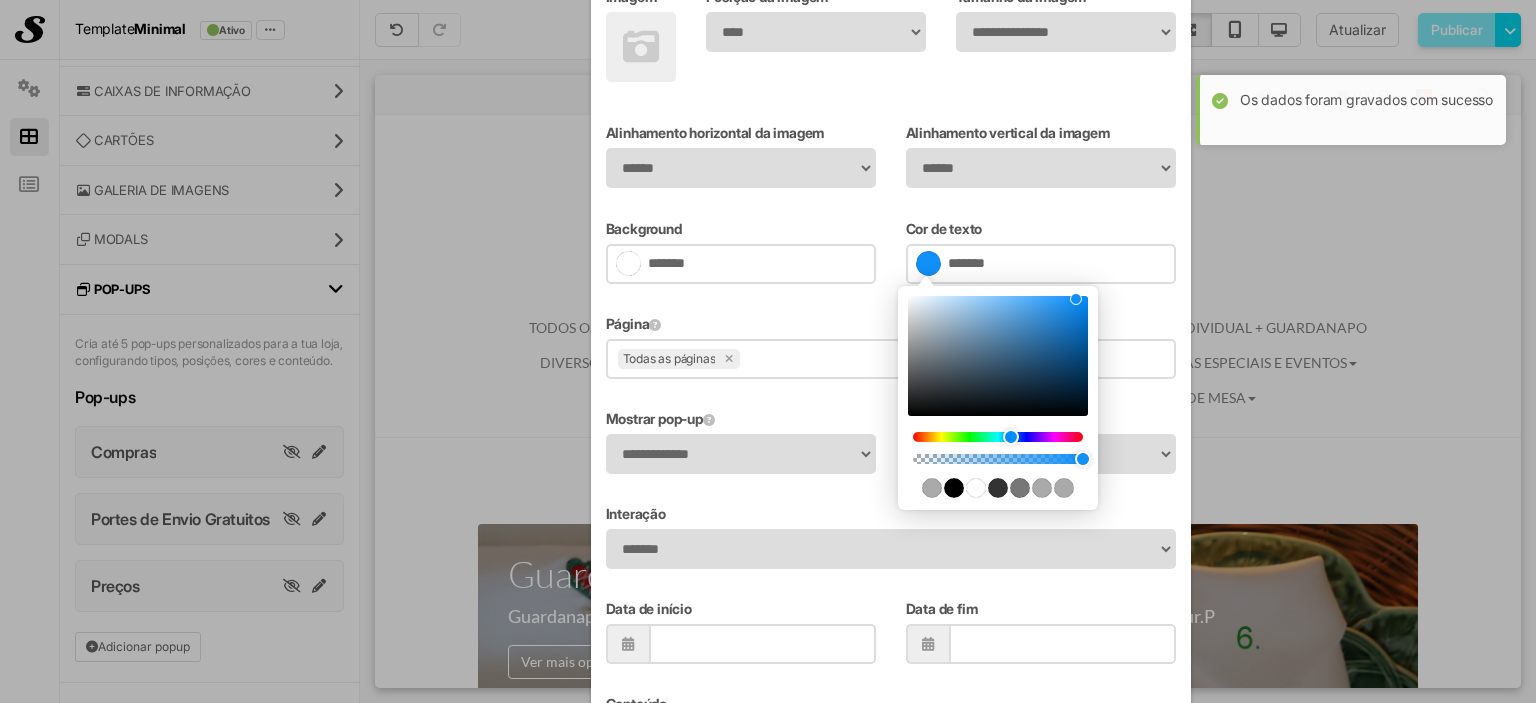 type on "*******" 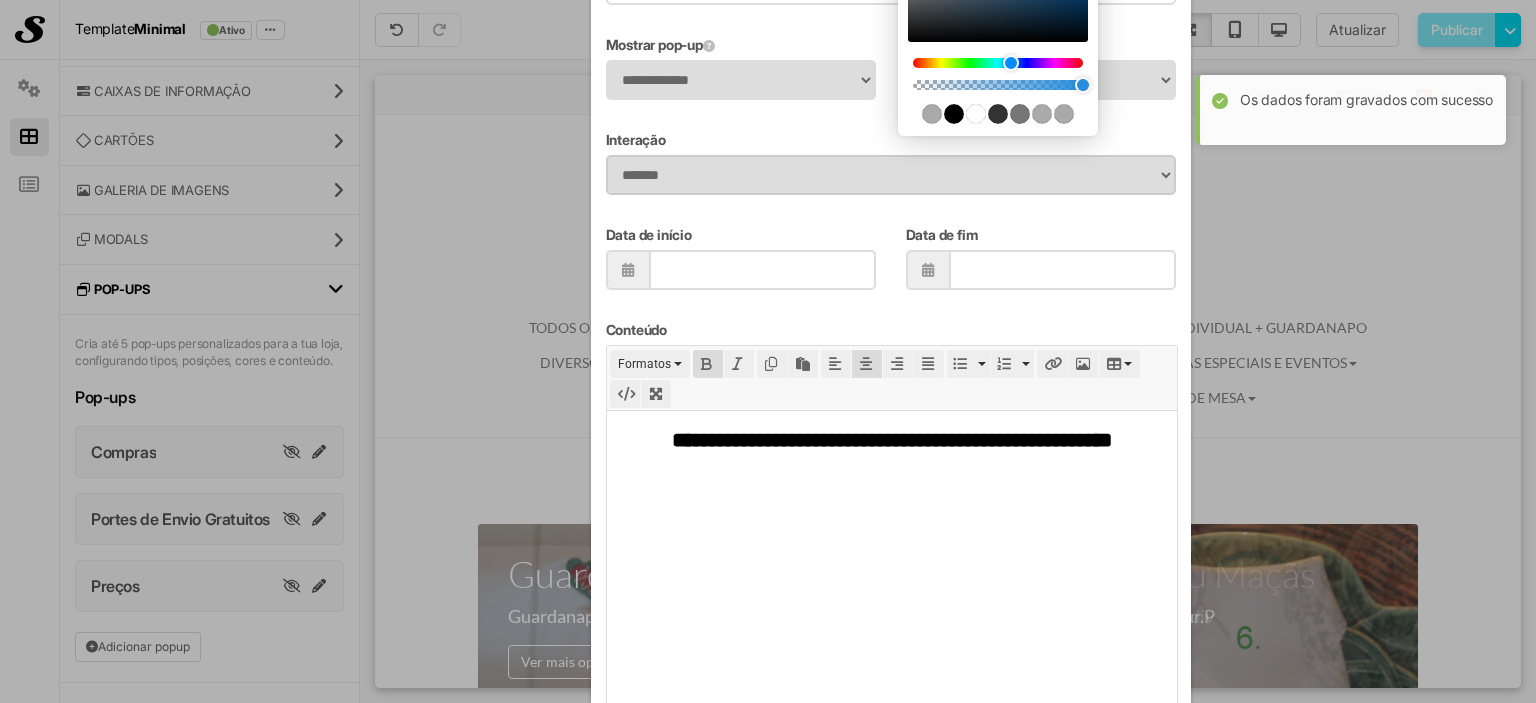 scroll, scrollTop: 800, scrollLeft: 0, axis: vertical 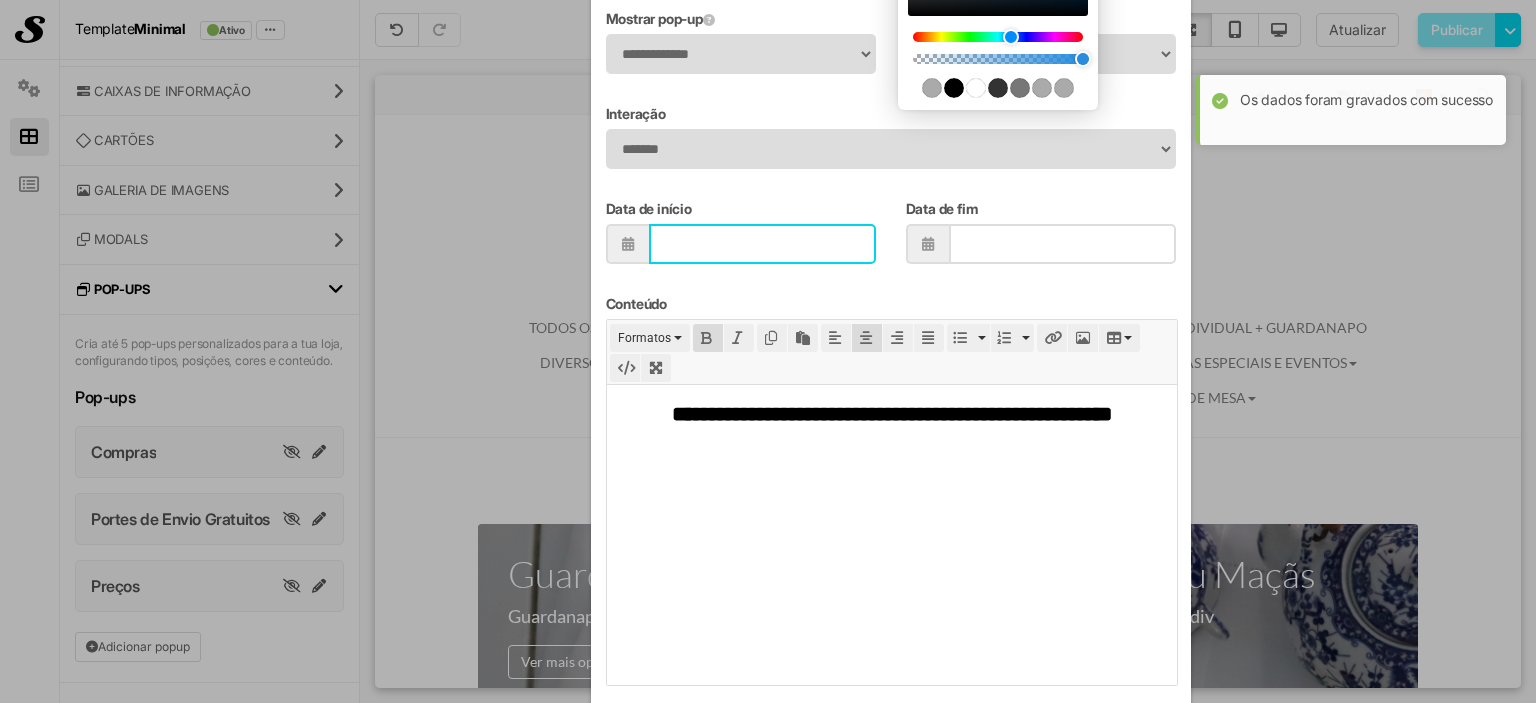 select on "*" 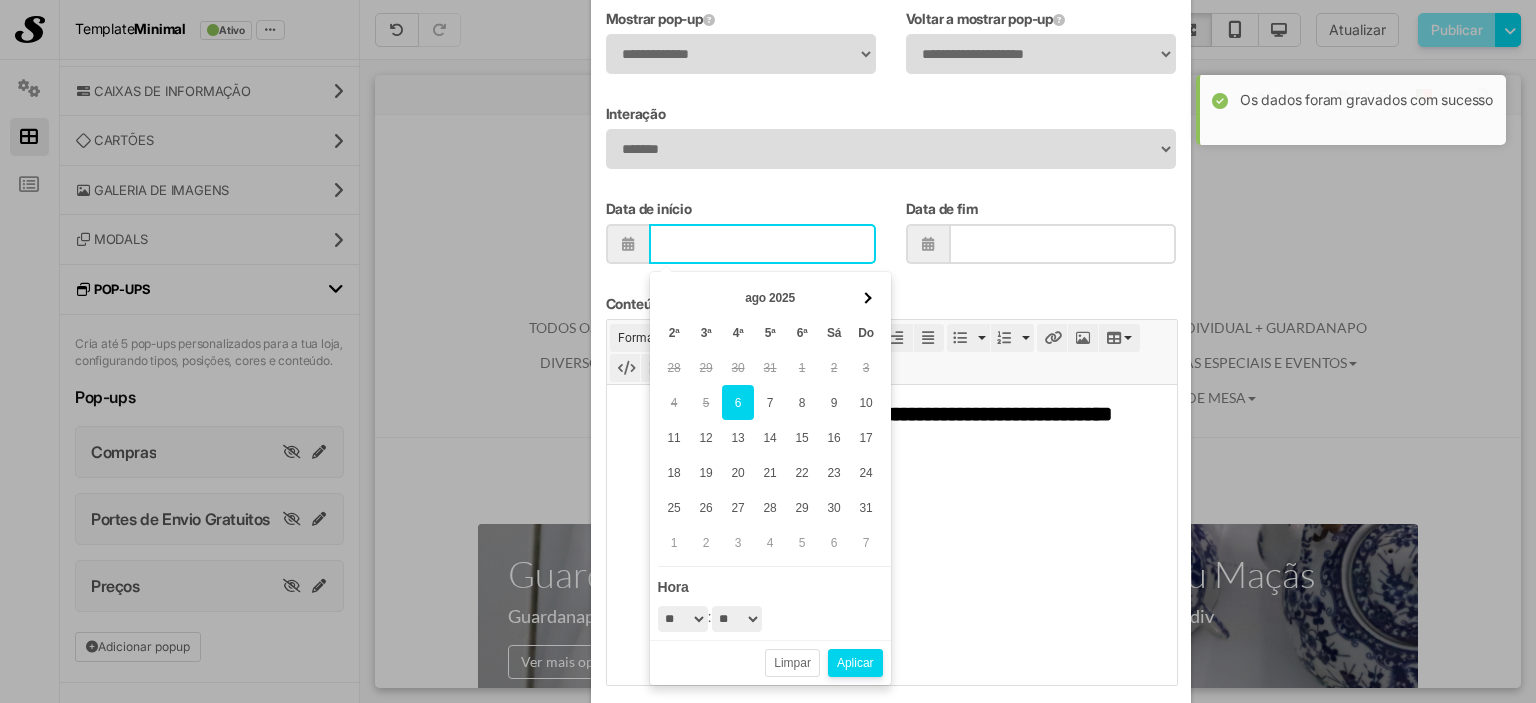 click on "Data de início" at bounding box center [762, 244] 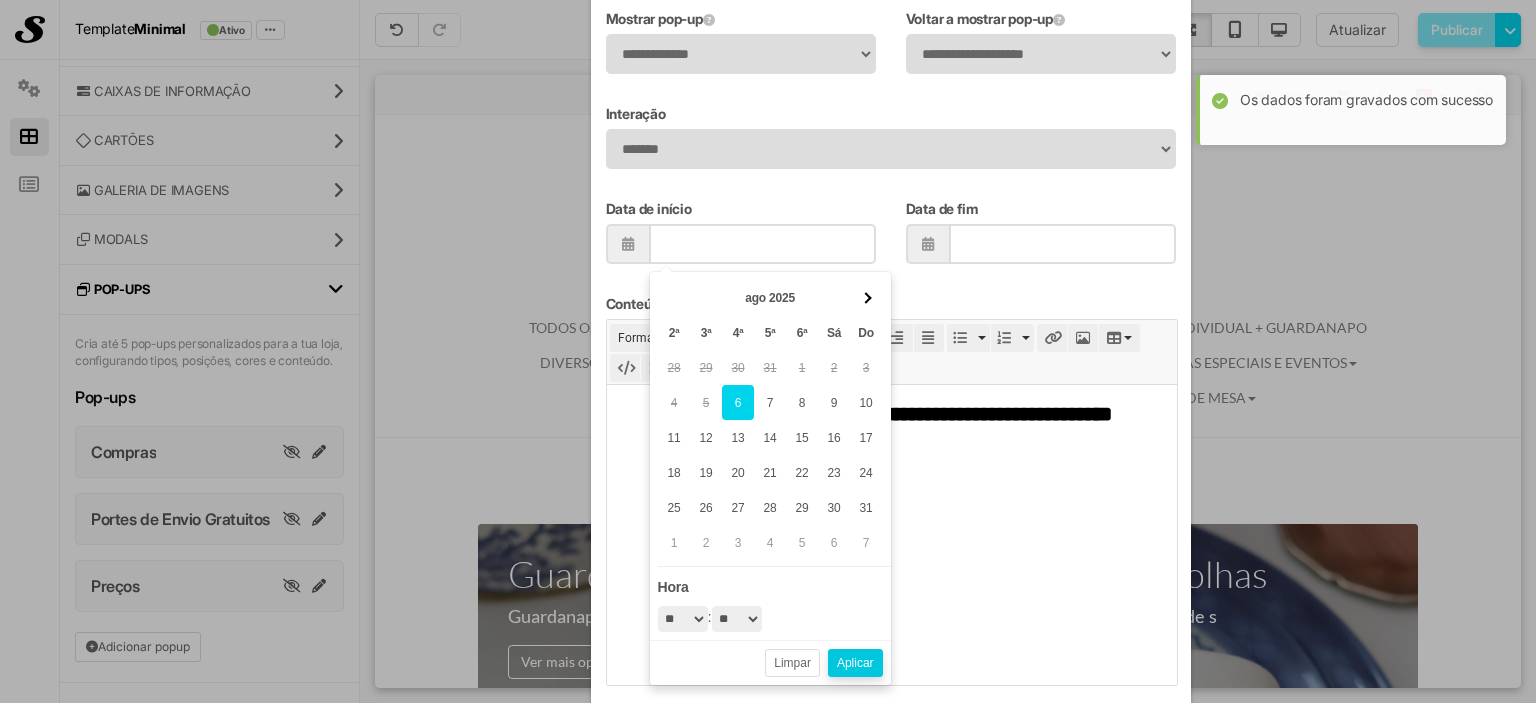 click on "Aplicar" at bounding box center (855, 663) 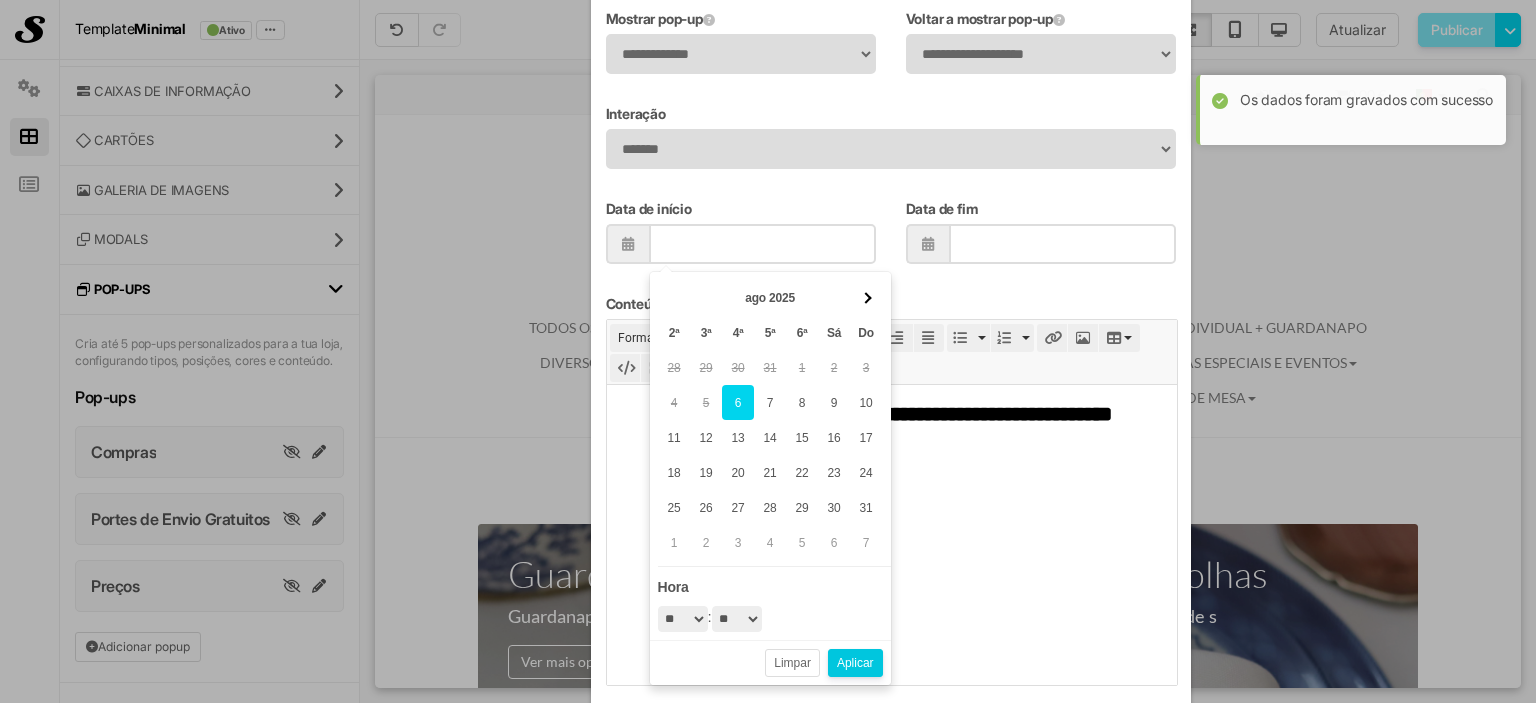 type on "**********" 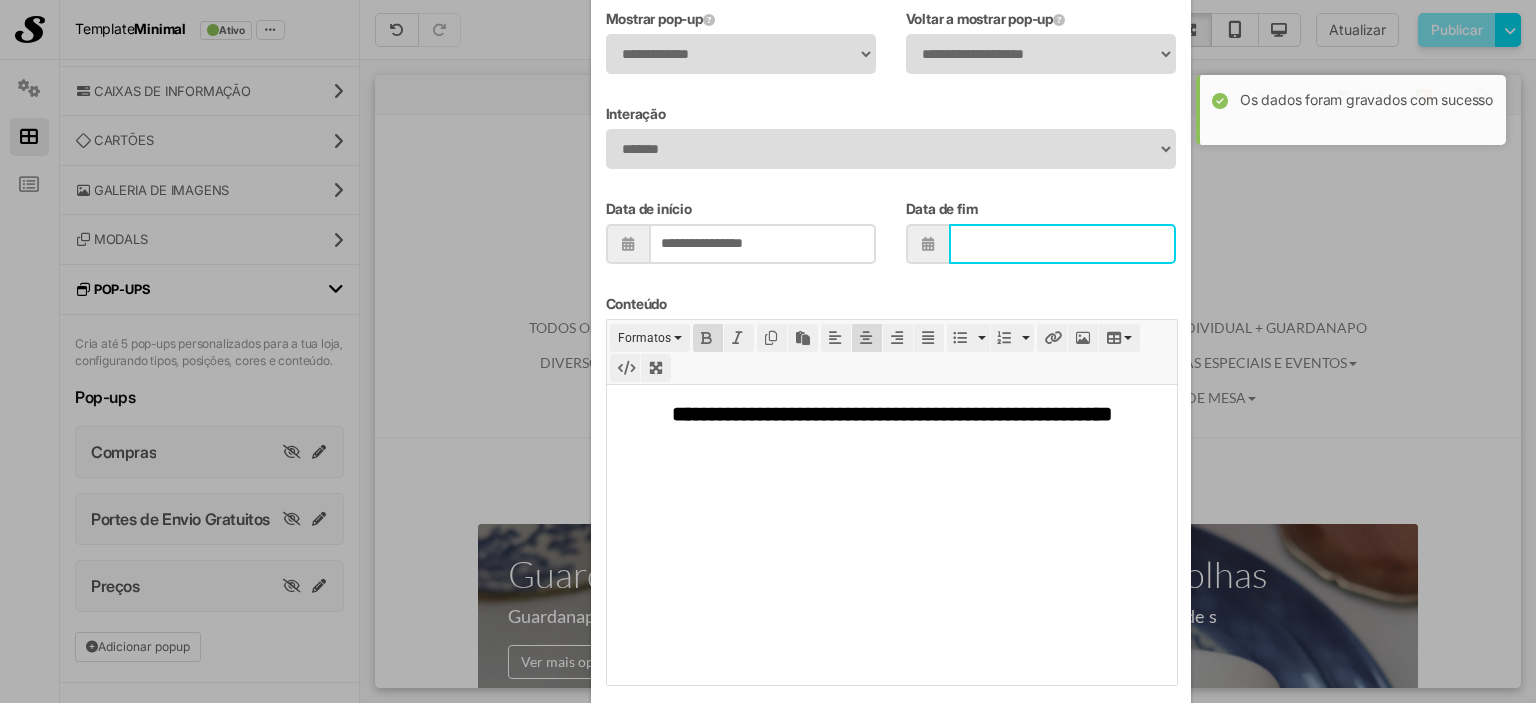 click on "Data de fim" at bounding box center (1062, 244) 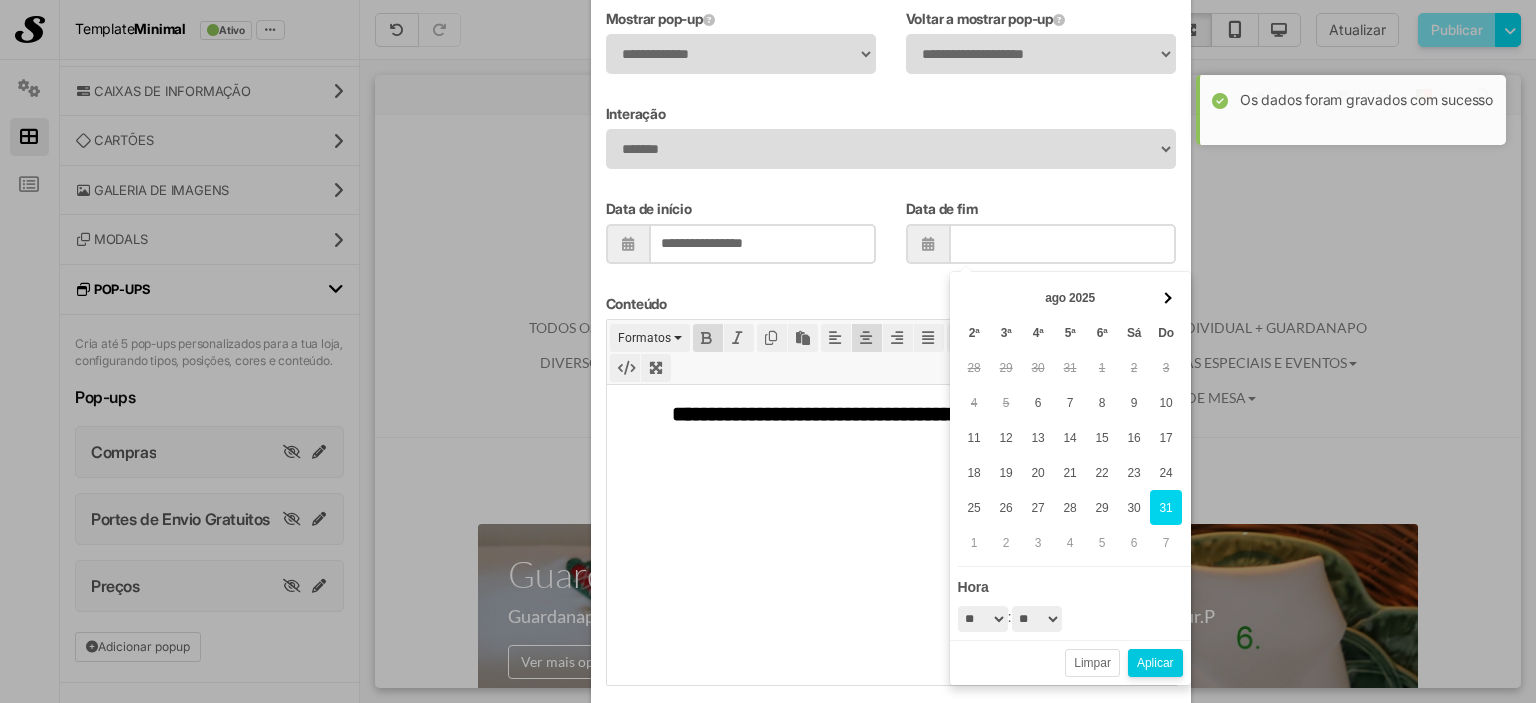 drag, startPoint x: 1152, startPoint y: 655, endPoint x: 949, endPoint y: 300, distance: 408.94254 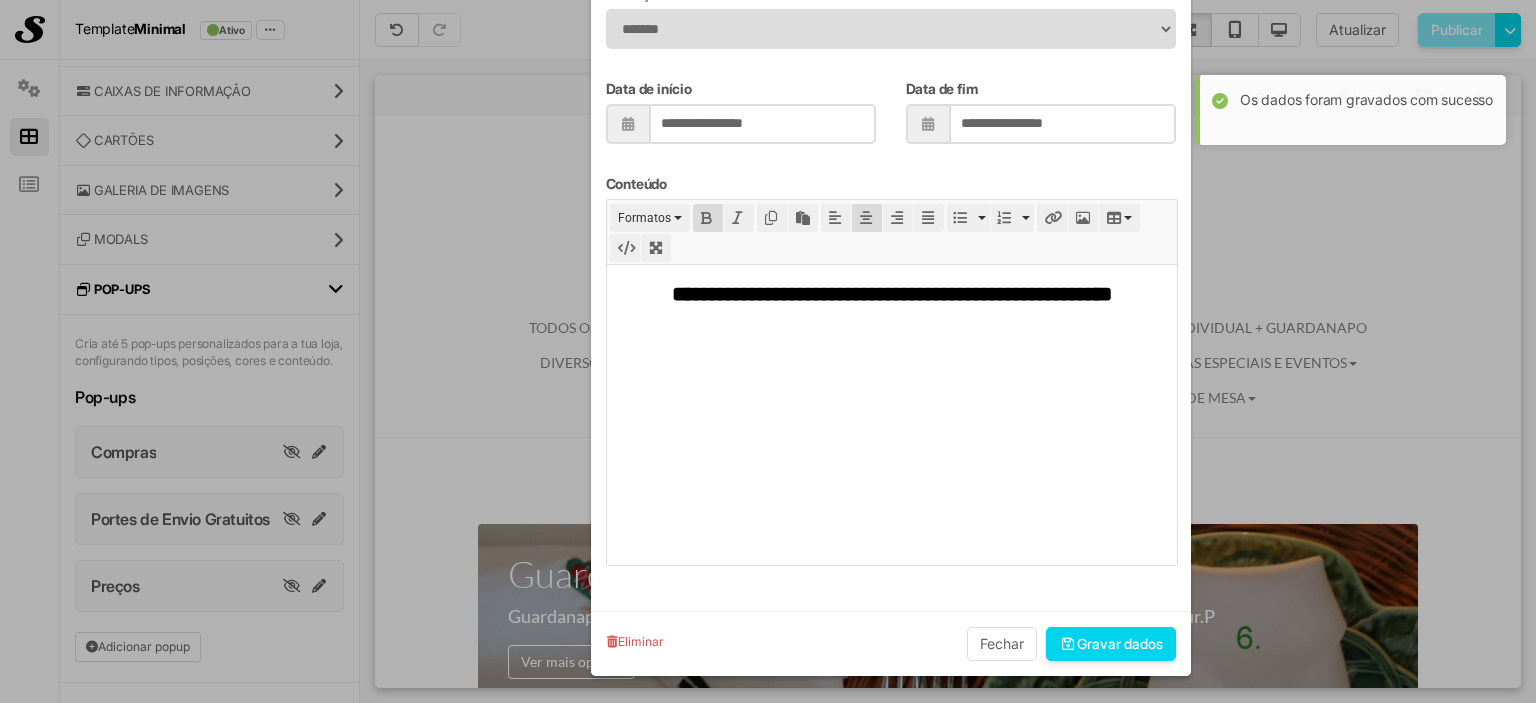 scroll, scrollTop: 921, scrollLeft: 0, axis: vertical 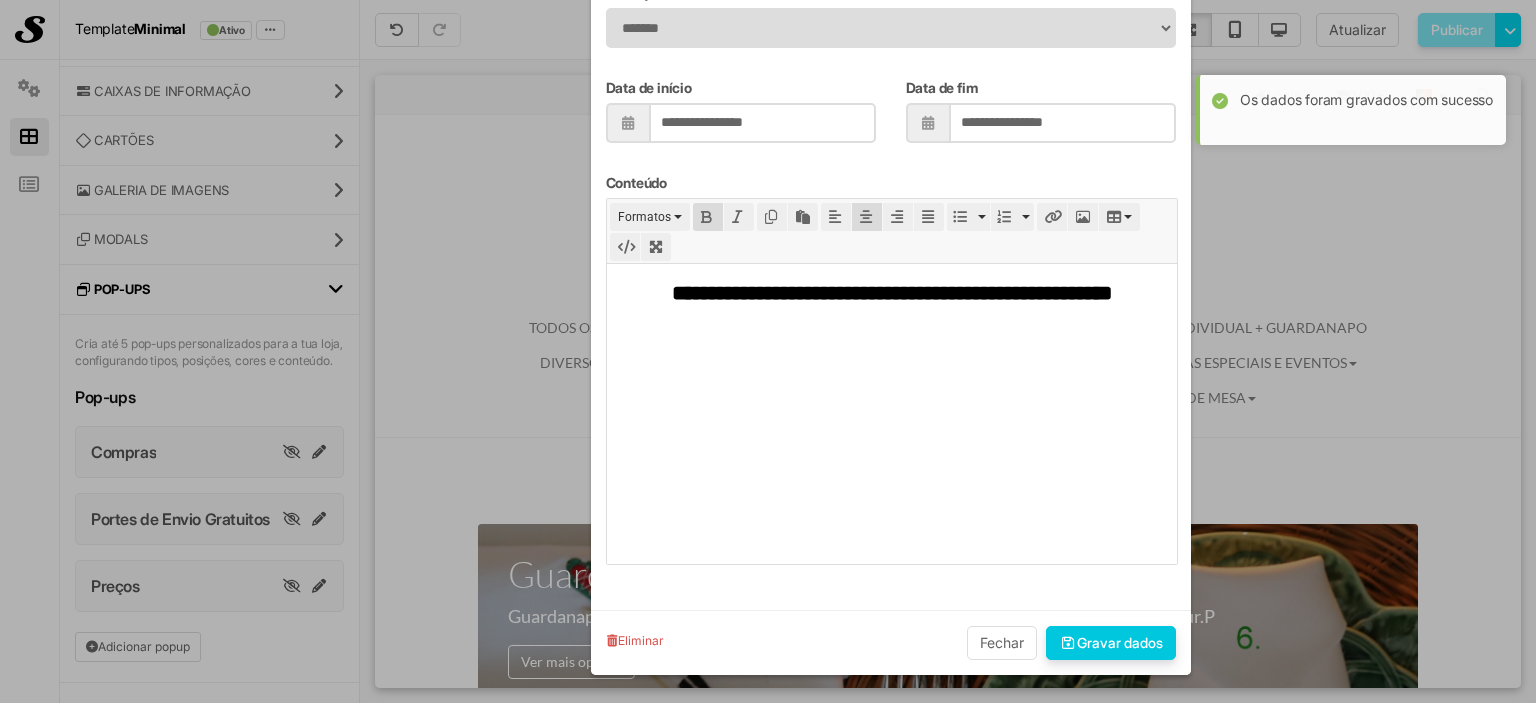 click on "Gravar dados" at bounding box center [1111, 643] 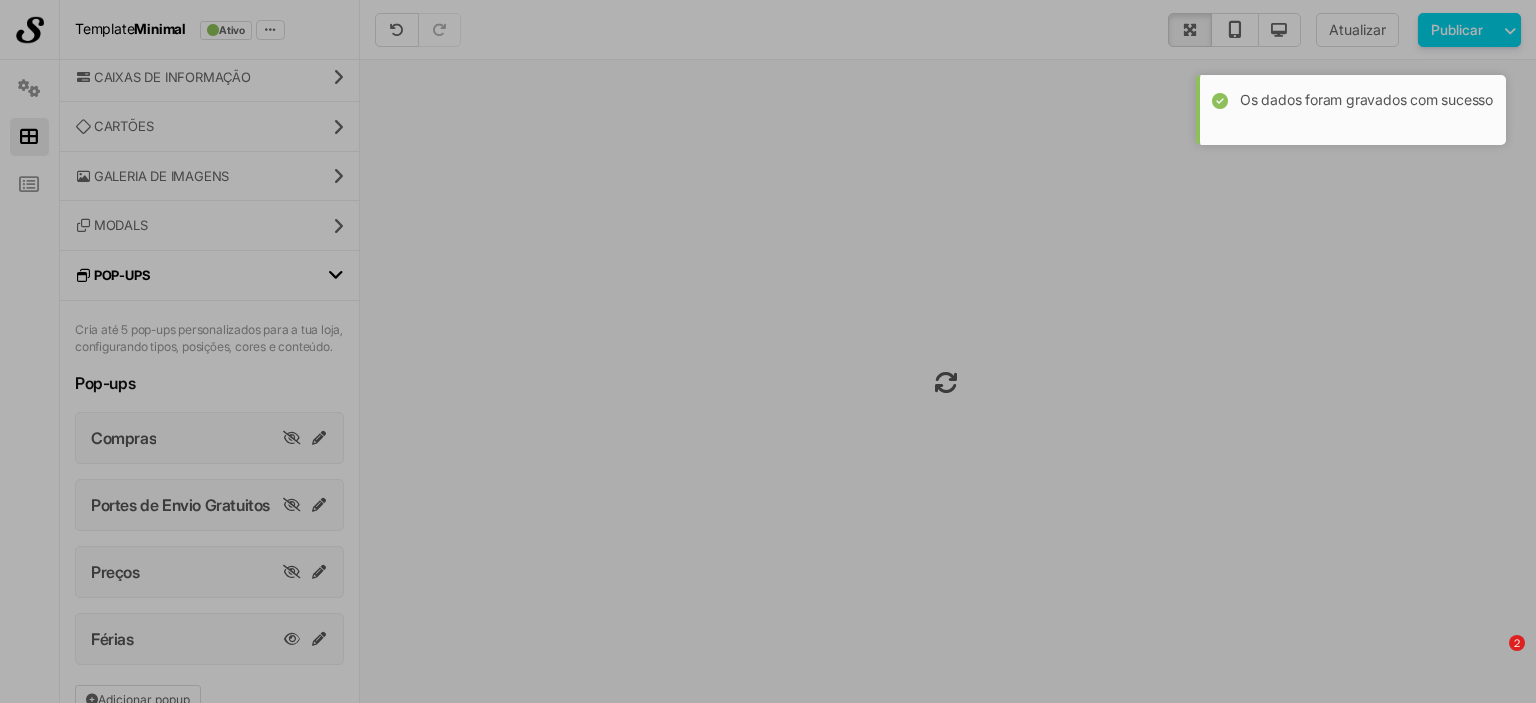 scroll, scrollTop: 0, scrollLeft: 0, axis: both 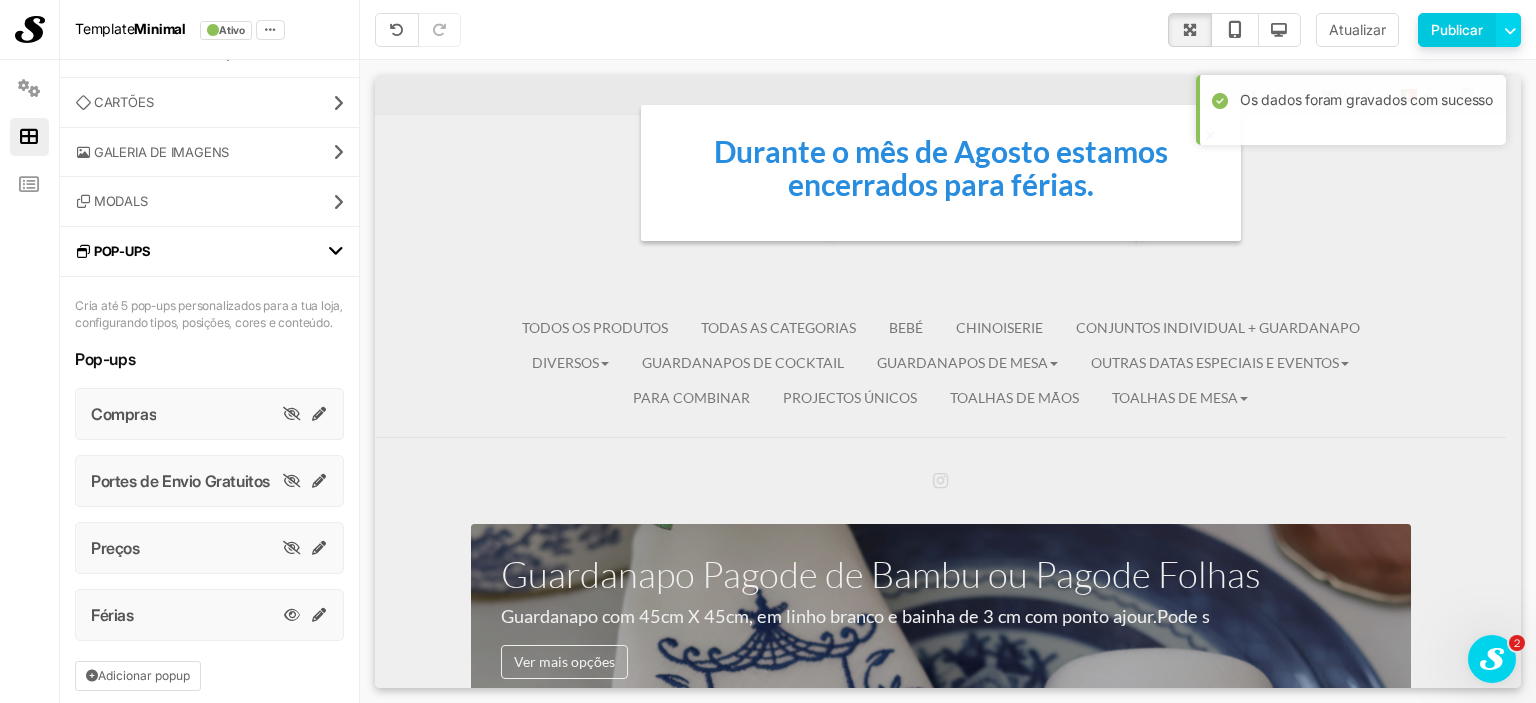 click on "Publicar" at bounding box center [1457, 30] 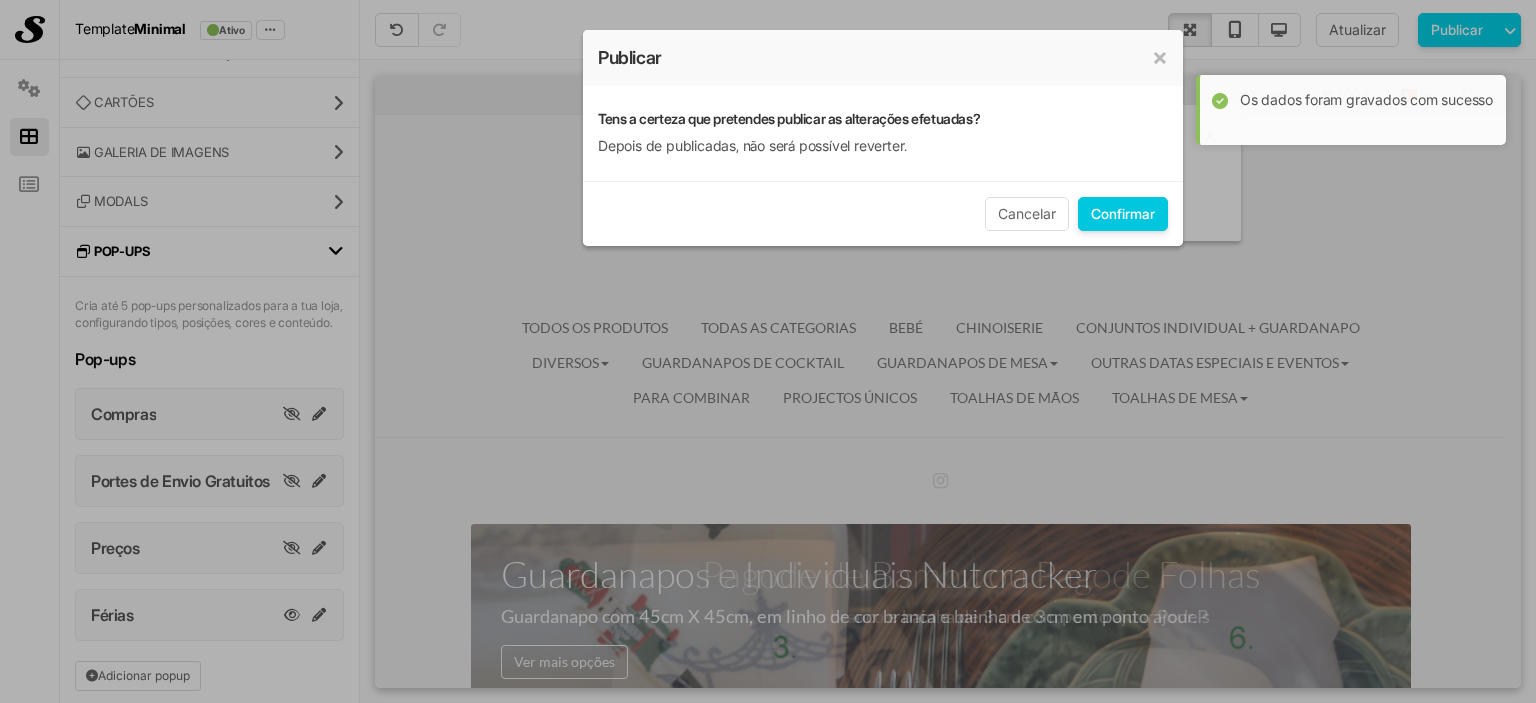 drag, startPoint x: 1131, startPoint y: 211, endPoint x: 1224, endPoint y: 10, distance: 221.47235 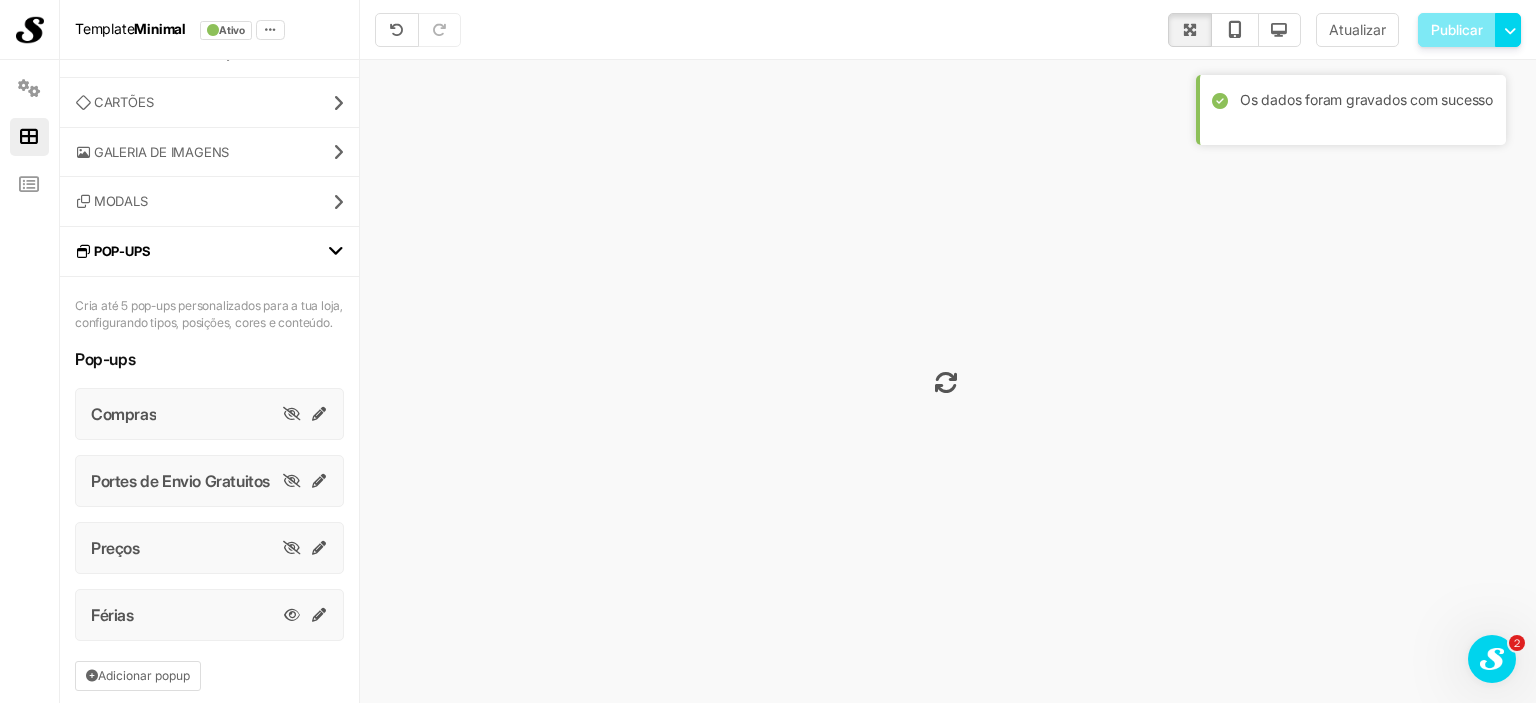 scroll, scrollTop: 0, scrollLeft: 0, axis: both 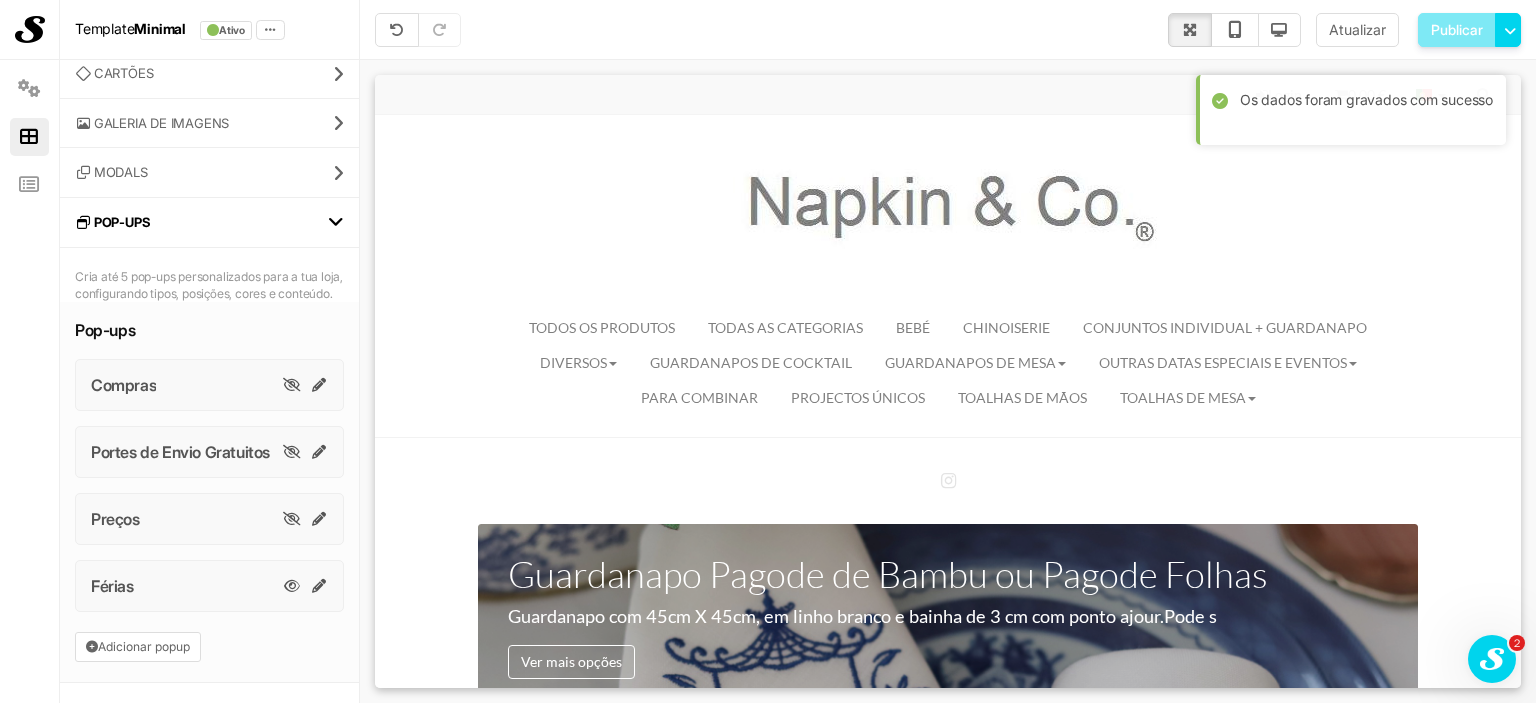 click on "Férias" at bounding box center [112, 587] 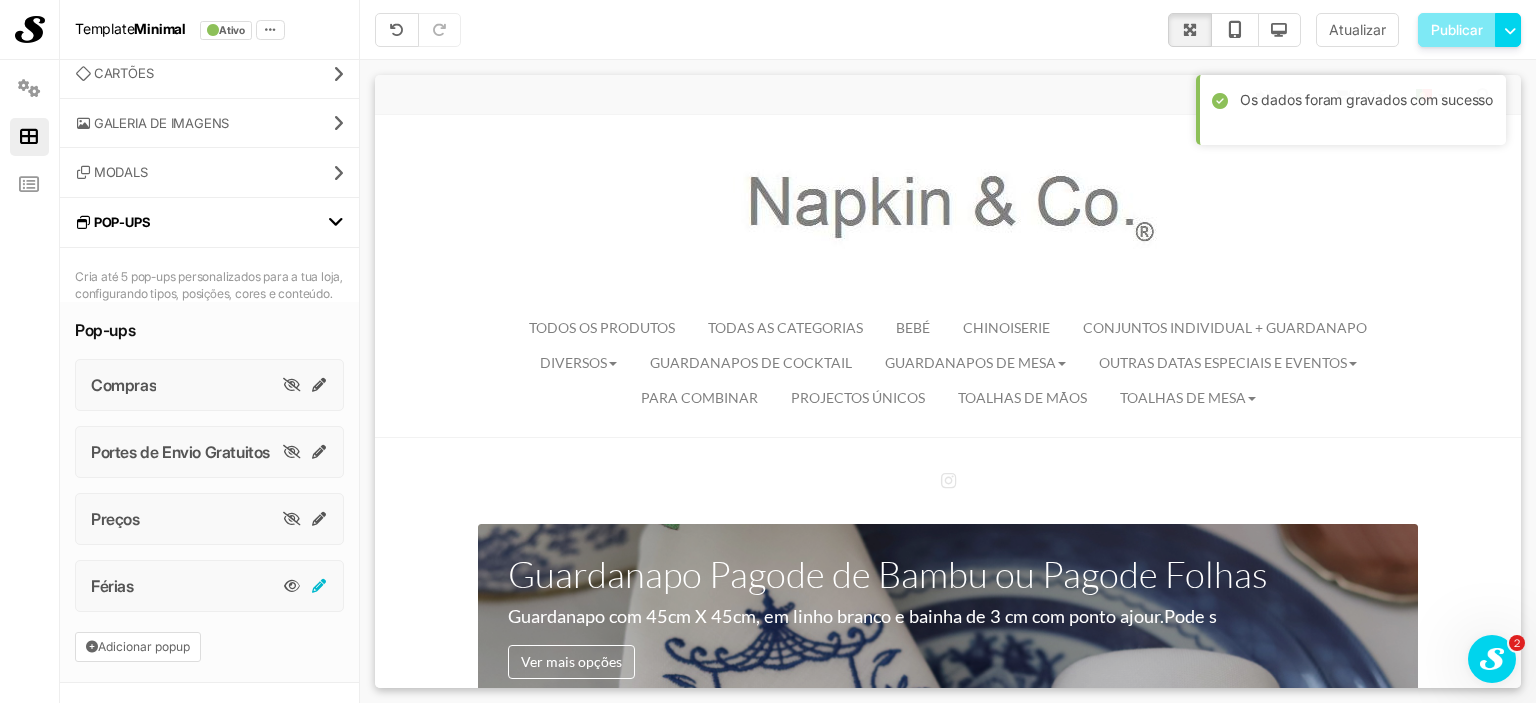click at bounding box center [320, 586] 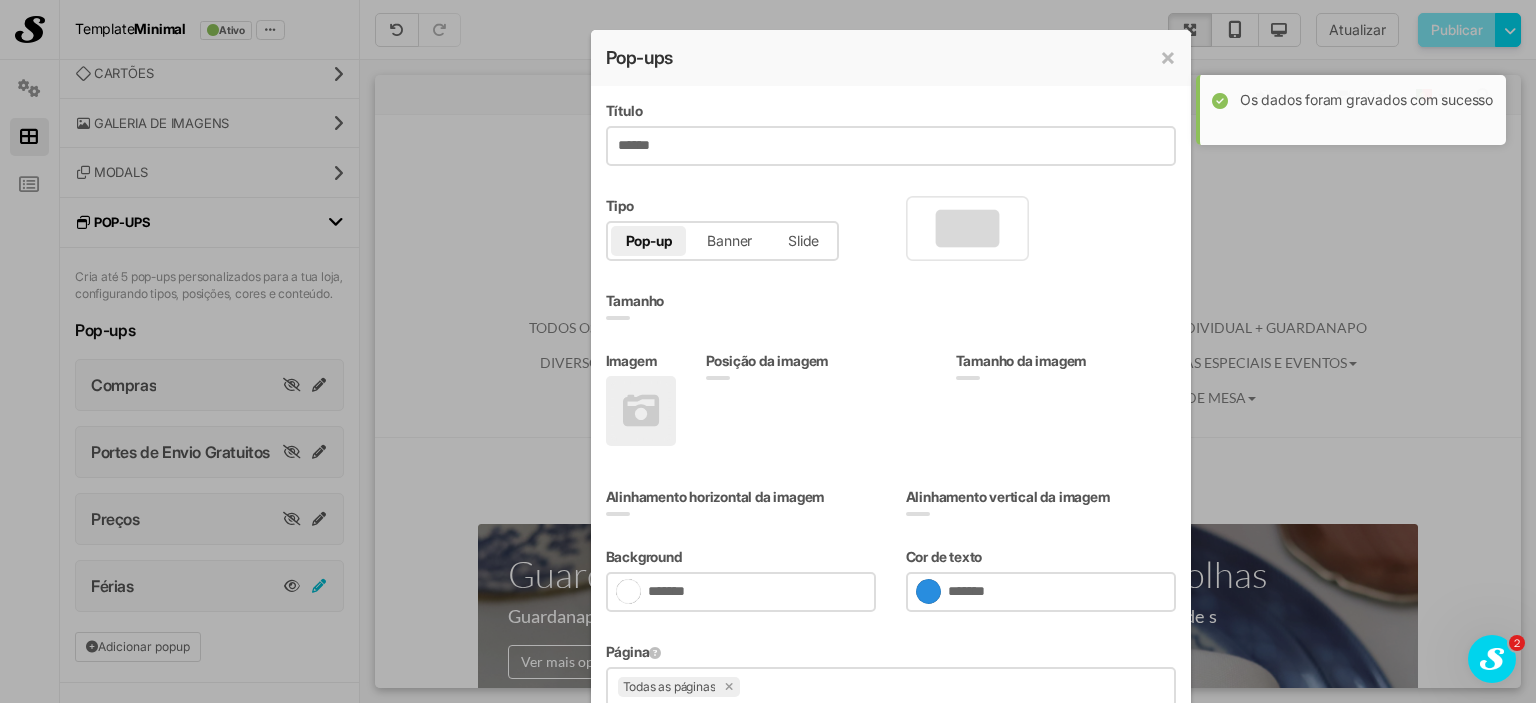 scroll, scrollTop: 0, scrollLeft: 0, axis: both 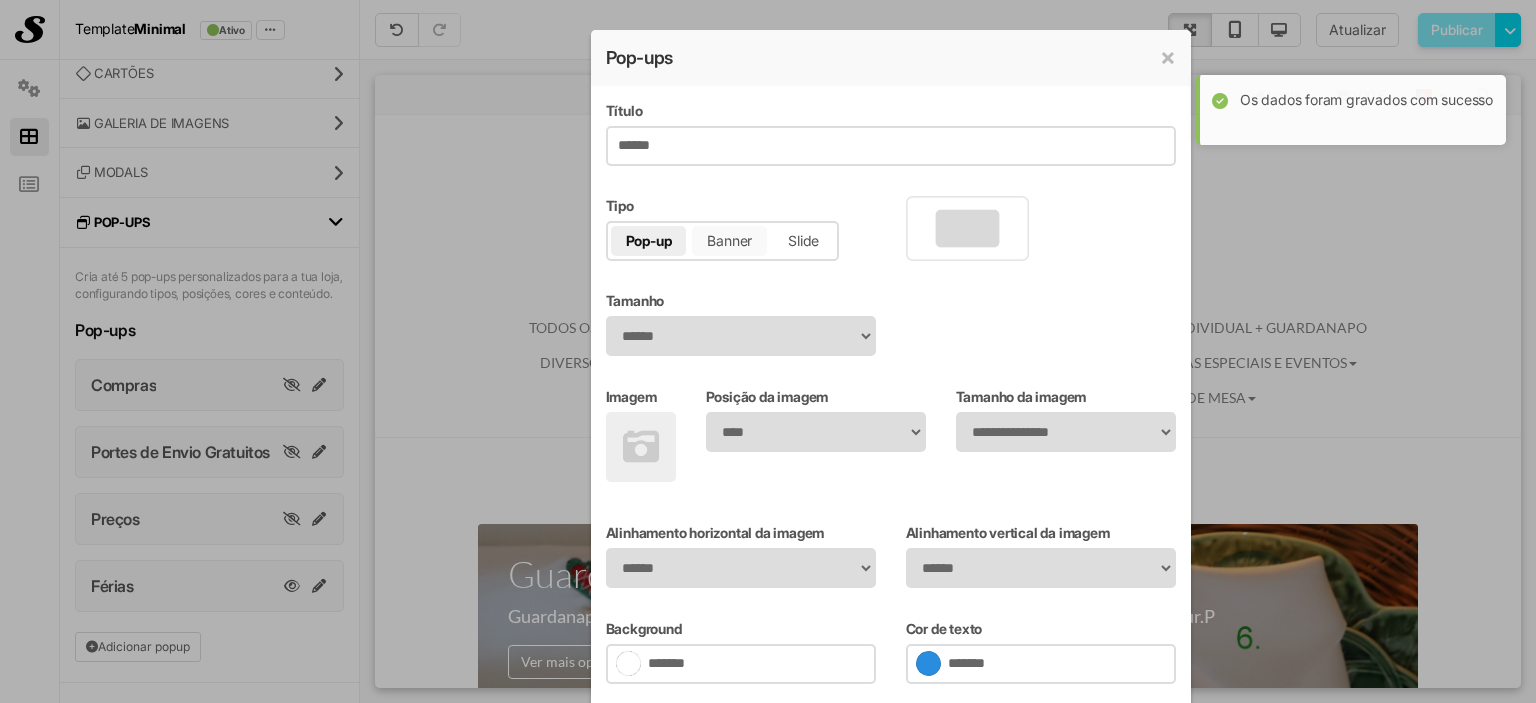 click on "Banner" at bounding box center [729, 241] 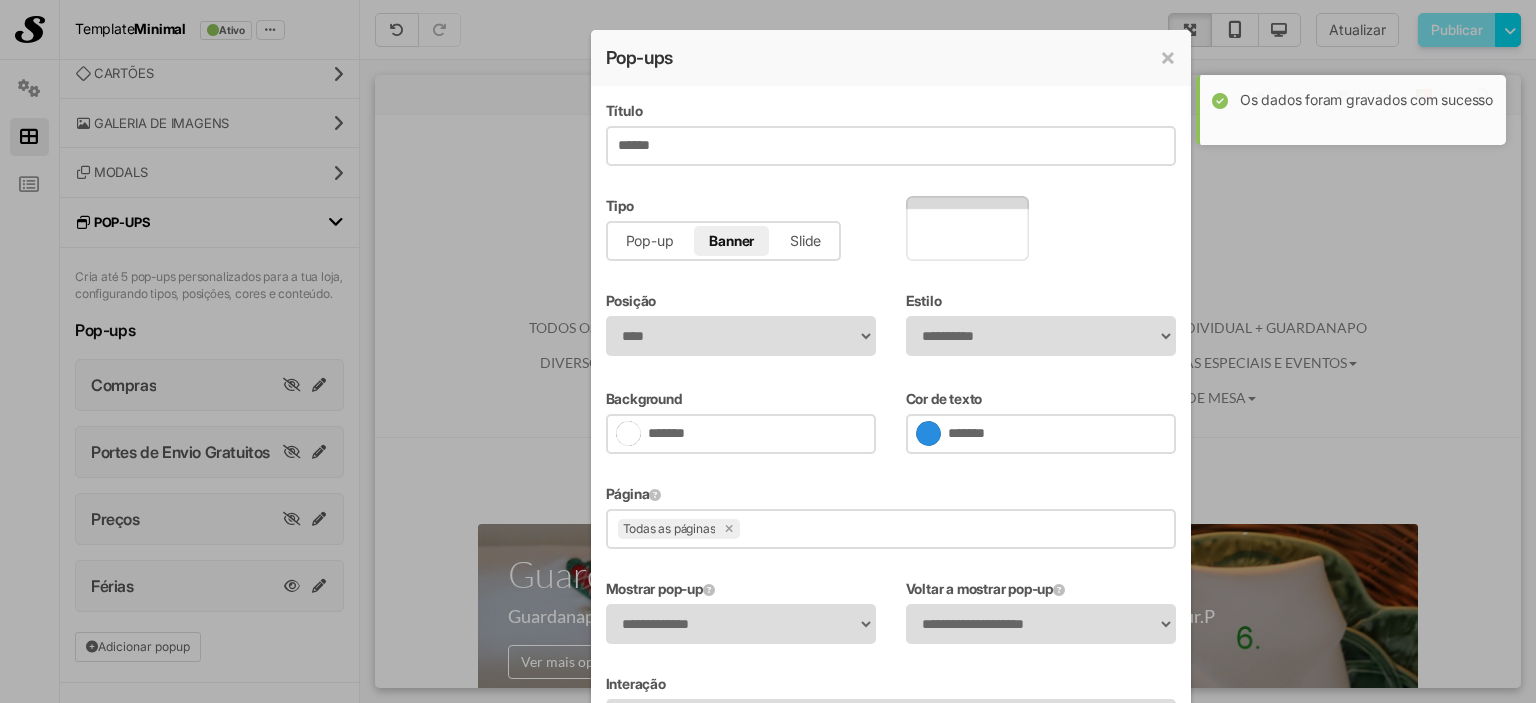 scroll, scrollTop: 0, scrollLeft: 0, axis: both 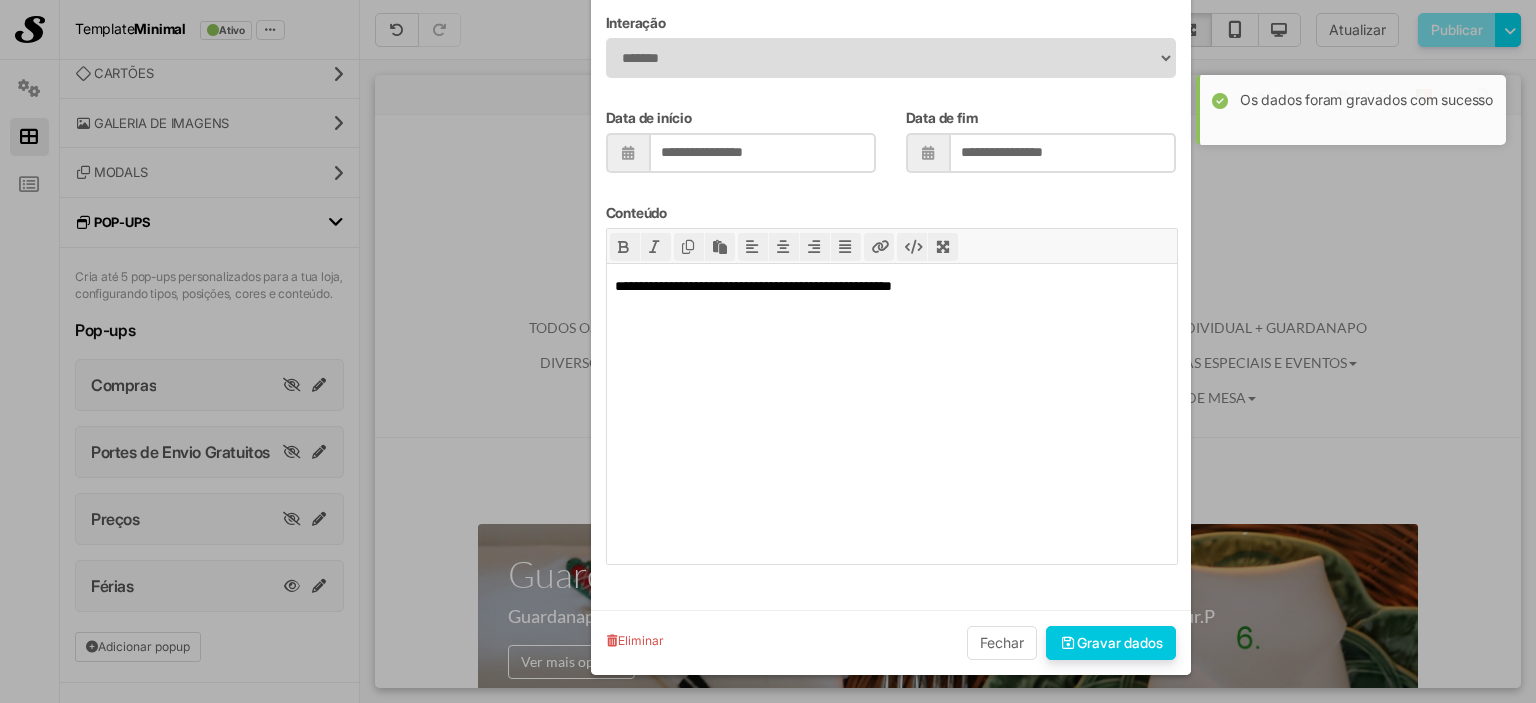 click on "Gravar dados" at bounding box center [1111, 643] 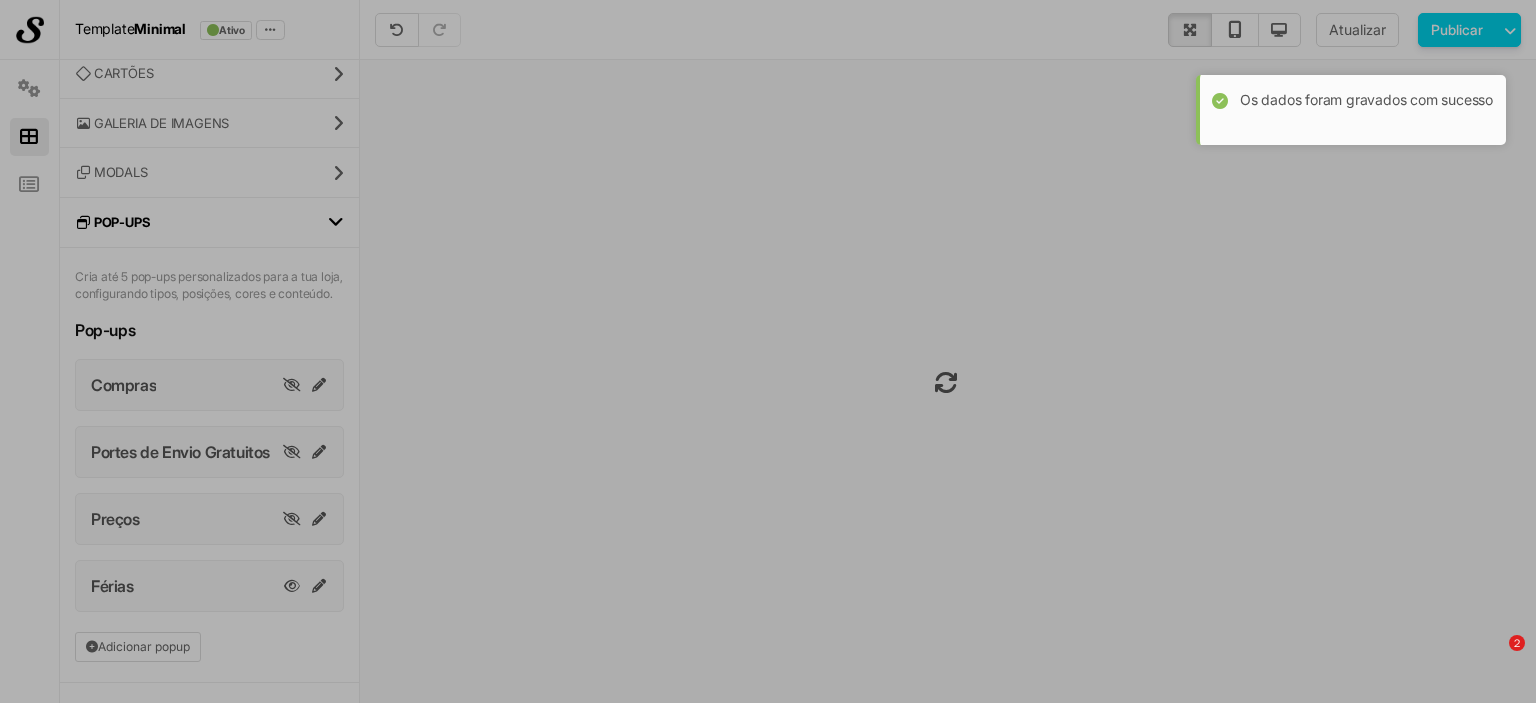 scroll, scrollTop: 548, scrollLeft: 0, axis: vertical 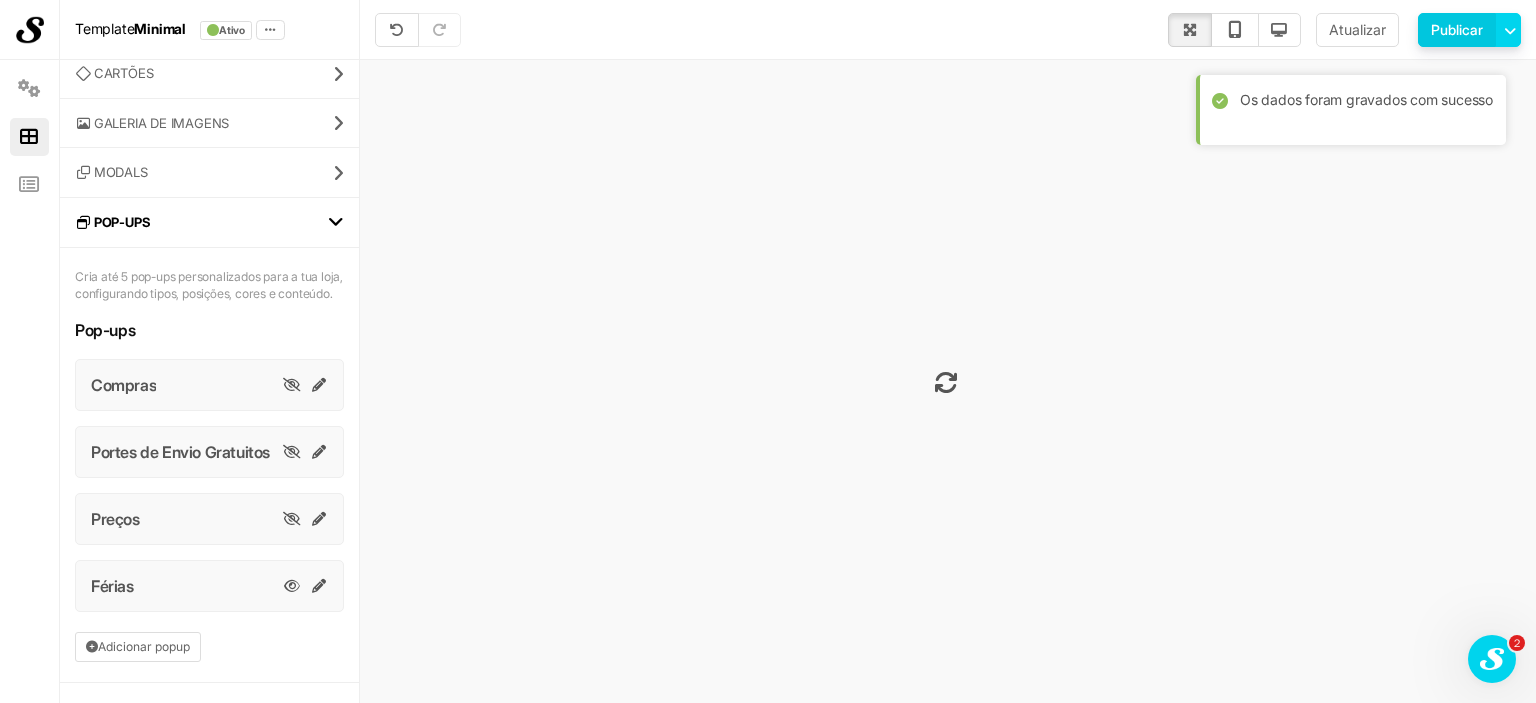click on "Publicar" at bounding box center [1457, 30] 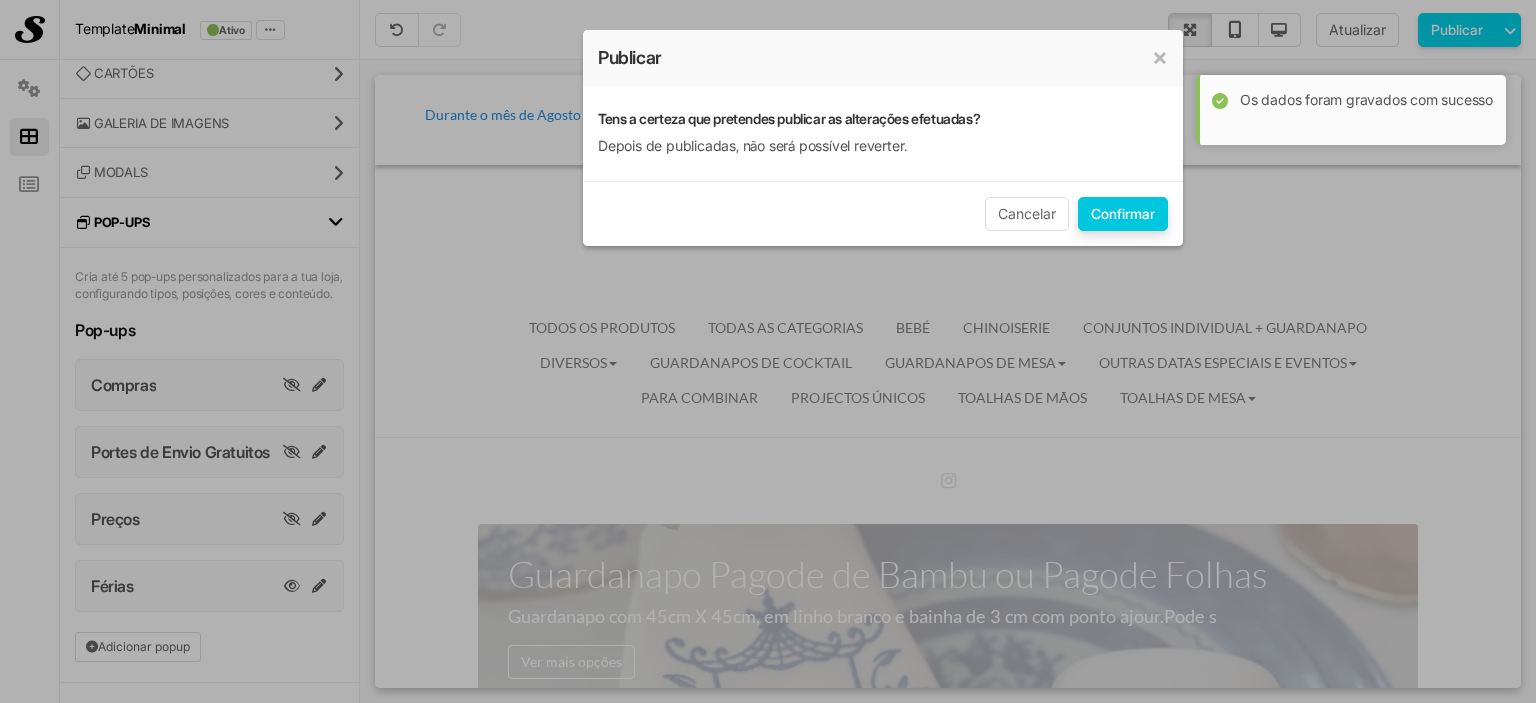 scroll, scrollTop: 0, scrollLeft: 0, axis: both 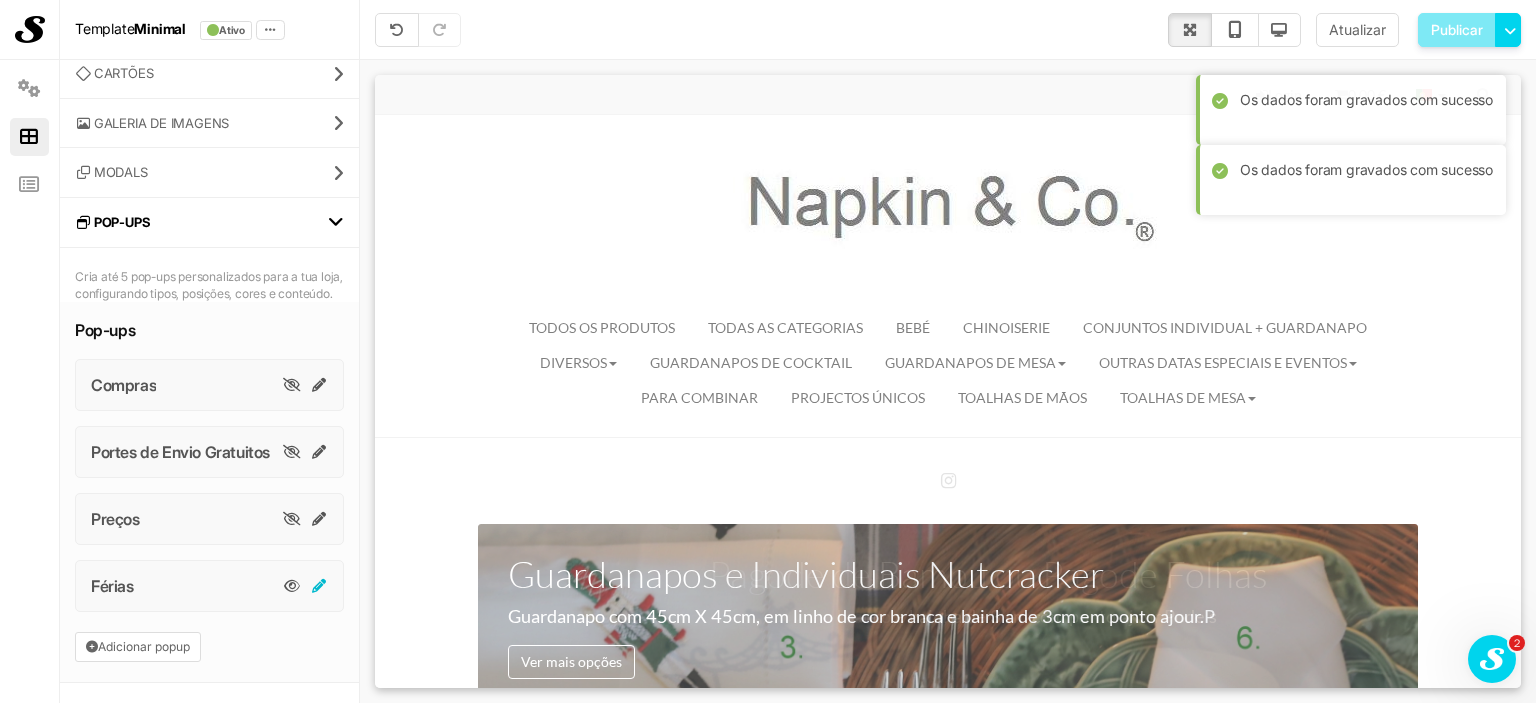 click at bounding box center [320, 586] 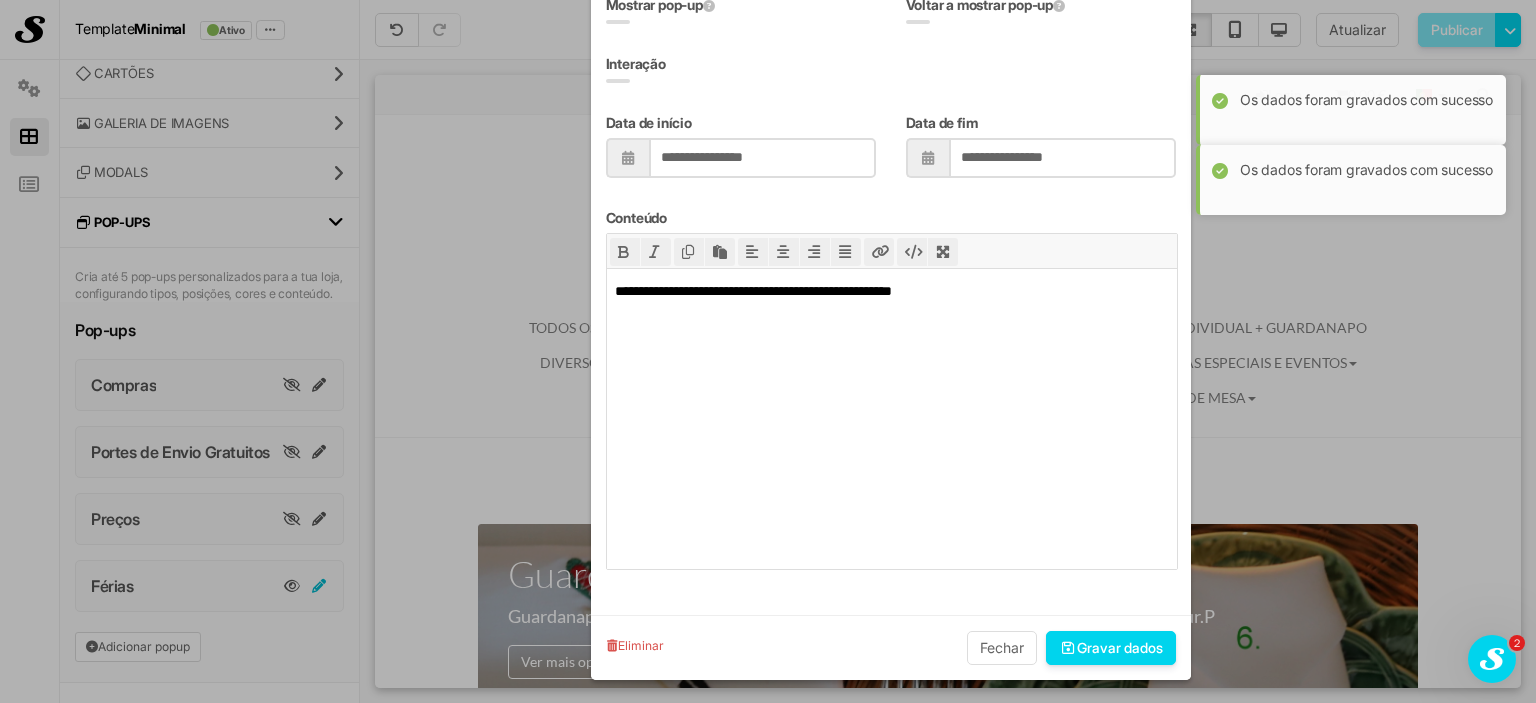 scroll, scrollTop: 0, scrollLeft: 0, axis: both 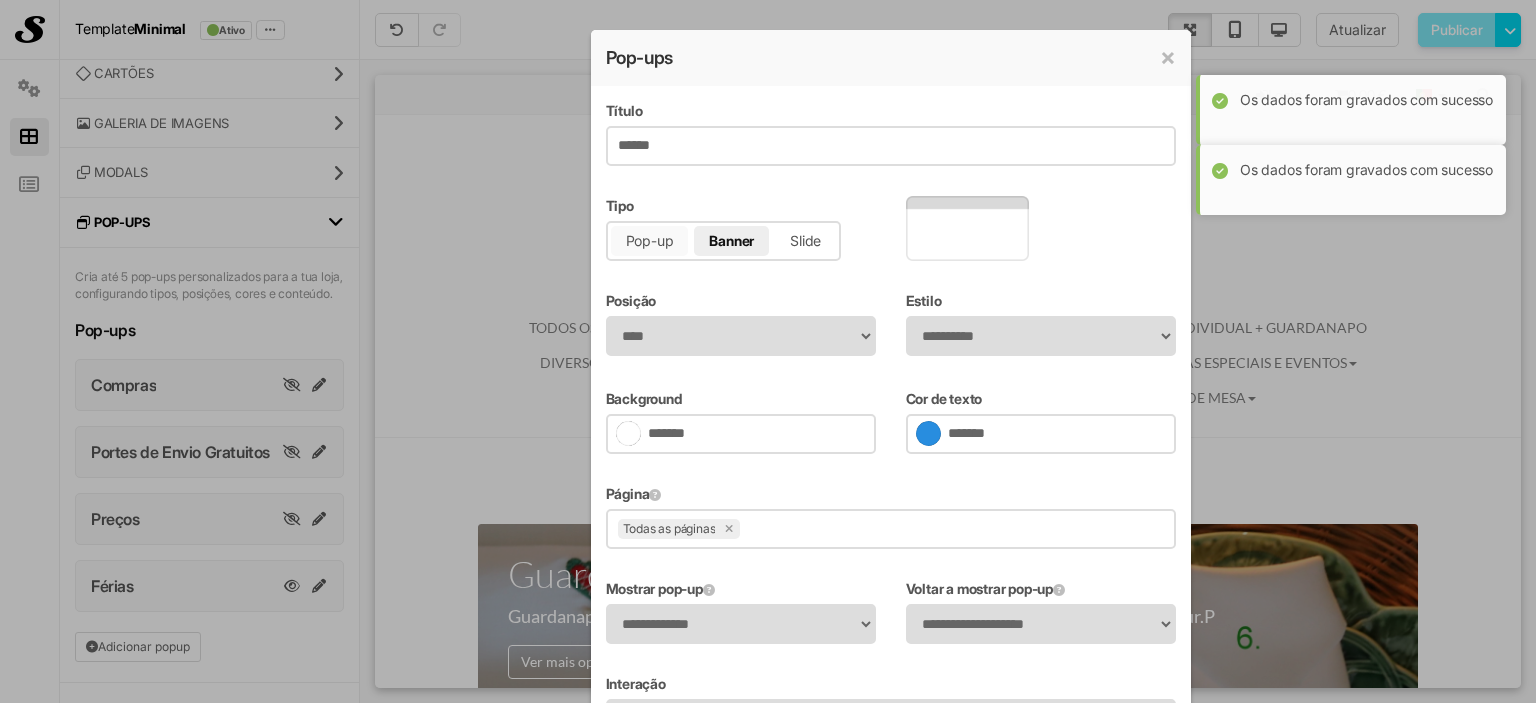 click on "Pop-up" at bounding box center [650, 241] 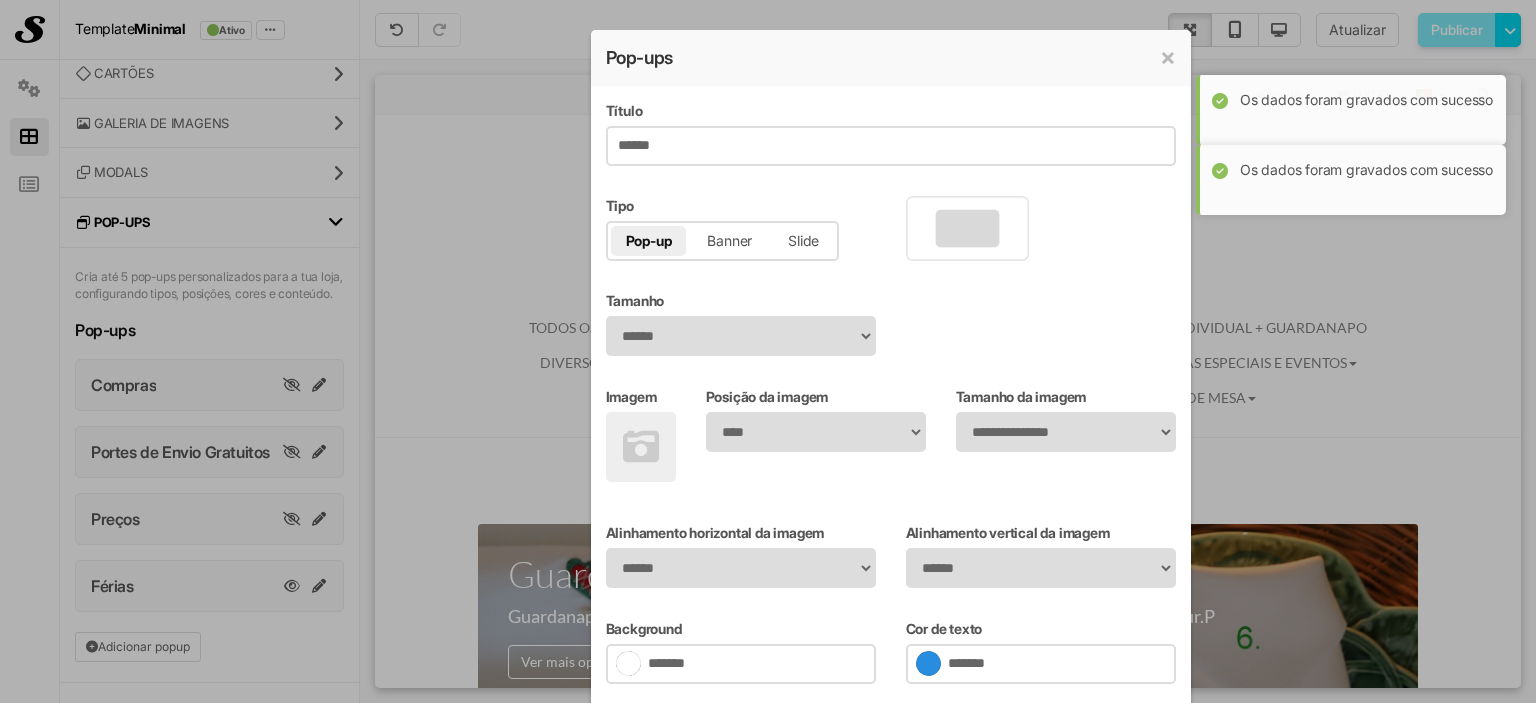 scroll, scrollTop: 0, scrollLeft: 0, axis: both 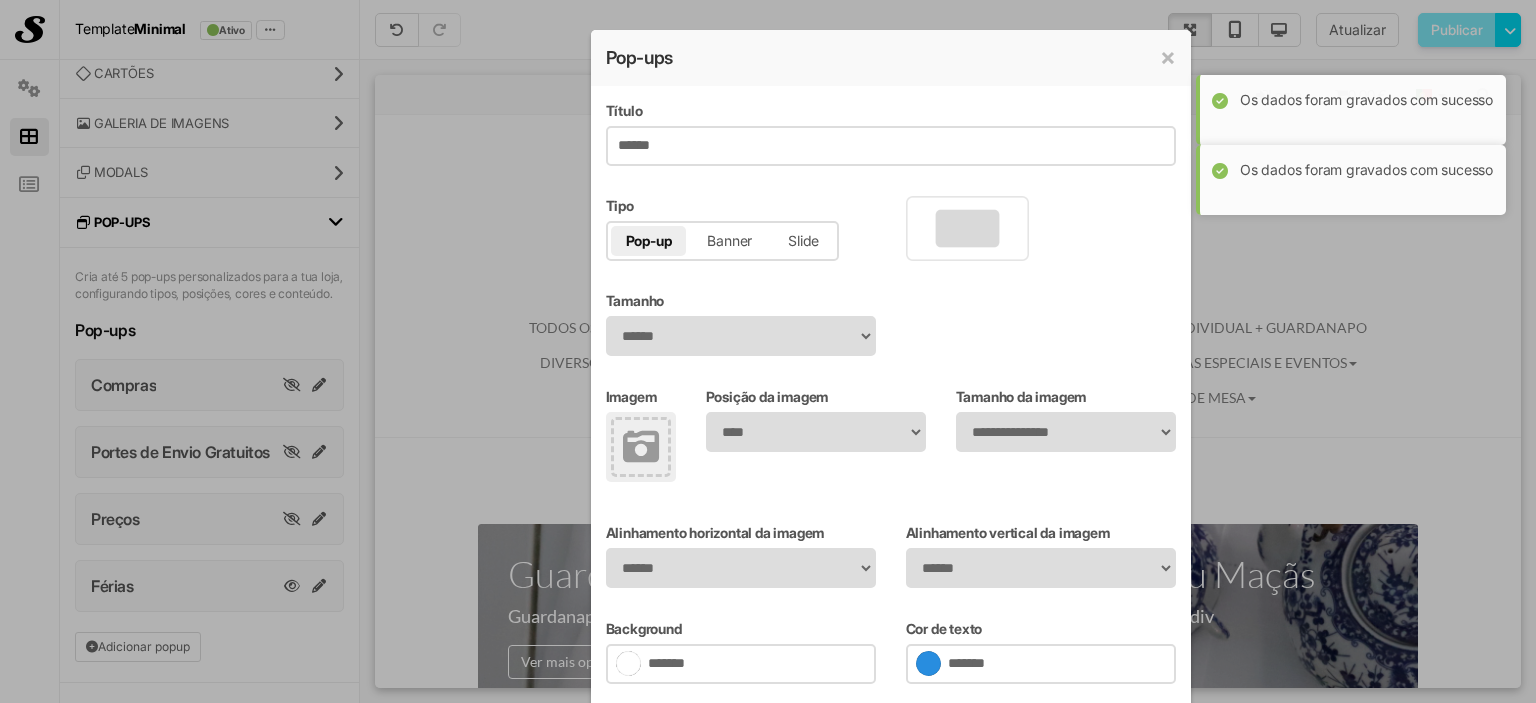 click at bounding box center [641, 447] 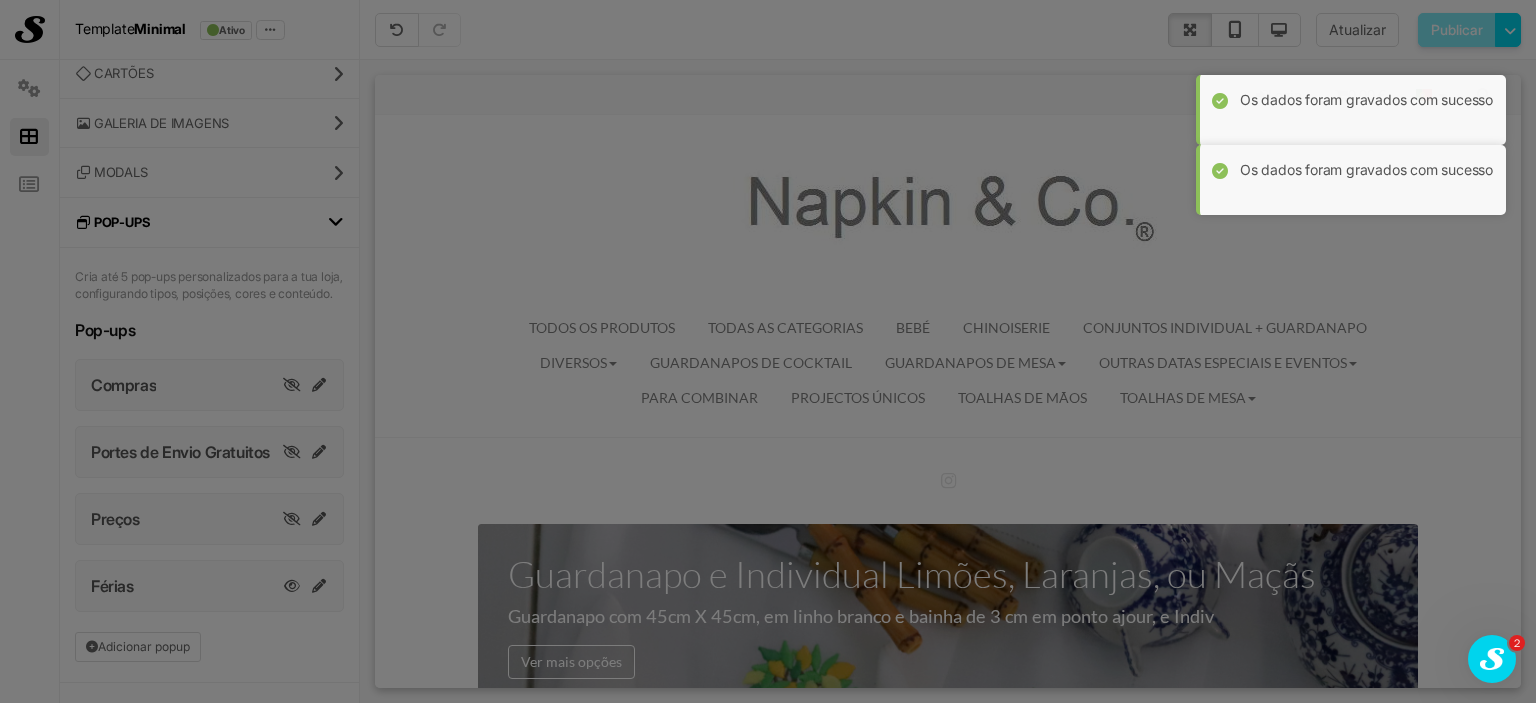 scroll, scrollTop: 0, scrollLeft: 0, axis: both 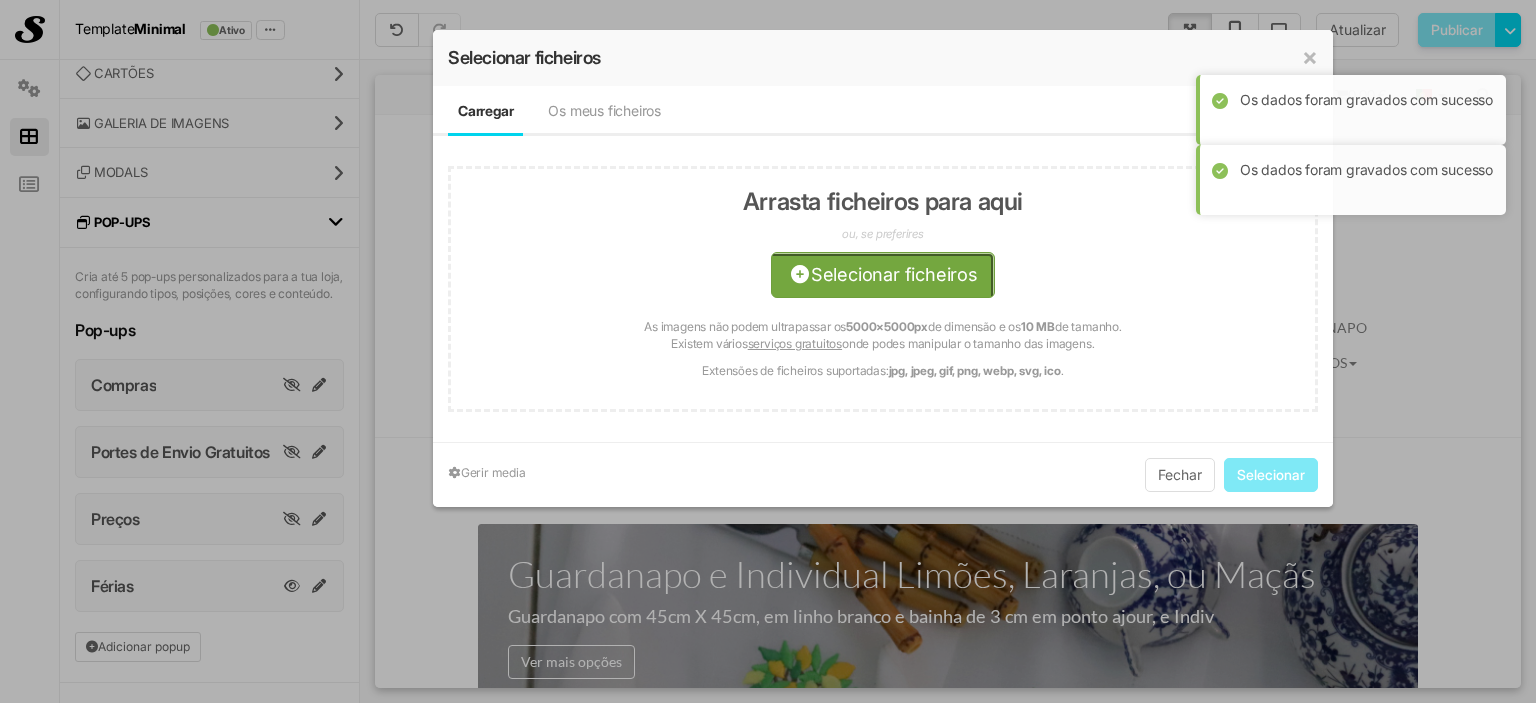 click at bounding box center (-1097, 386) 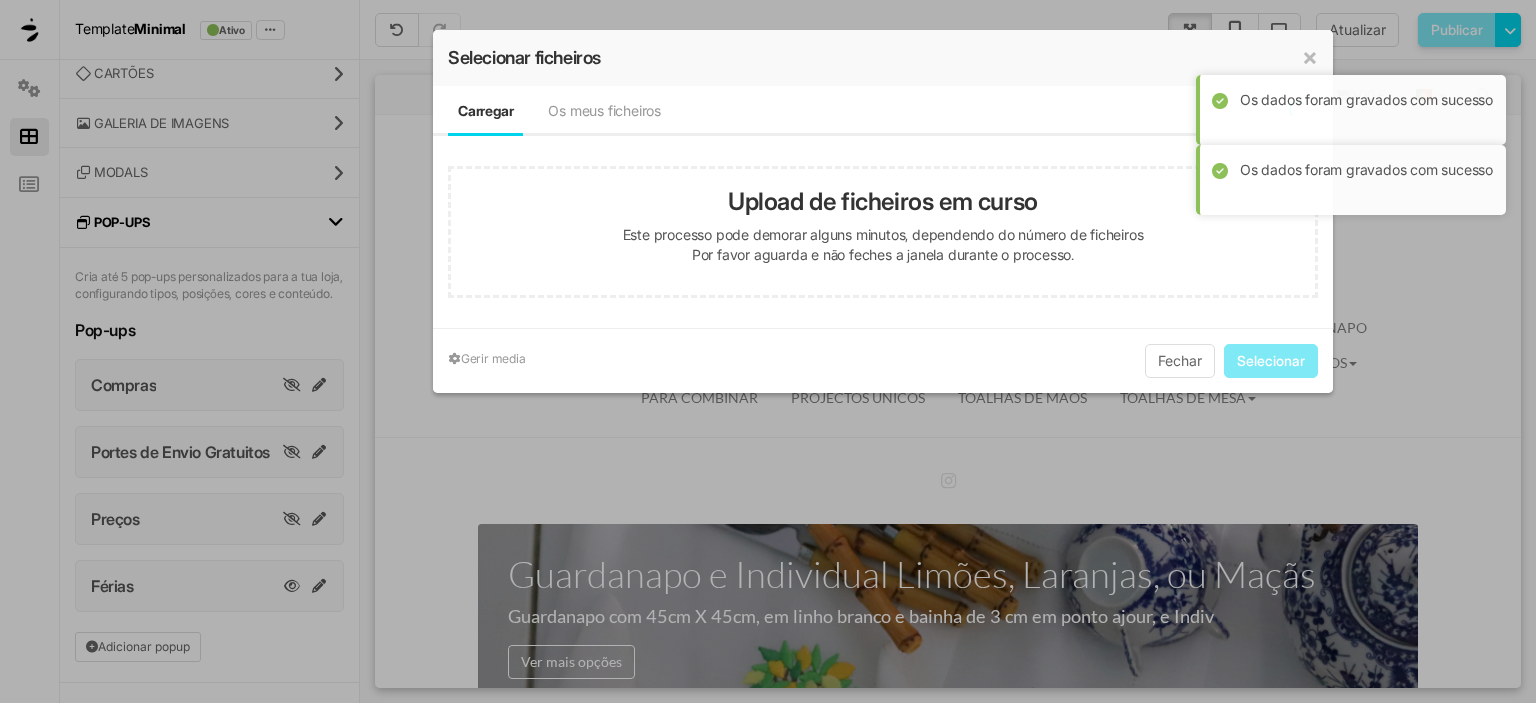 type on "**********" 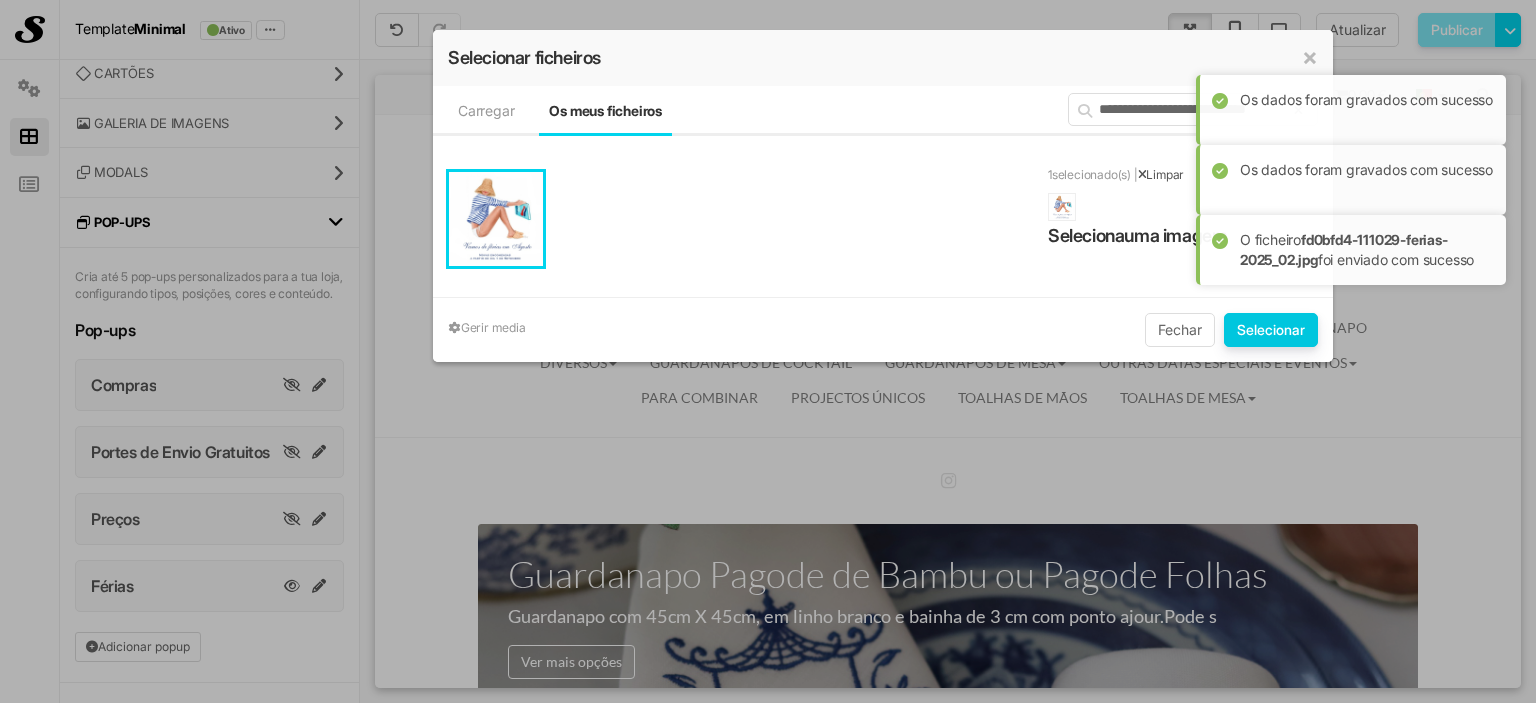 click on "Selecionar" at bounding box center (1271, 330) 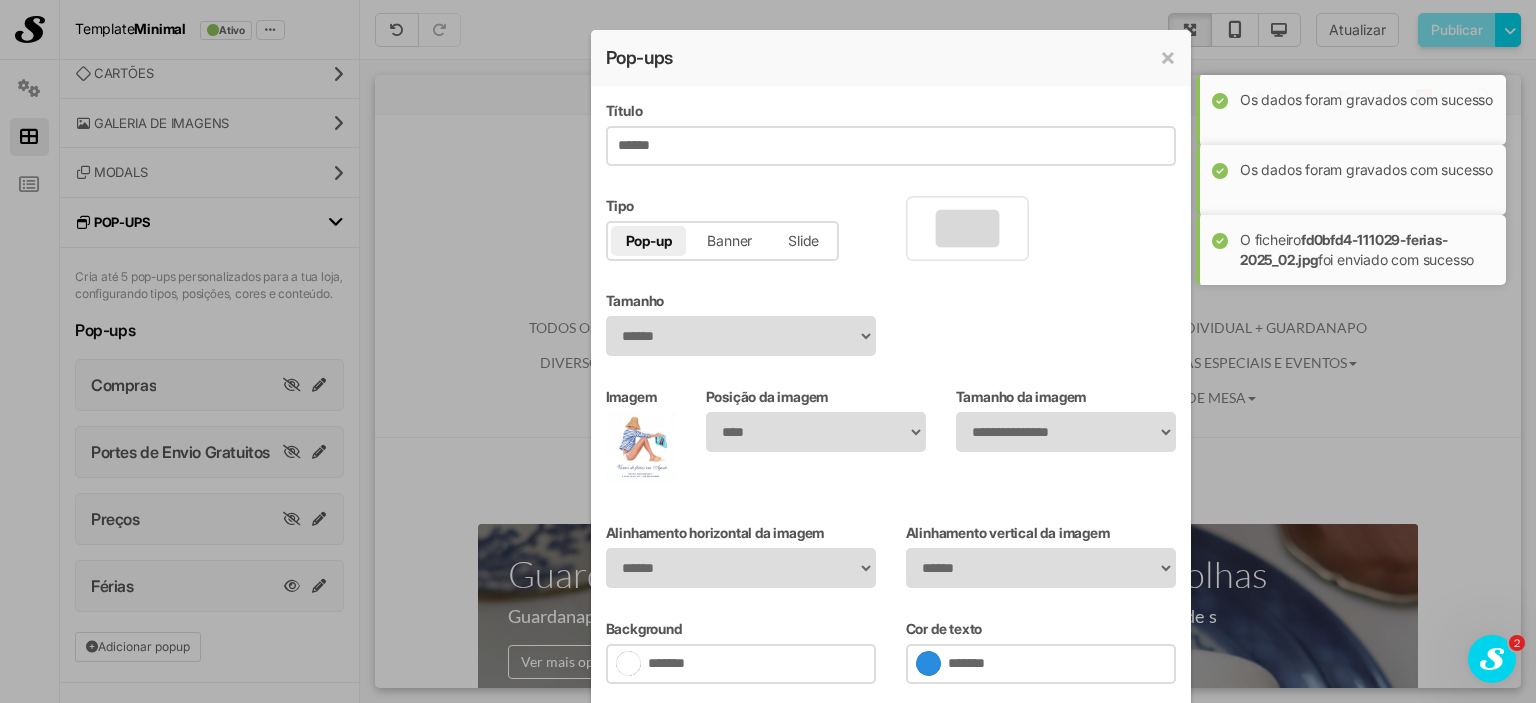 scroll, scrollTop: 0, scrollLeft: 0, axis: both 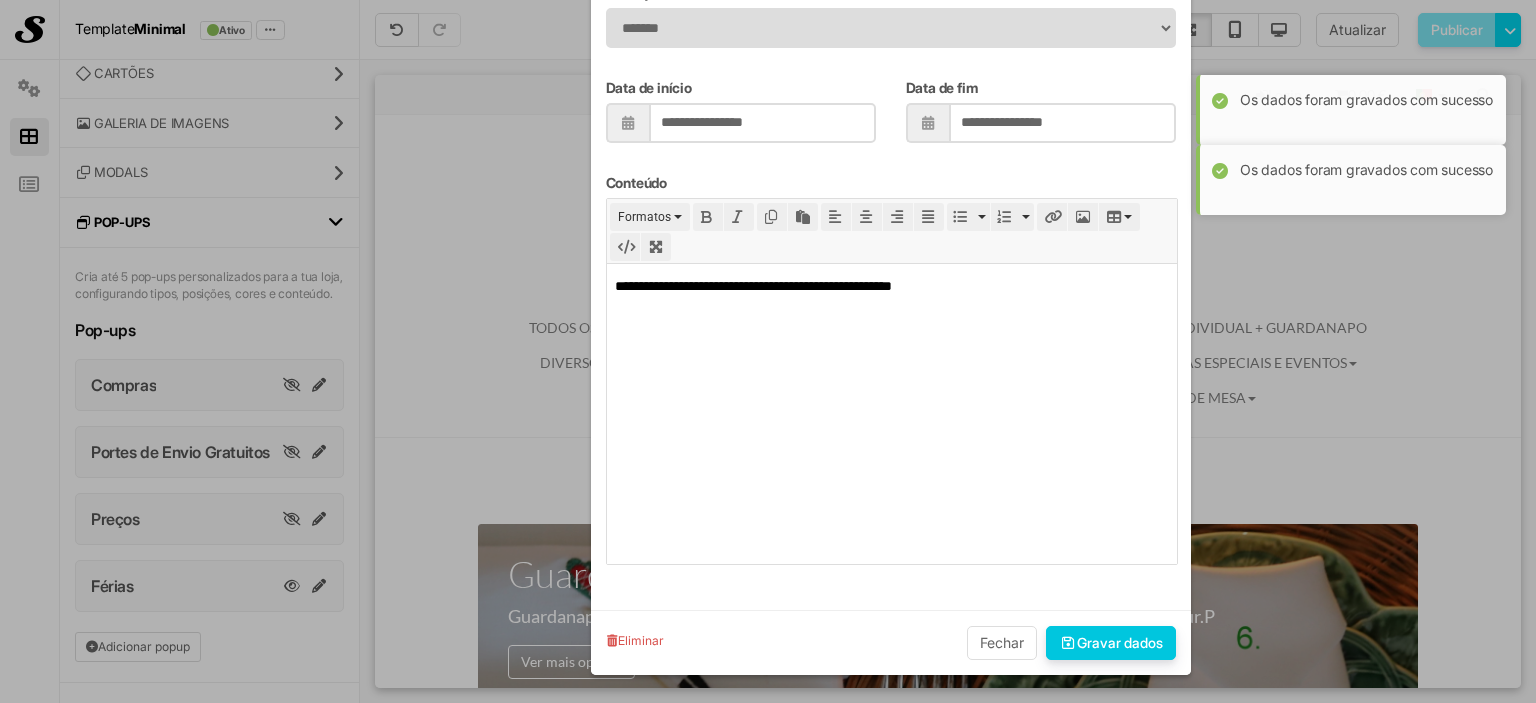 click on "Gravar dados" at bounding box center [1111, 643] 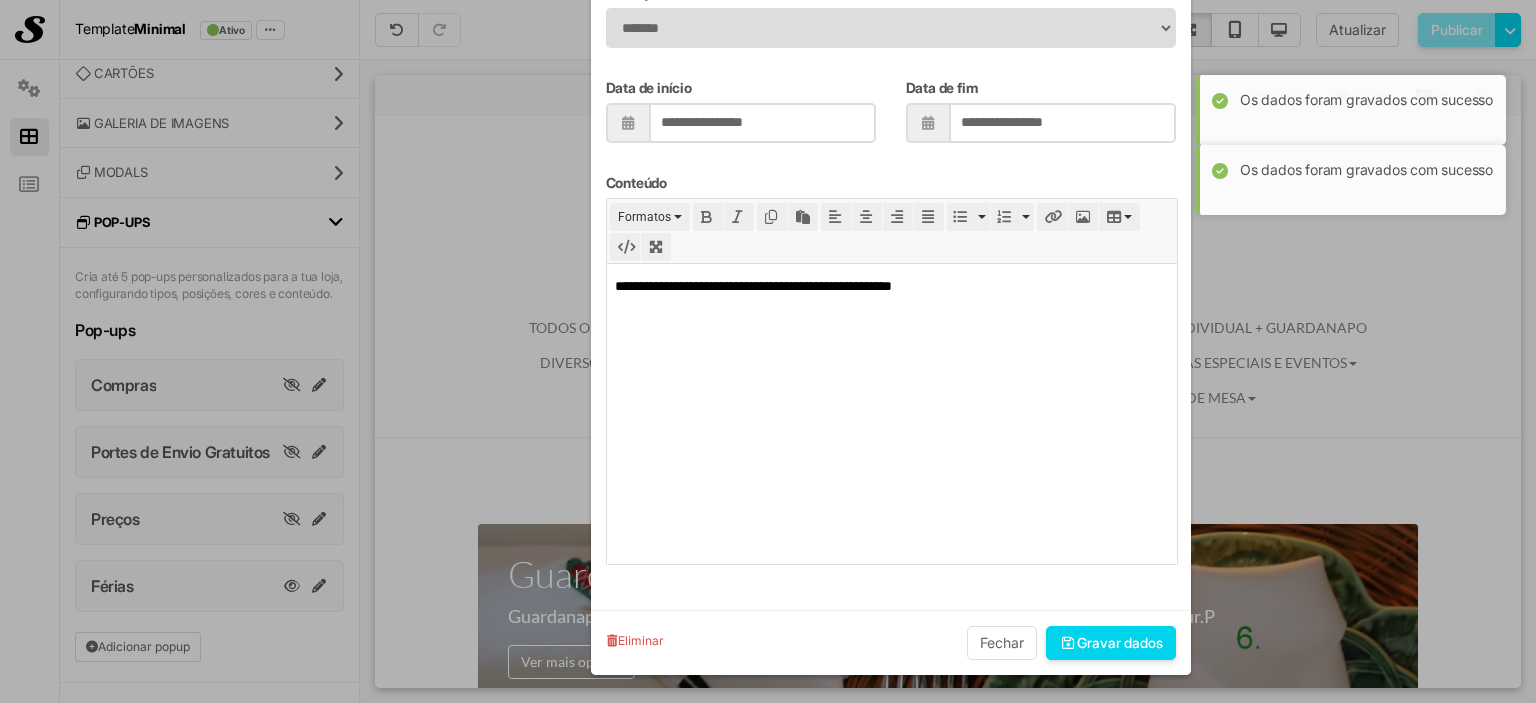 type on "**********" 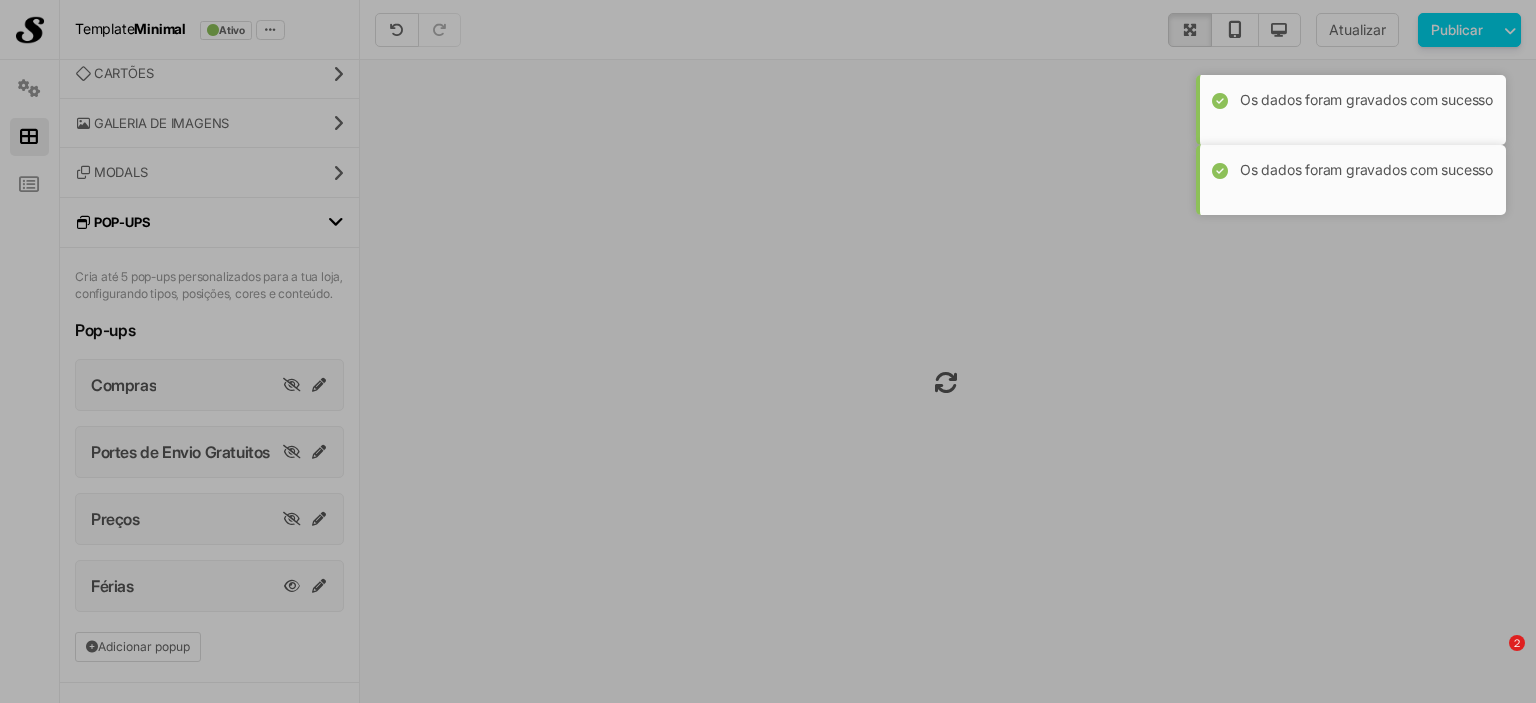 scroll, scrollTop: 778, scrollLeft: 0, axis: vertical 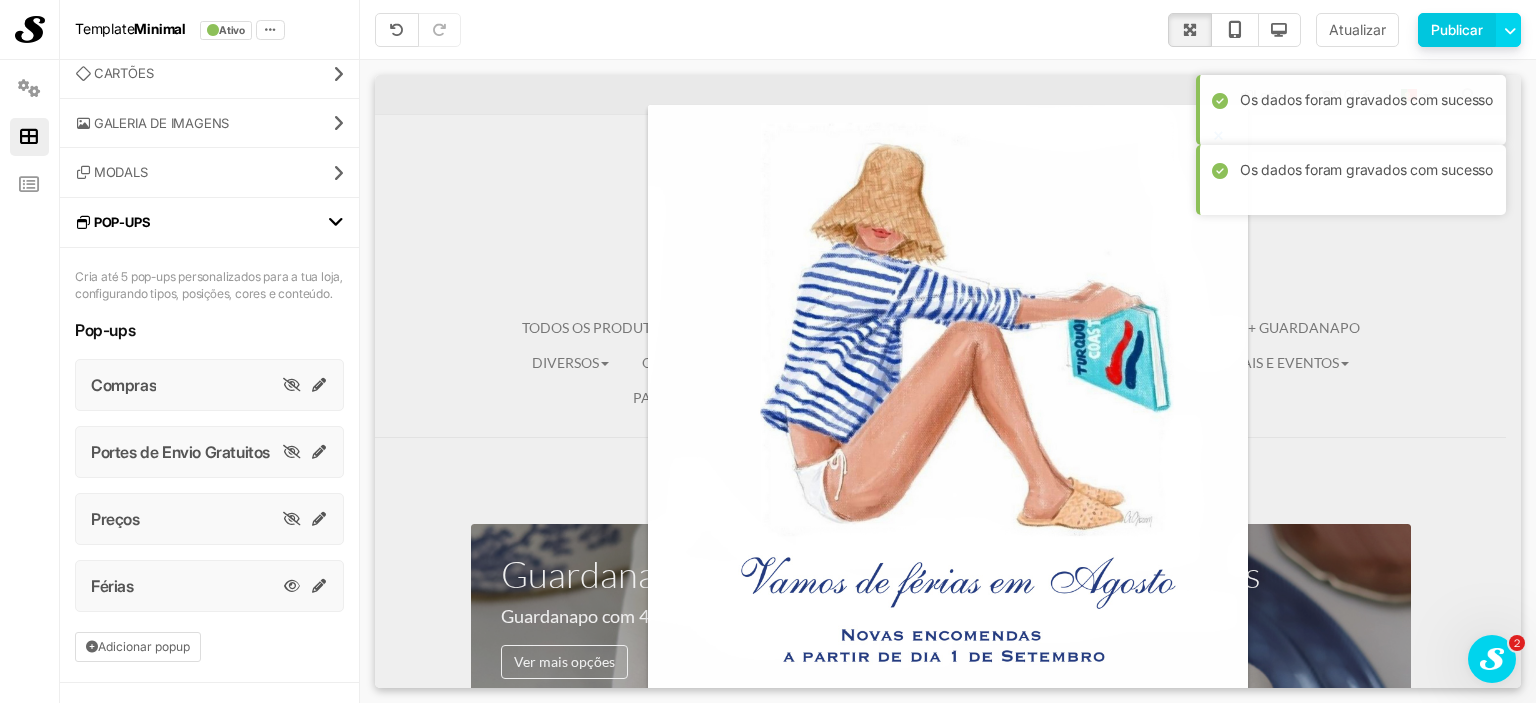 click on "Publicar" at bounding box center (1457, 30) 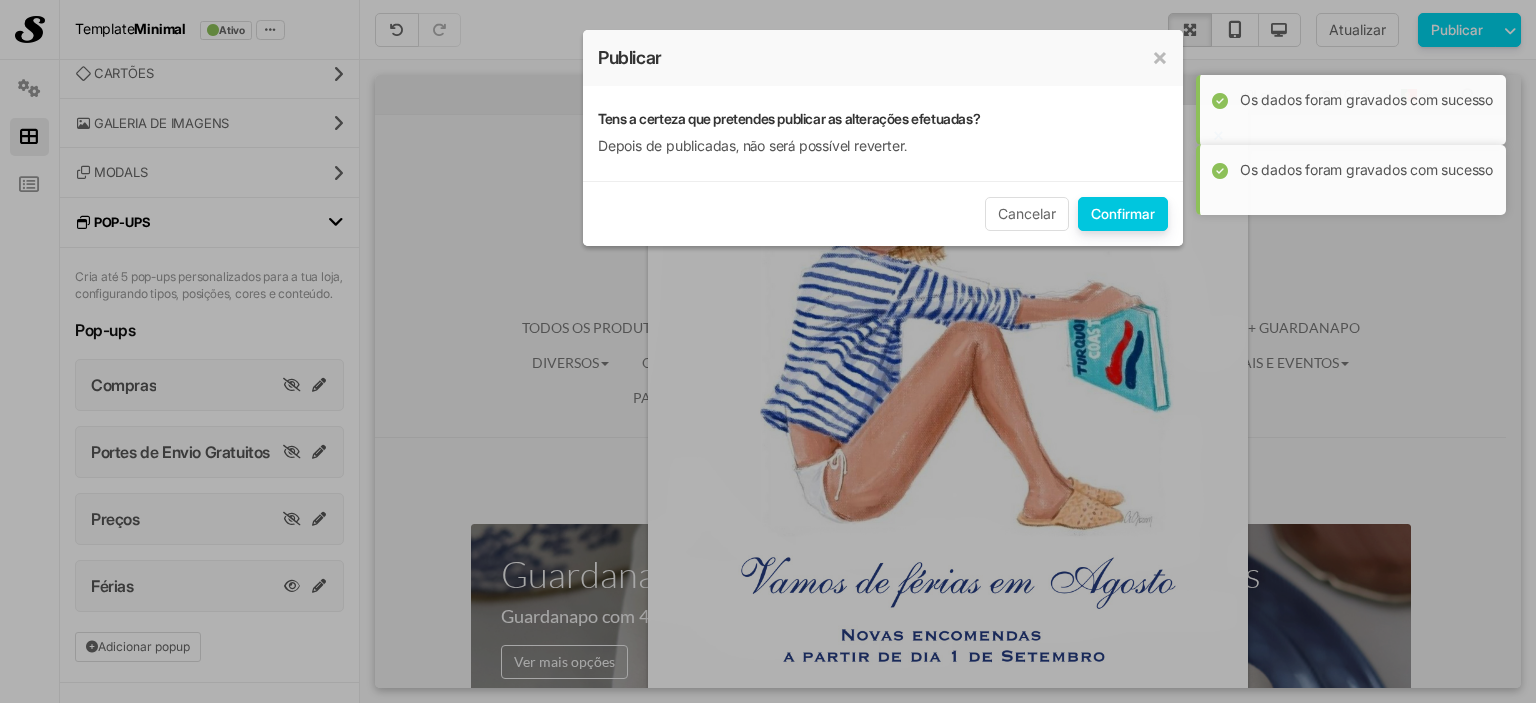 click on "Confirmar" at bounding box center (1123, 214) 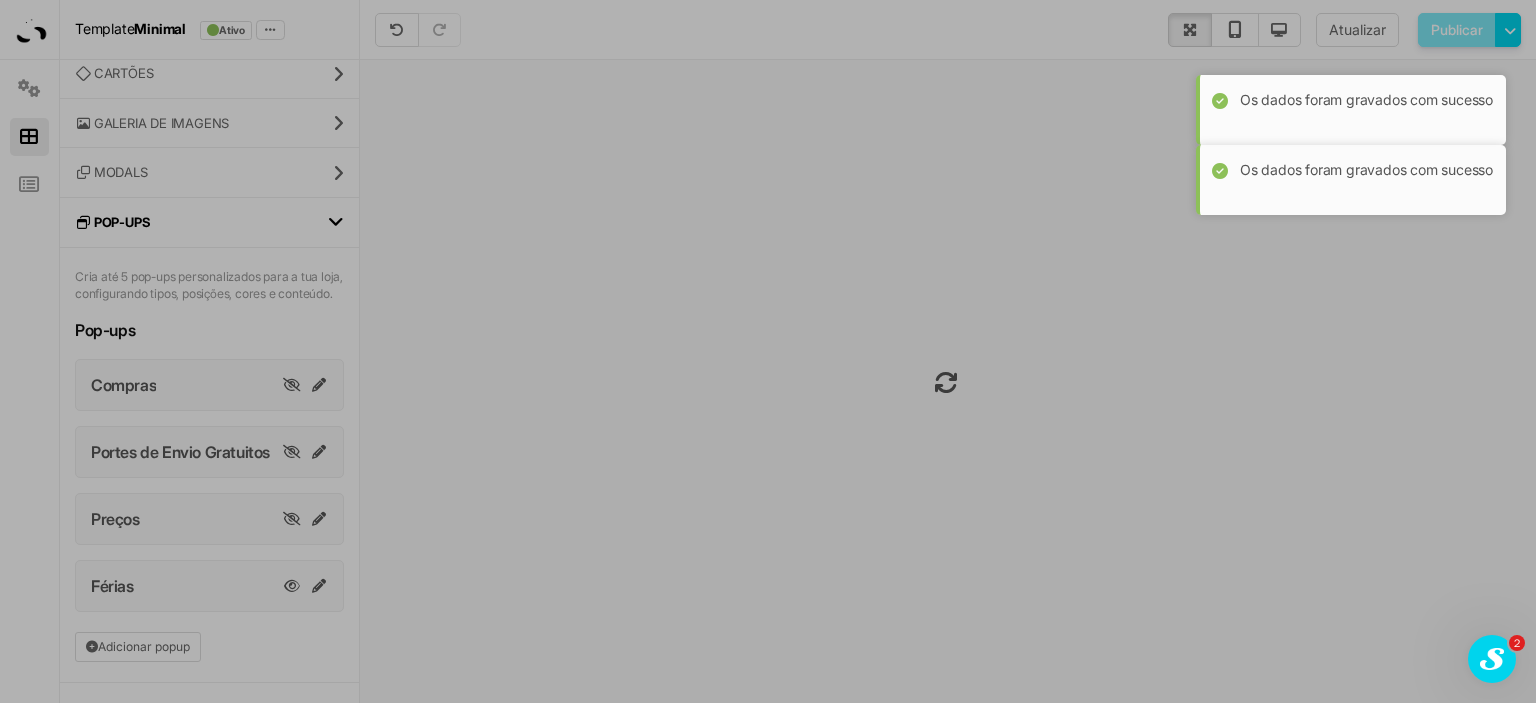 scroll, scrollTop: 0, scrollLeft: 0, axis: both 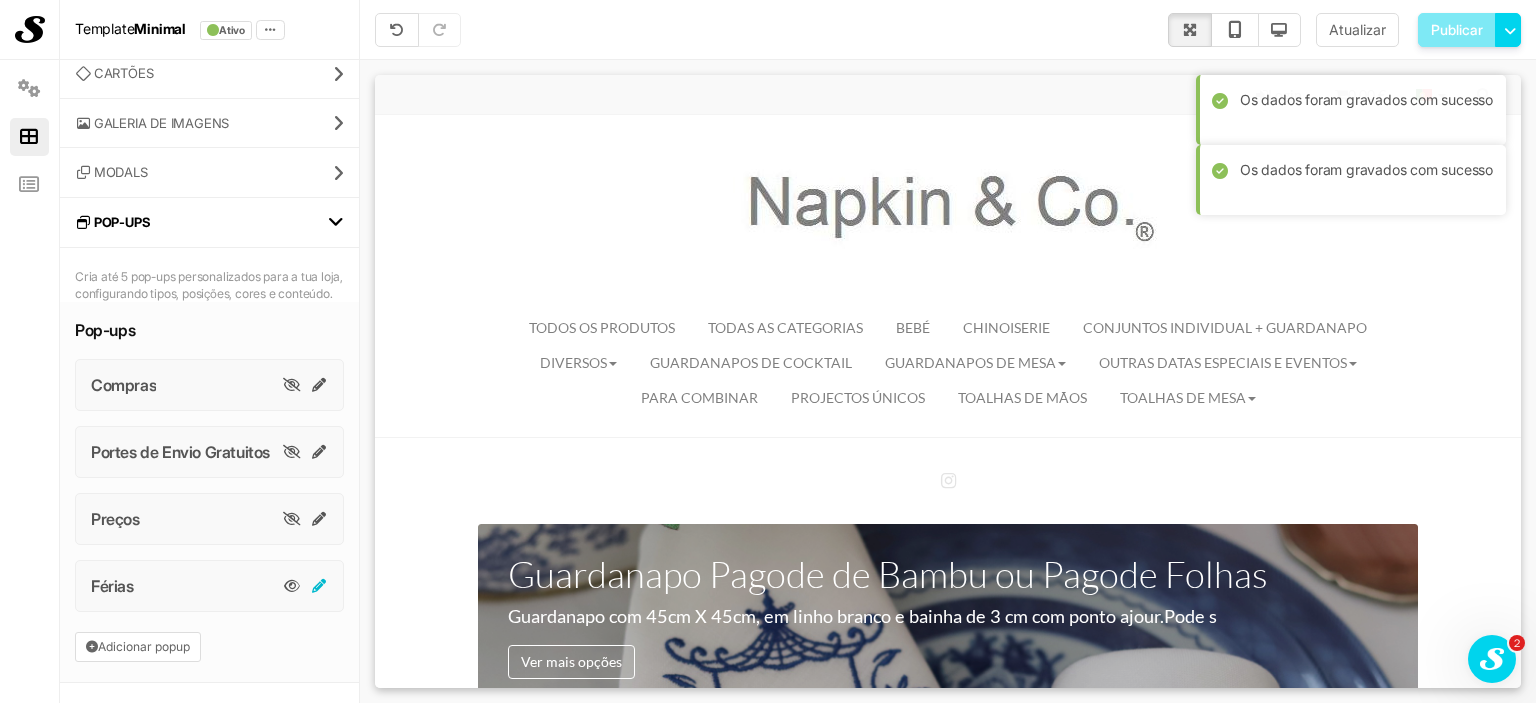 click at bounding box center (320, 586) 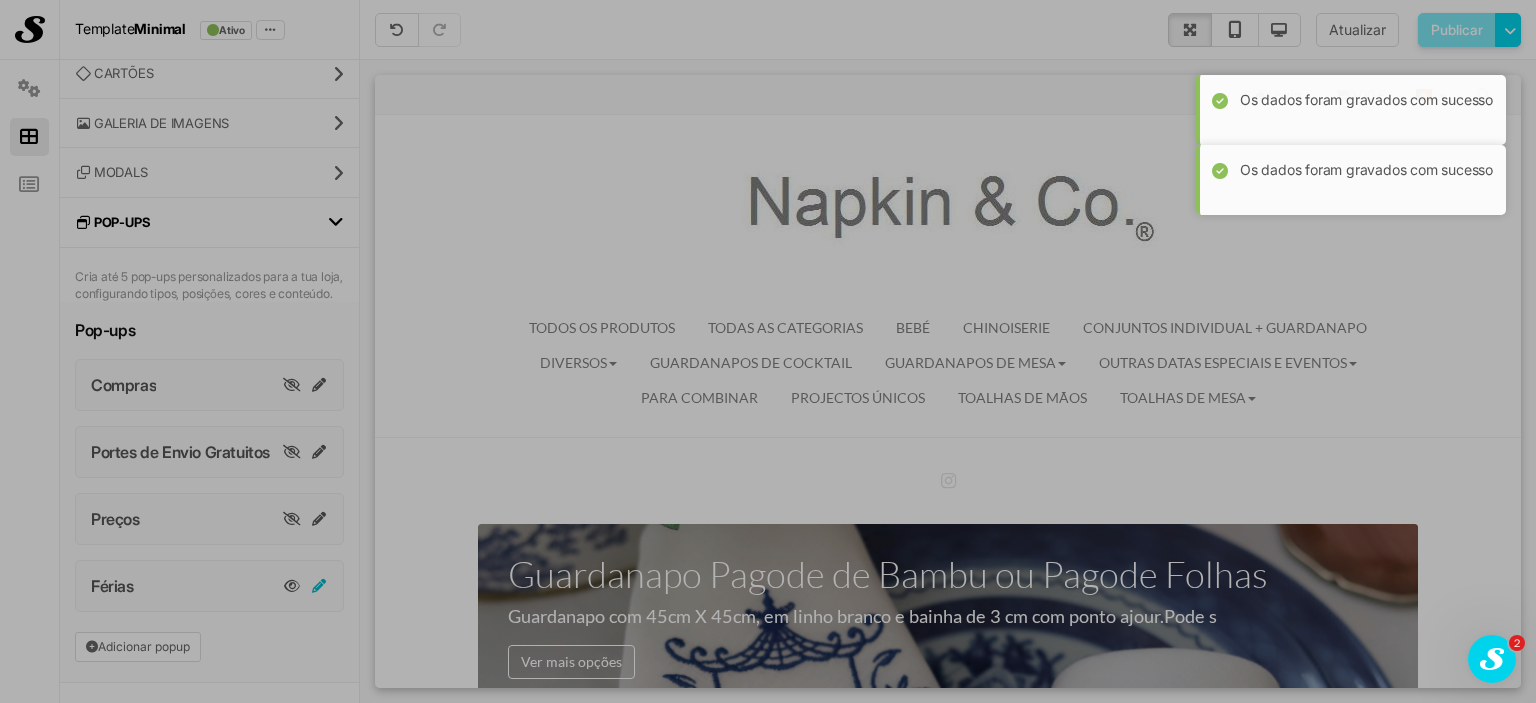 scroll, scrollTop: 0, scrollLeft: 0, axis: both 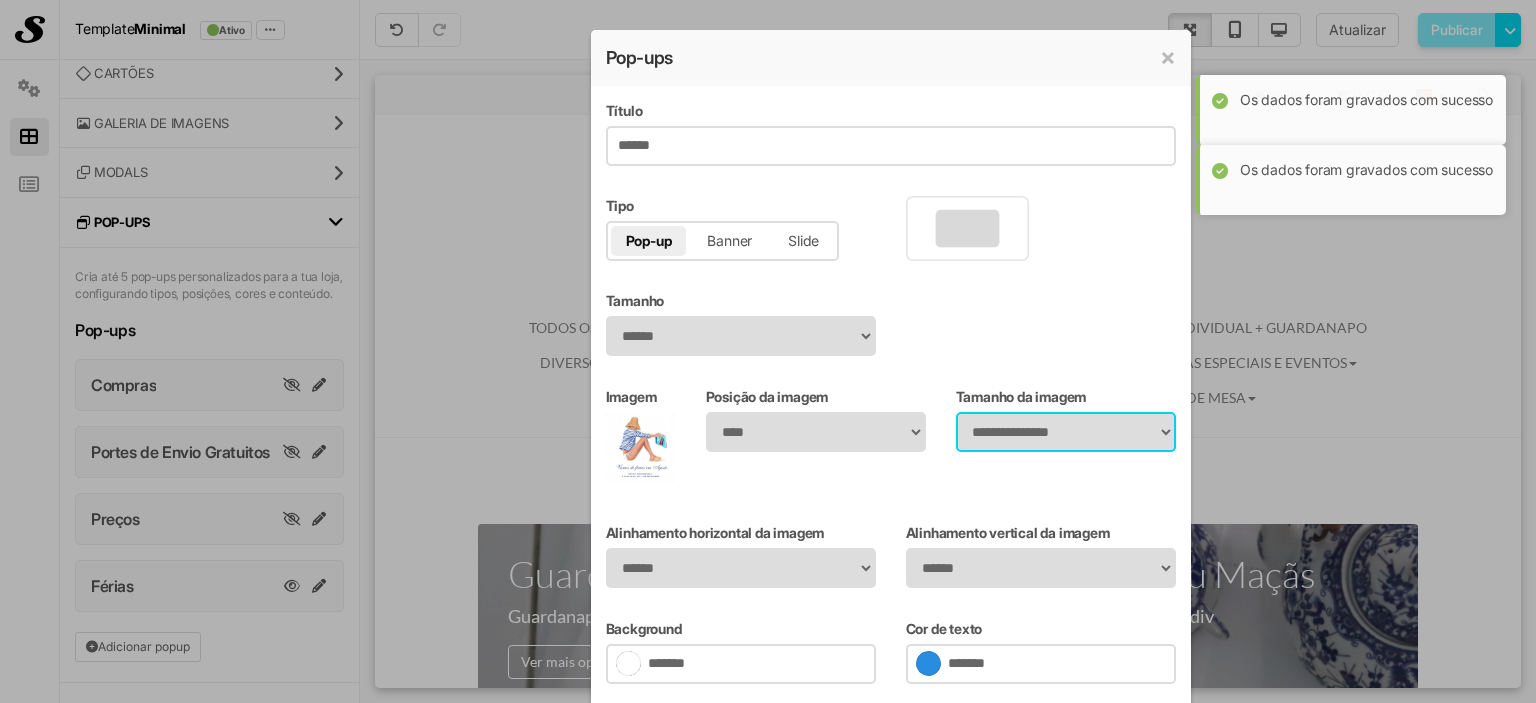 click on "**********" at bounding box center (1066, 432) 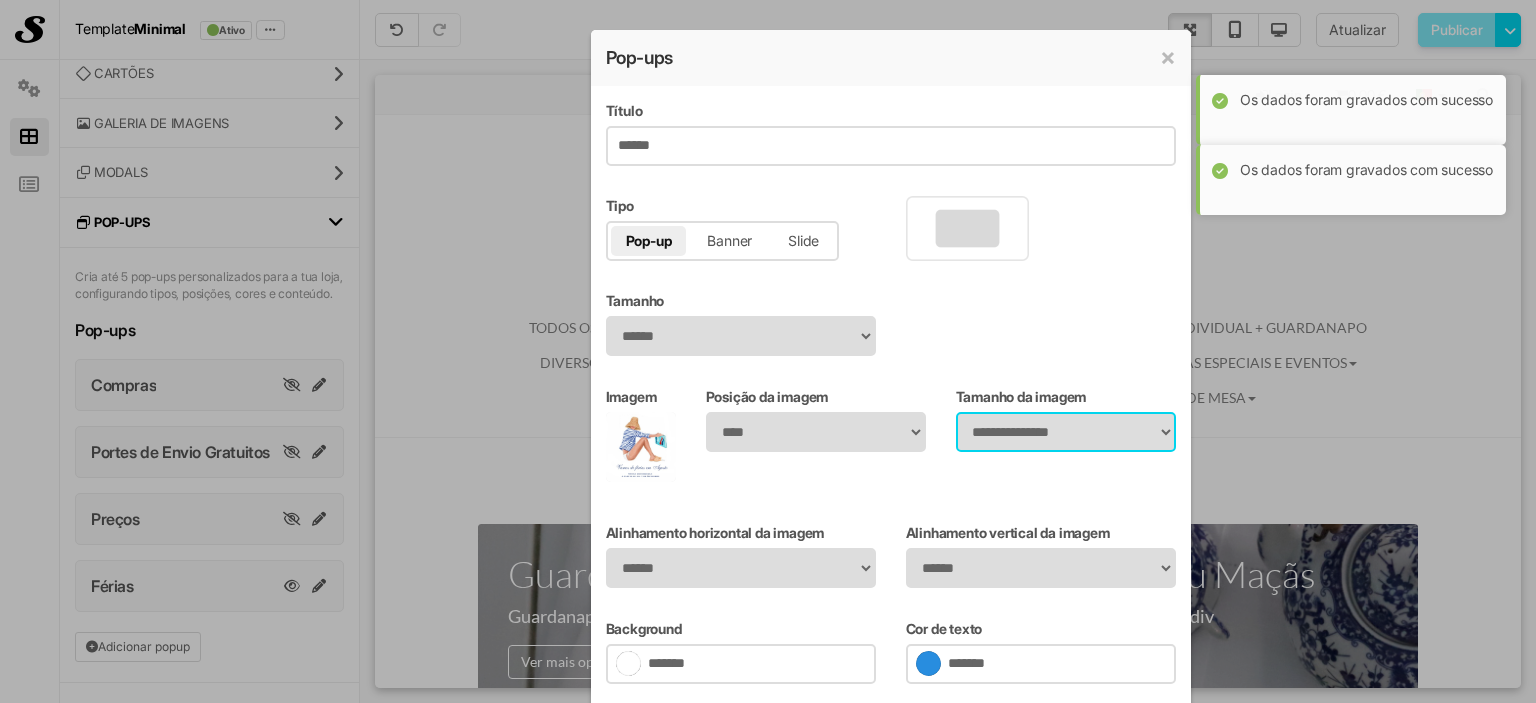 select on "*******" 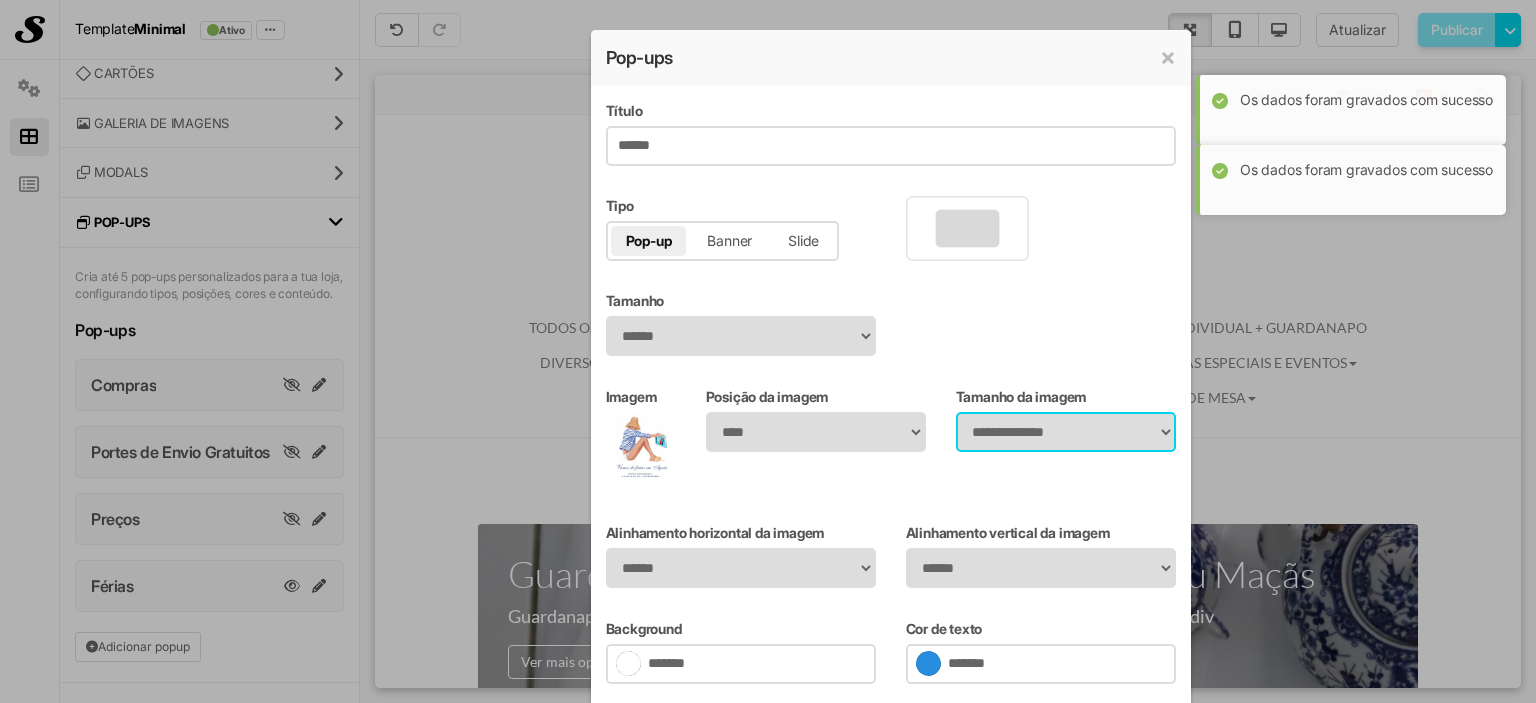 click on "**********" at bounding box center [1066, 432] 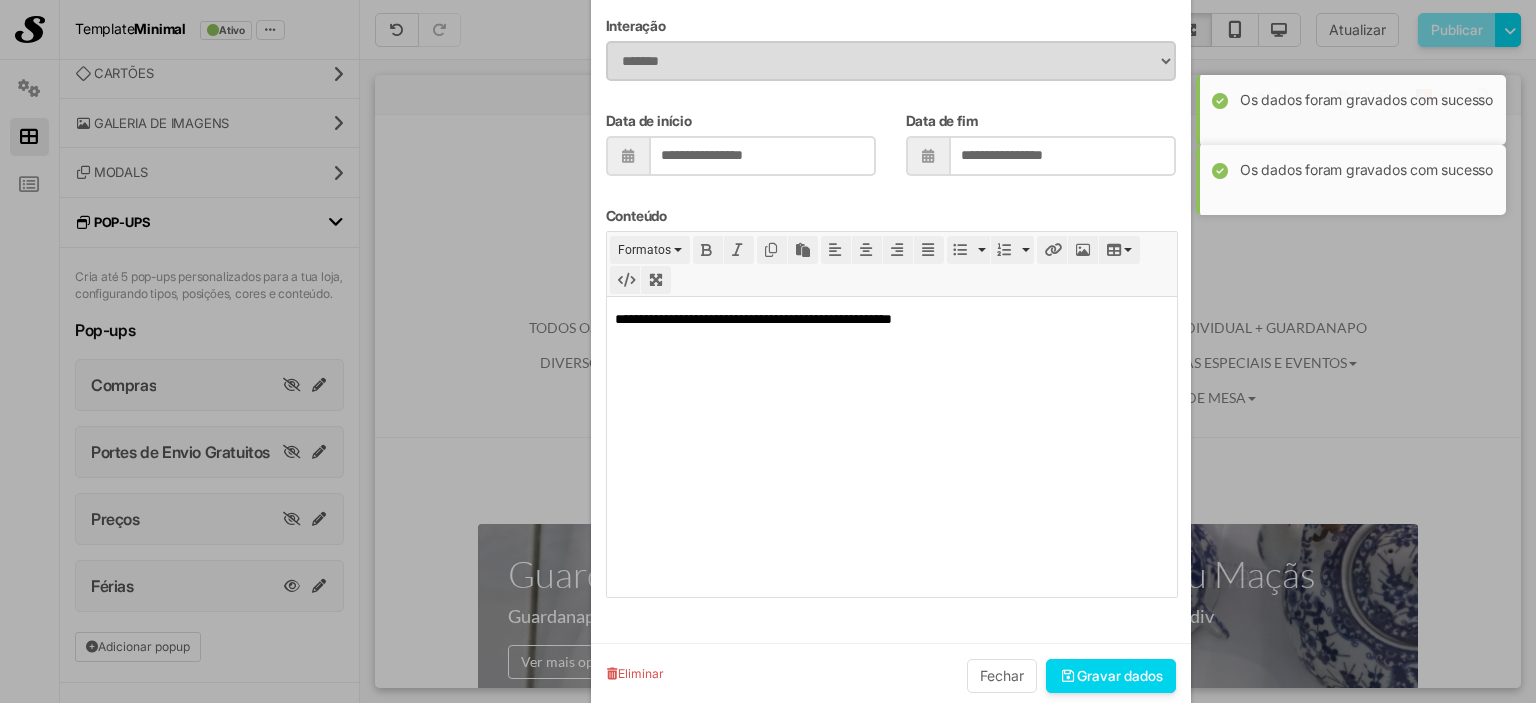 scroll, scrollTop: 826, scrollLeft: 0, axis: vertical 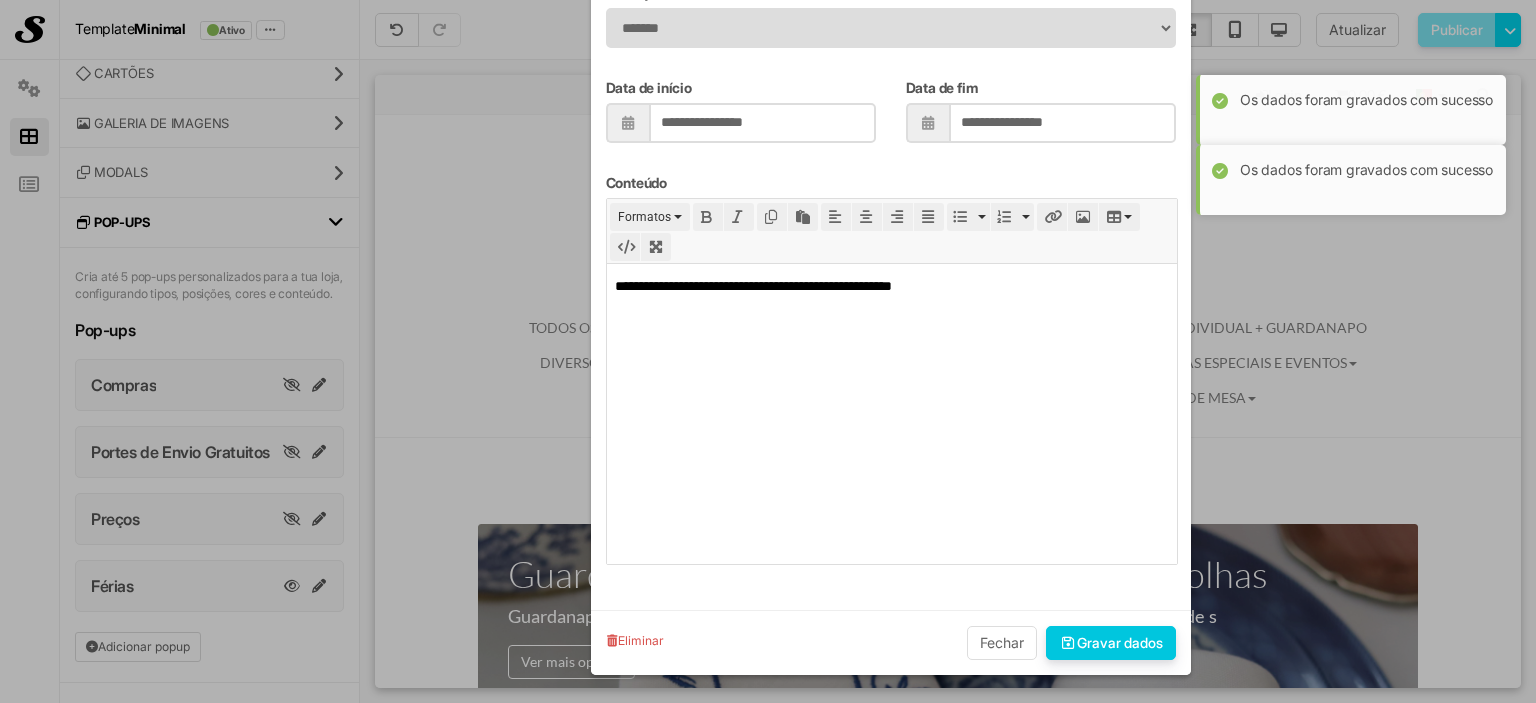 click on "Gravar dados" at bounding box center [1111, 643] 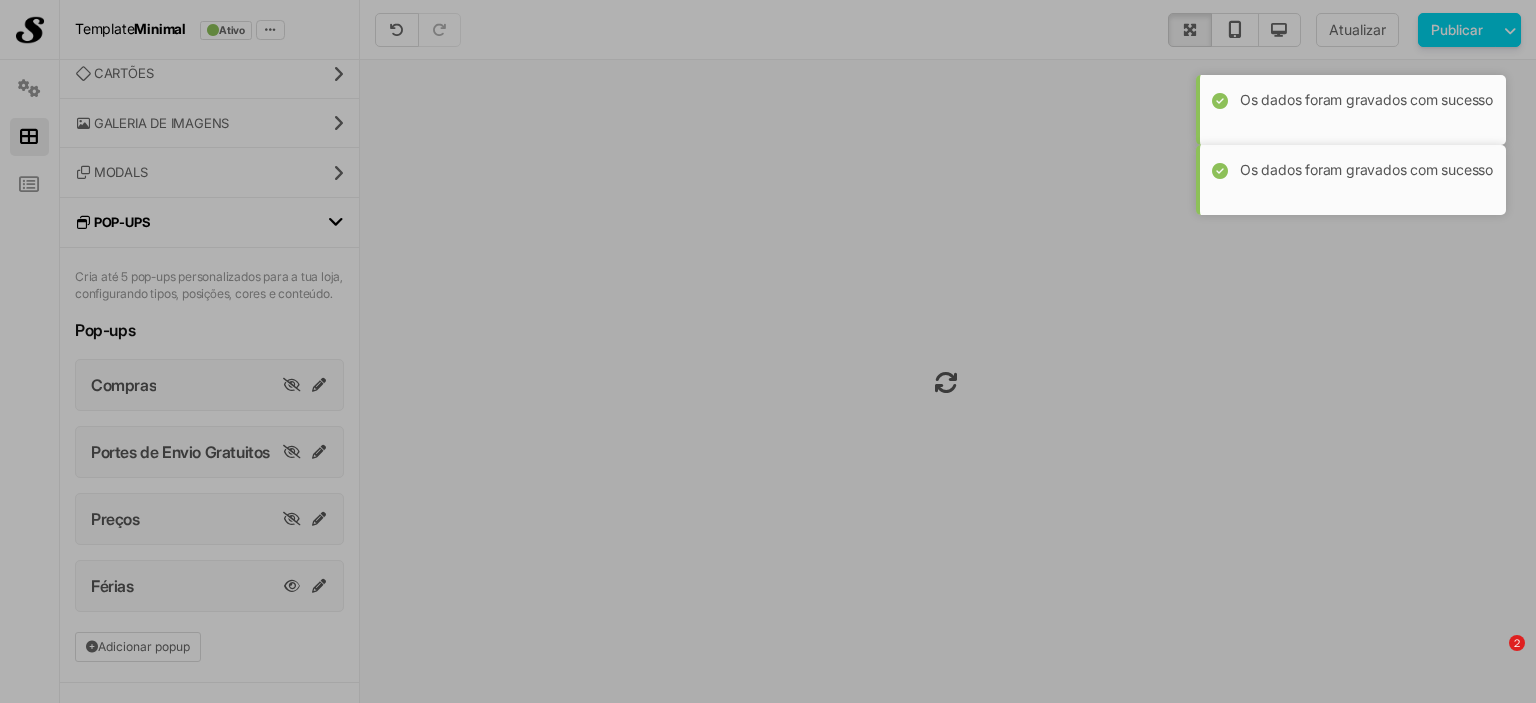 scroll, scrollTop: 0, scrollLeft: 0, axis: both 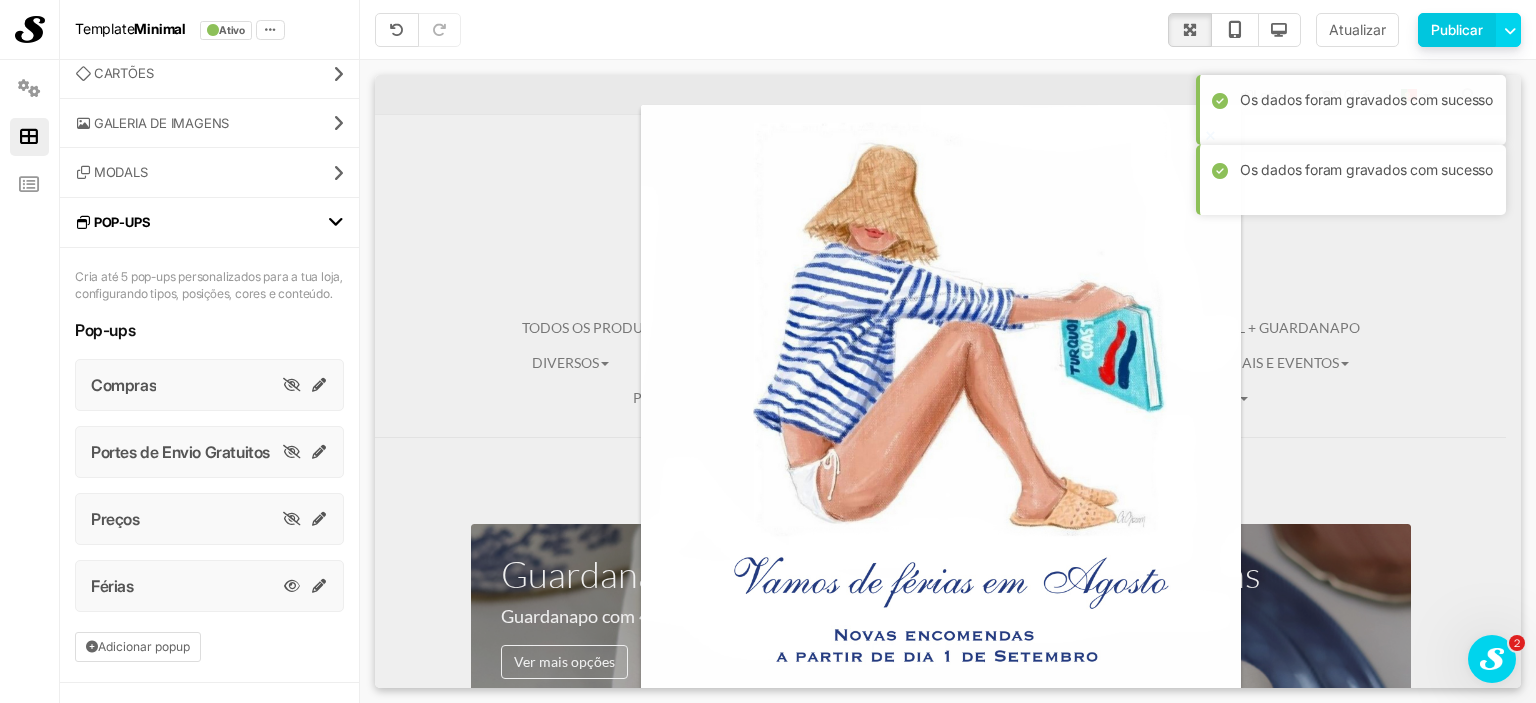 click on "Publicar" at bounding box center [1457, 30] 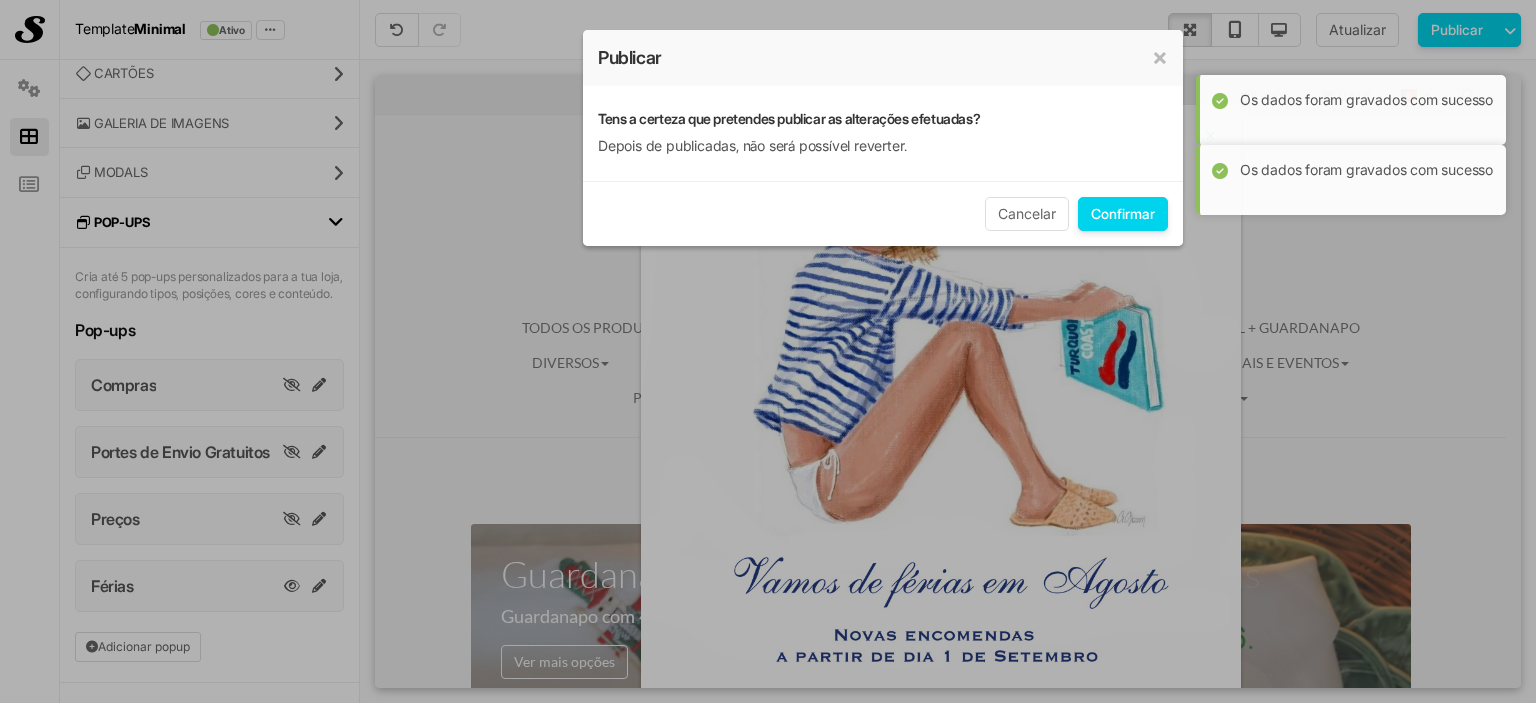 click on "Cancelar
Confirmar" at bounding box center [883, 213] 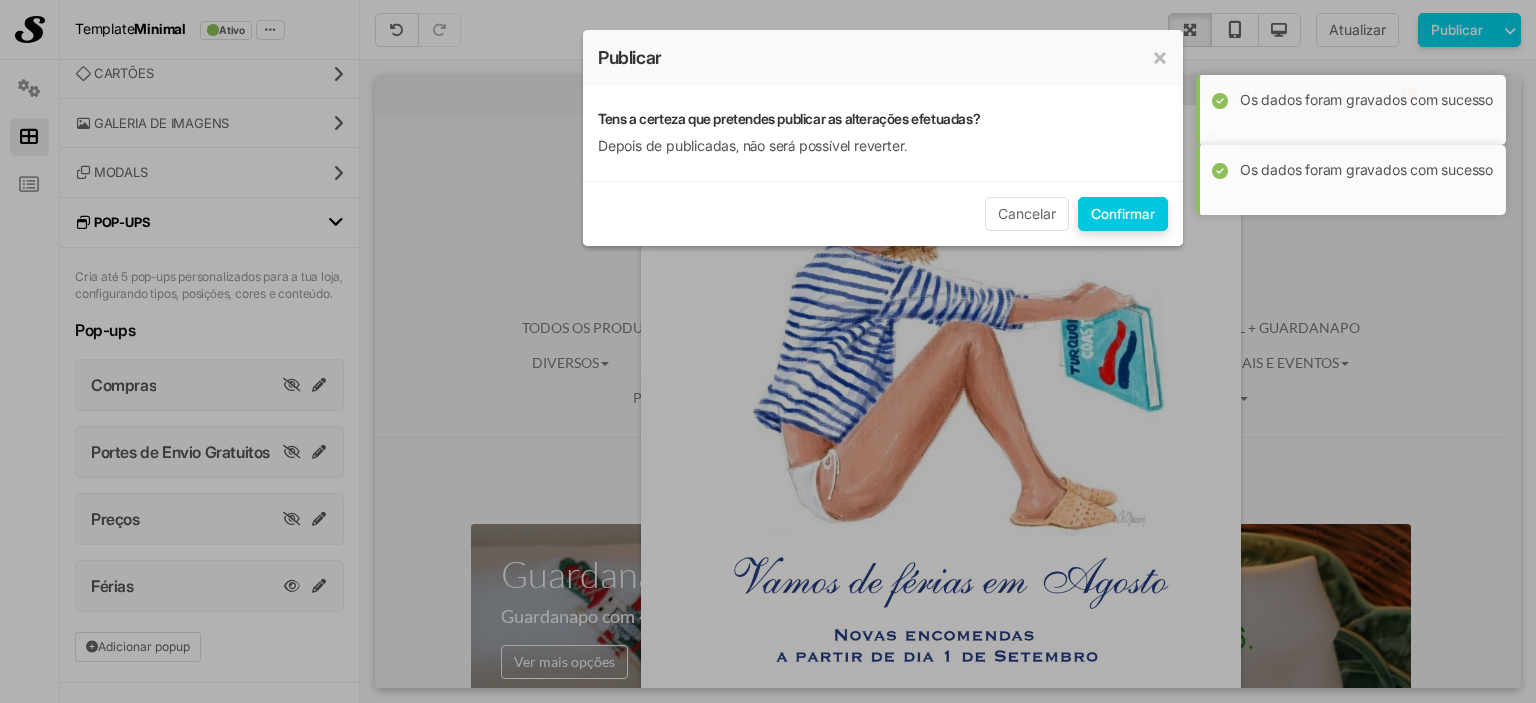 click on "Confirmar" at bounding box center [1123, 214] 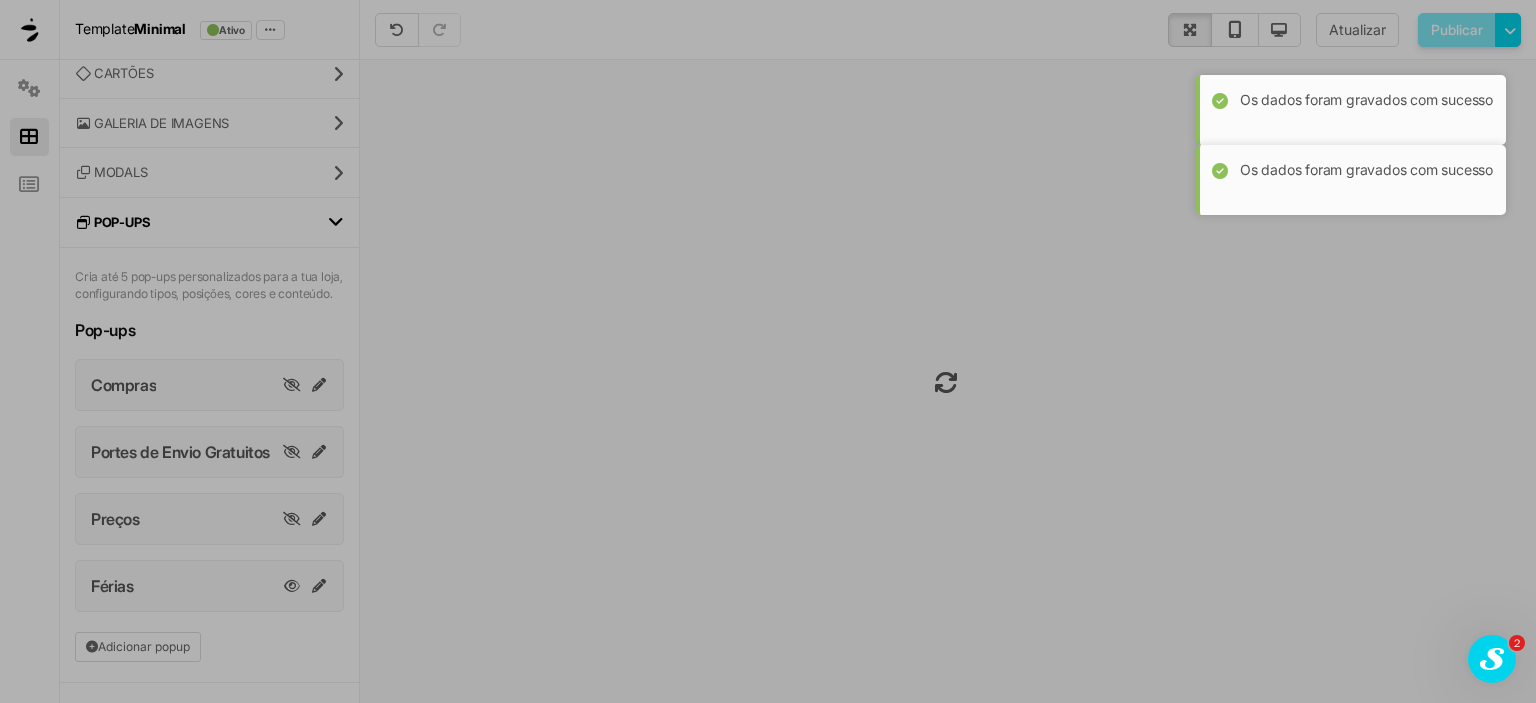 scroll, scrollTop: 0, scrollLeft: 0, axis: both 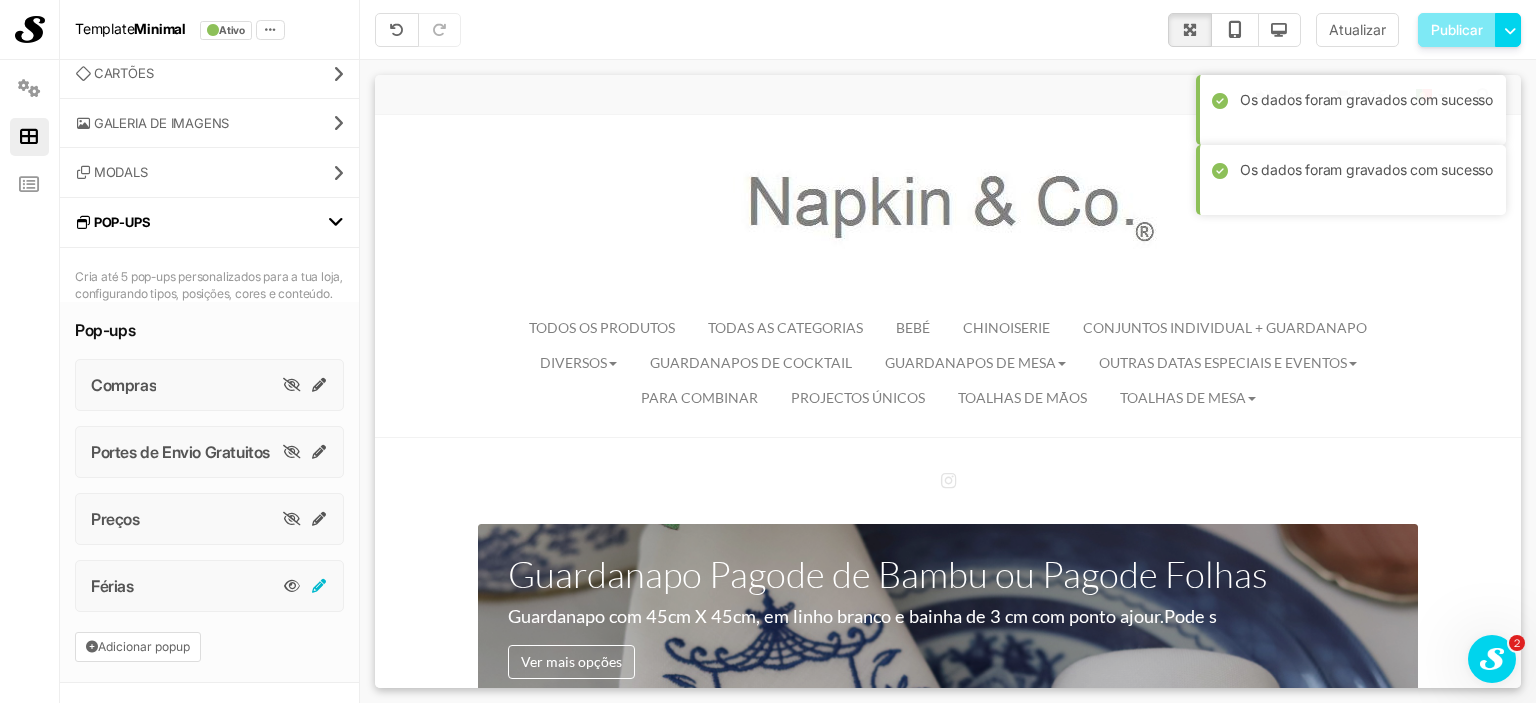 click at bounding box center (320, 586) 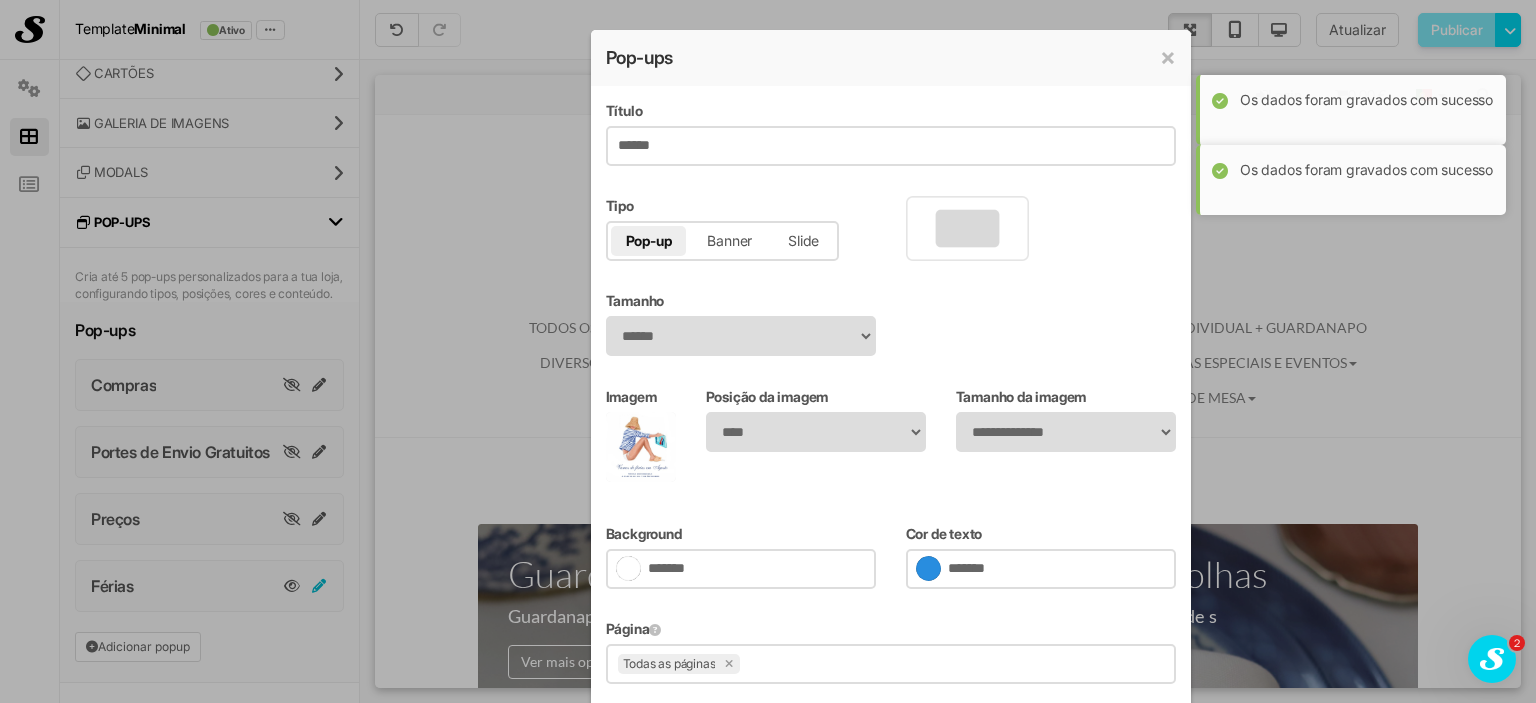 scroll, scrollTop: 0, scrollLeft: 0, axis: both 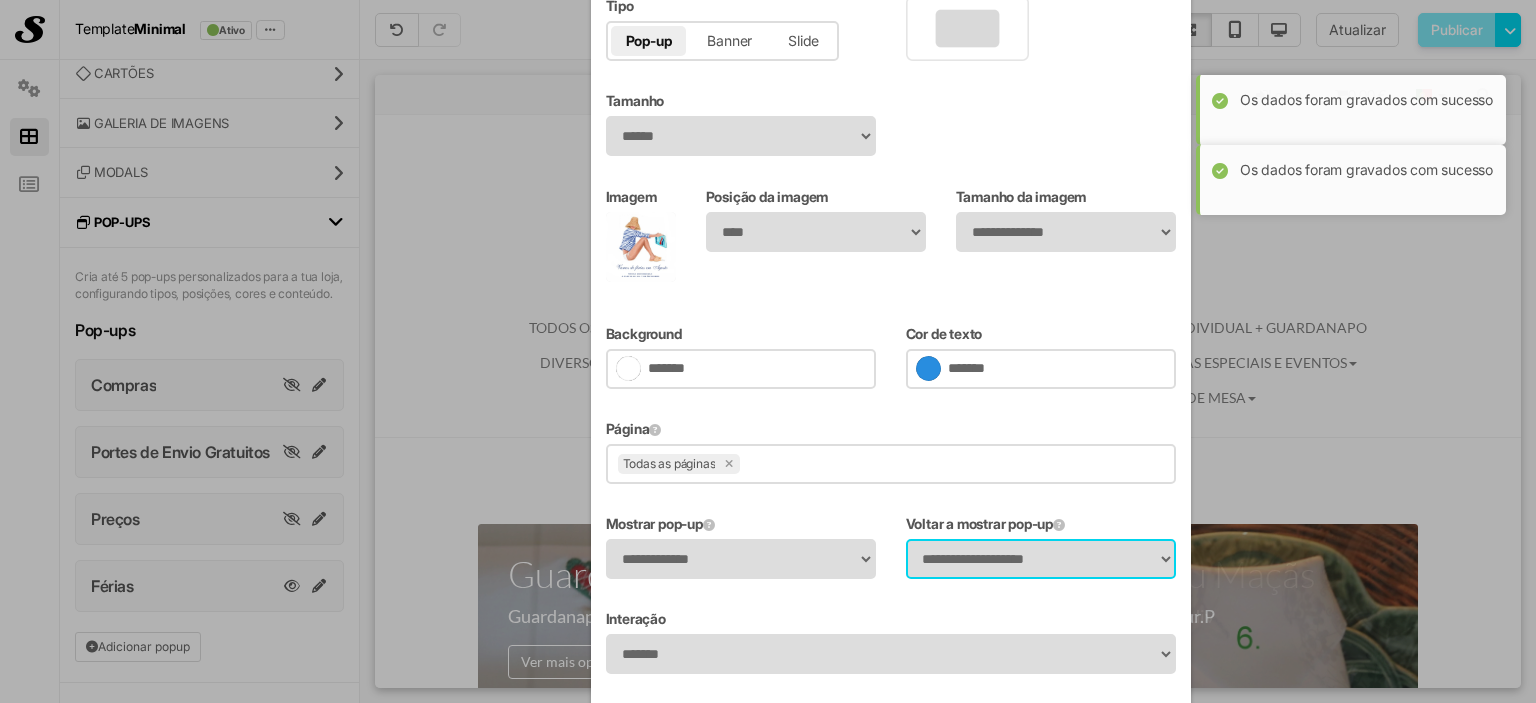click on "**********" at bounding box center [1041, 559] 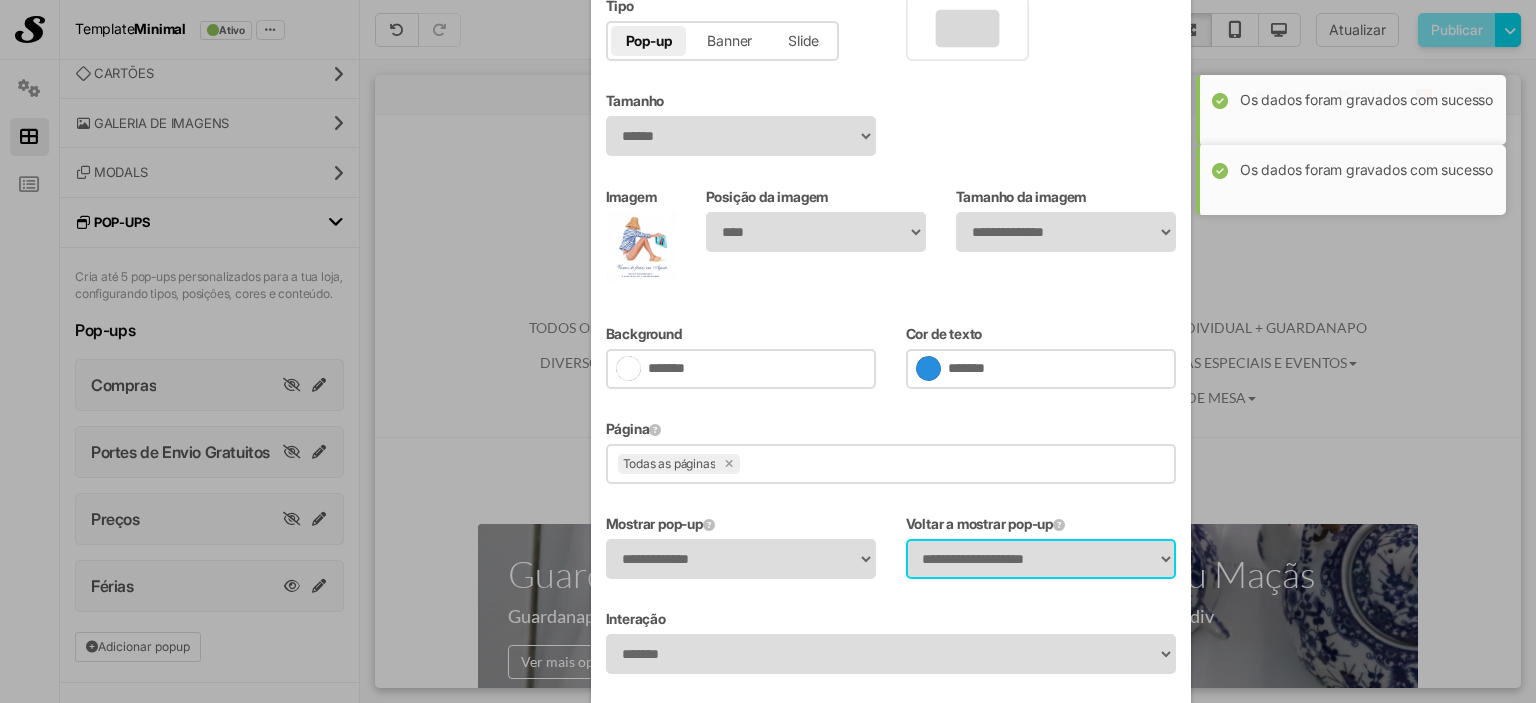 select on "*" 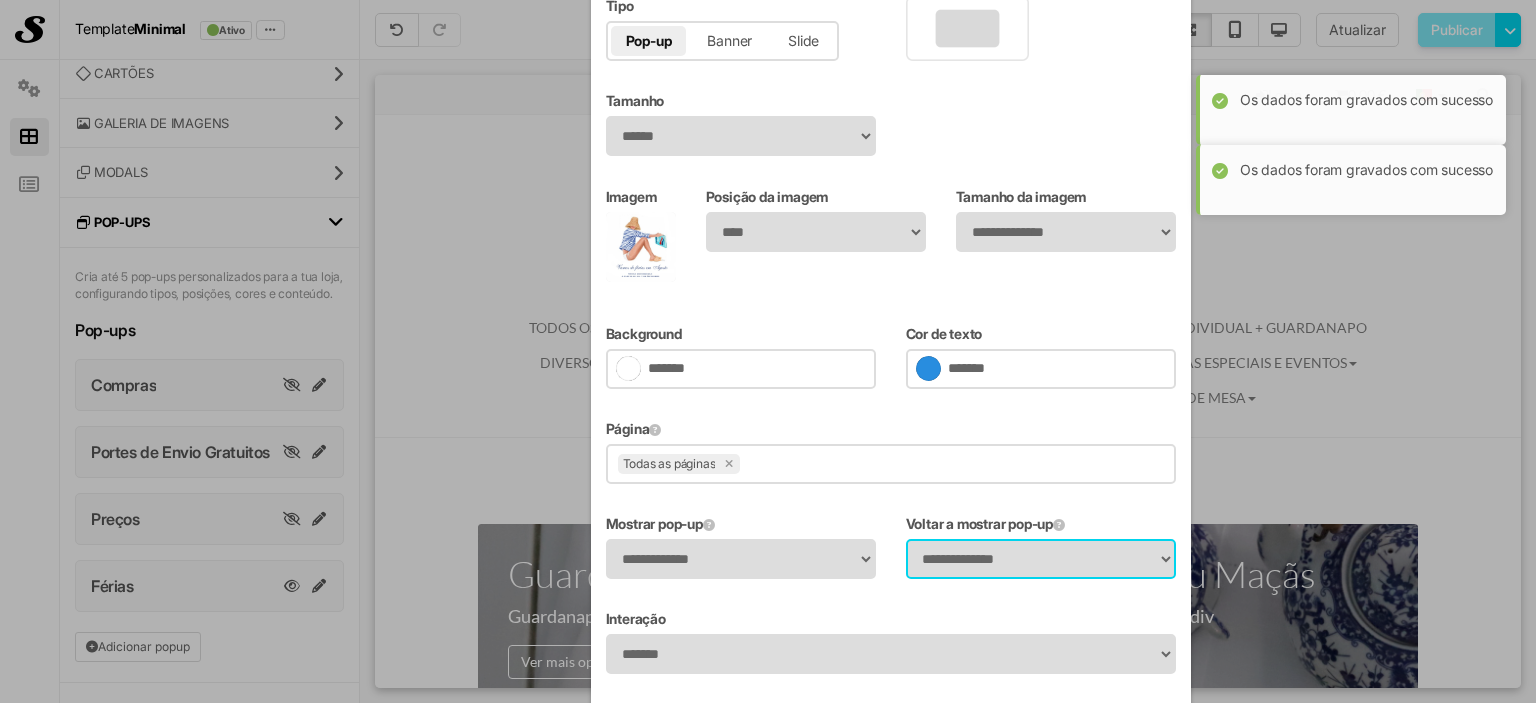click on "**********" at bounding box center [1041, 559] 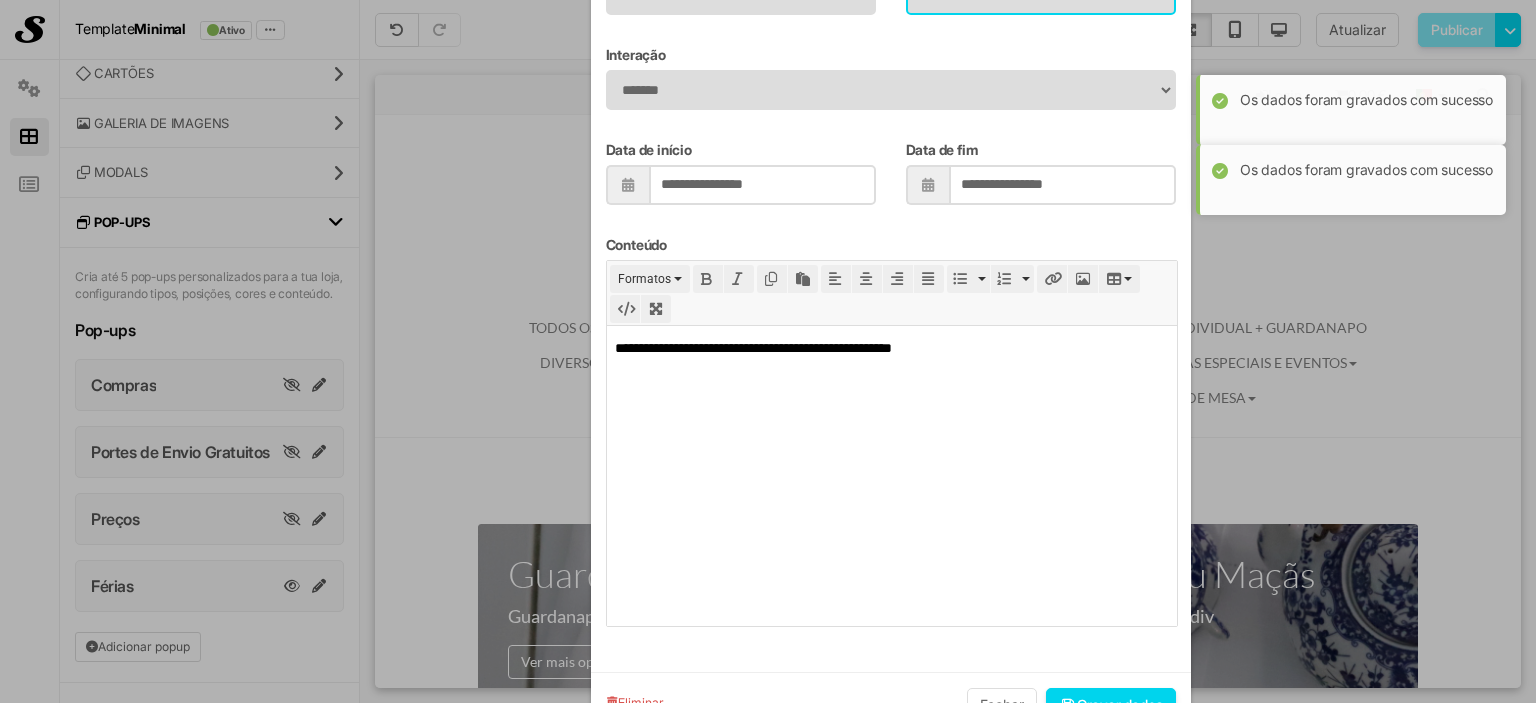 scroll, scrollTop: 826, scrollLeft: 0, axis: vertical 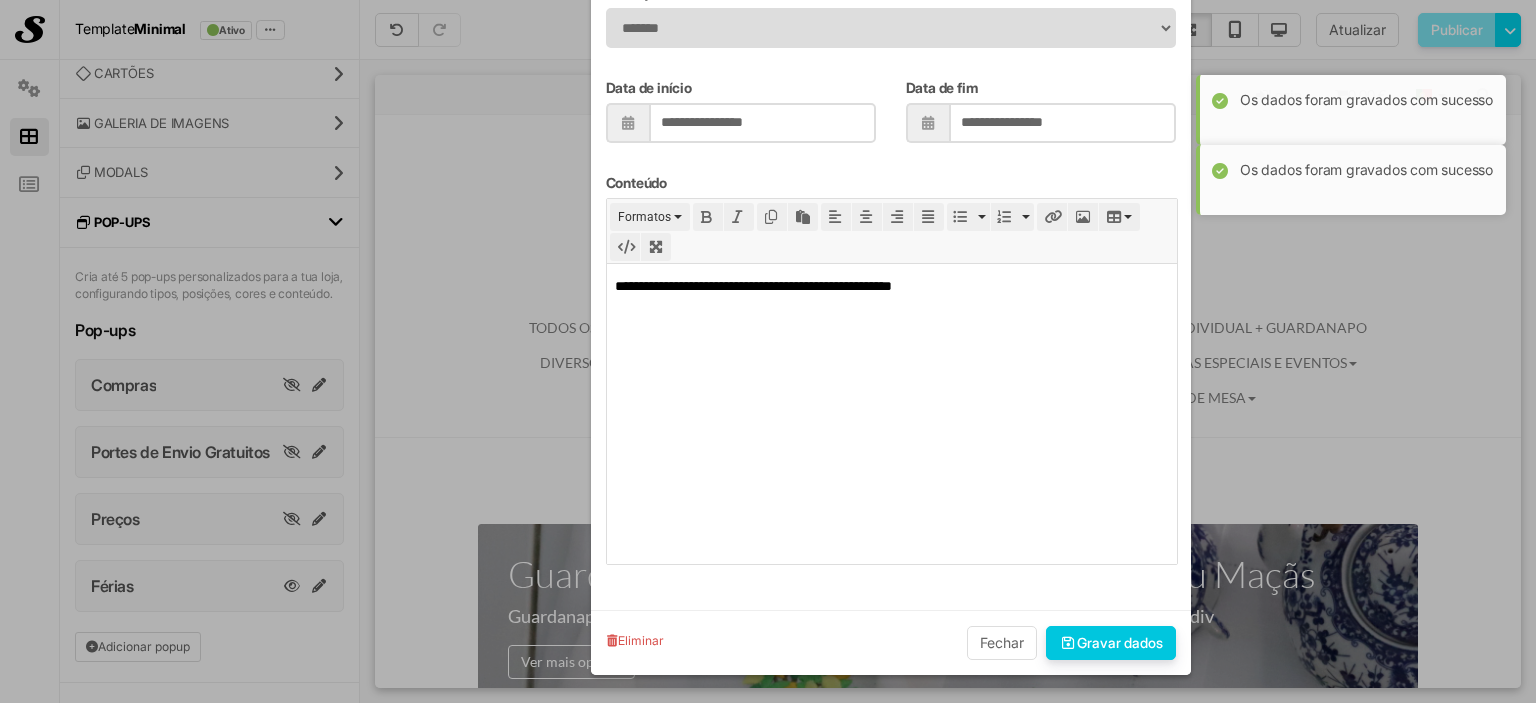 click on "Gravar dados" at bounding box center [1111, 643] 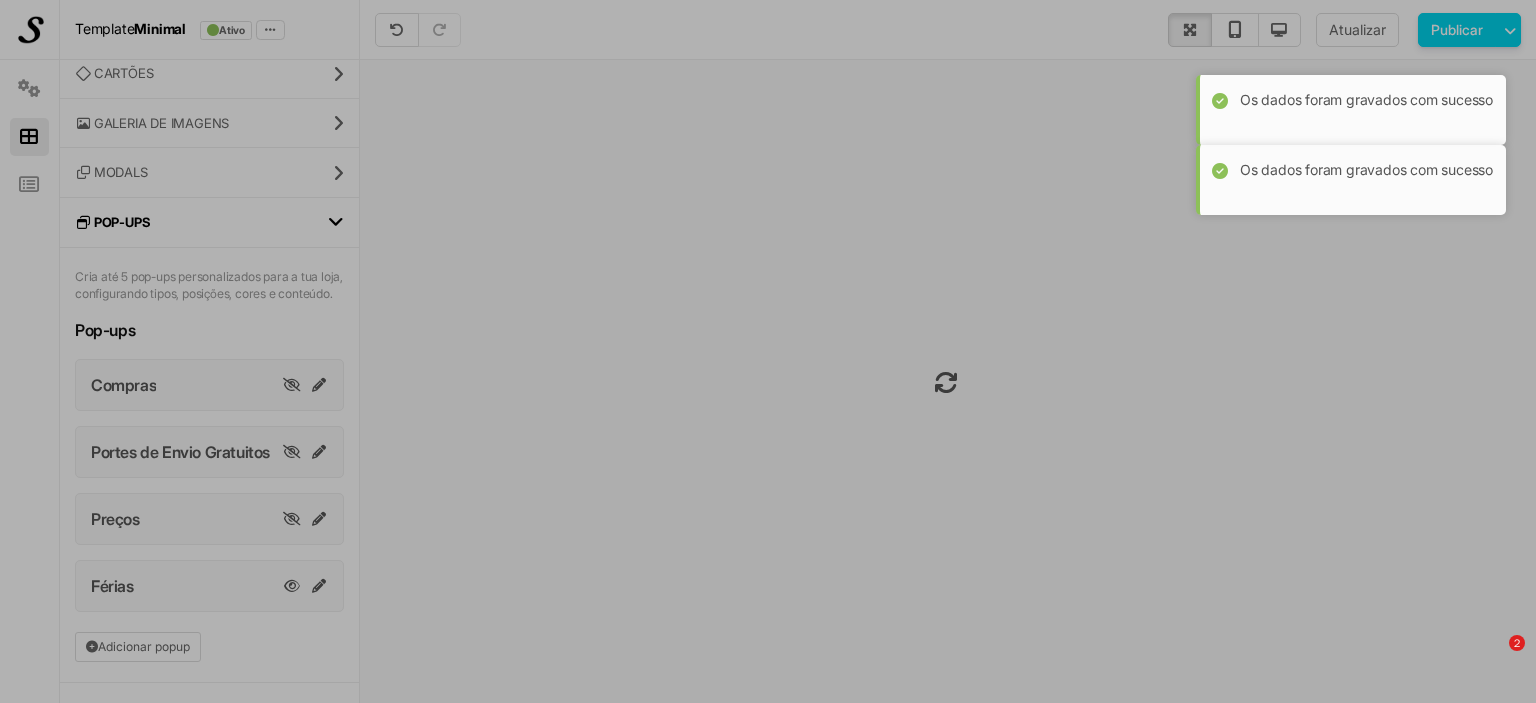 type on "**********" 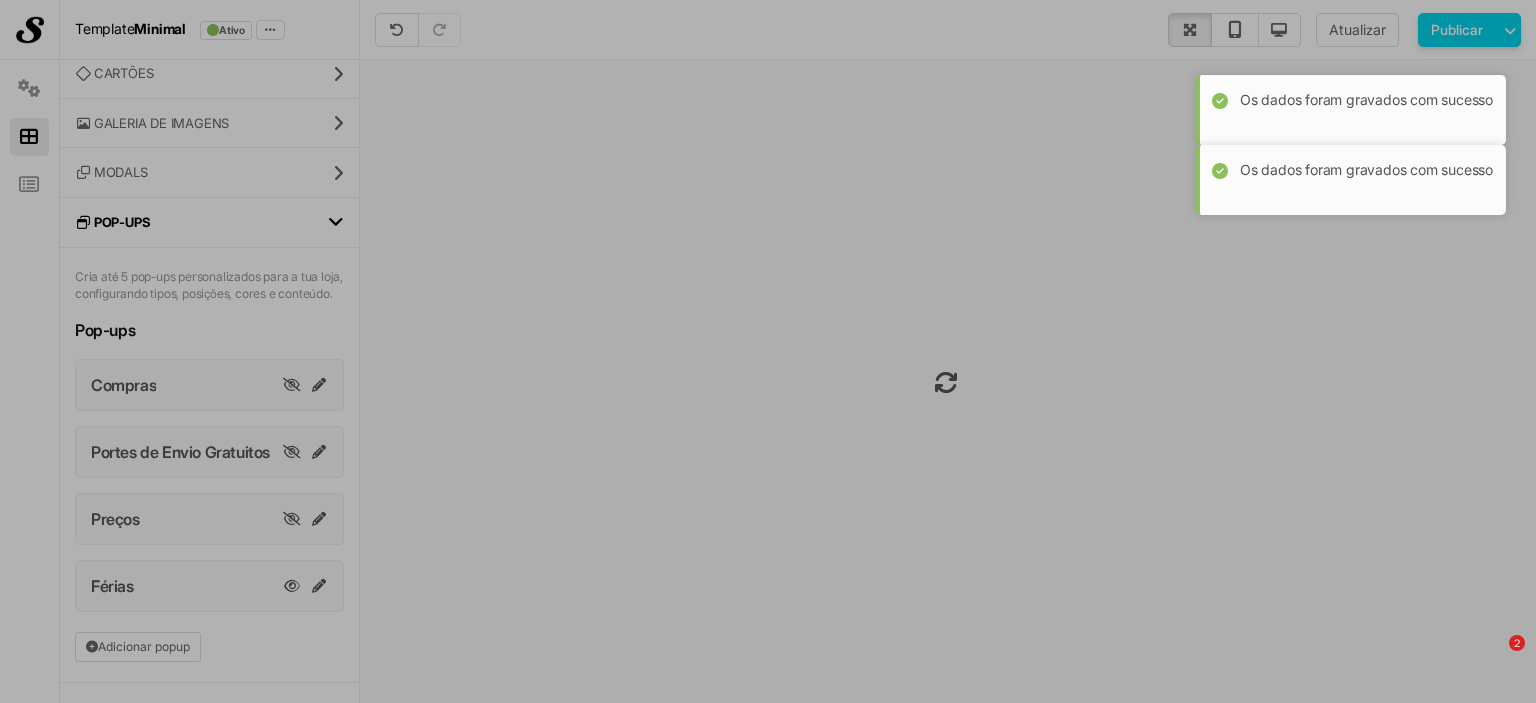 type on "**********" 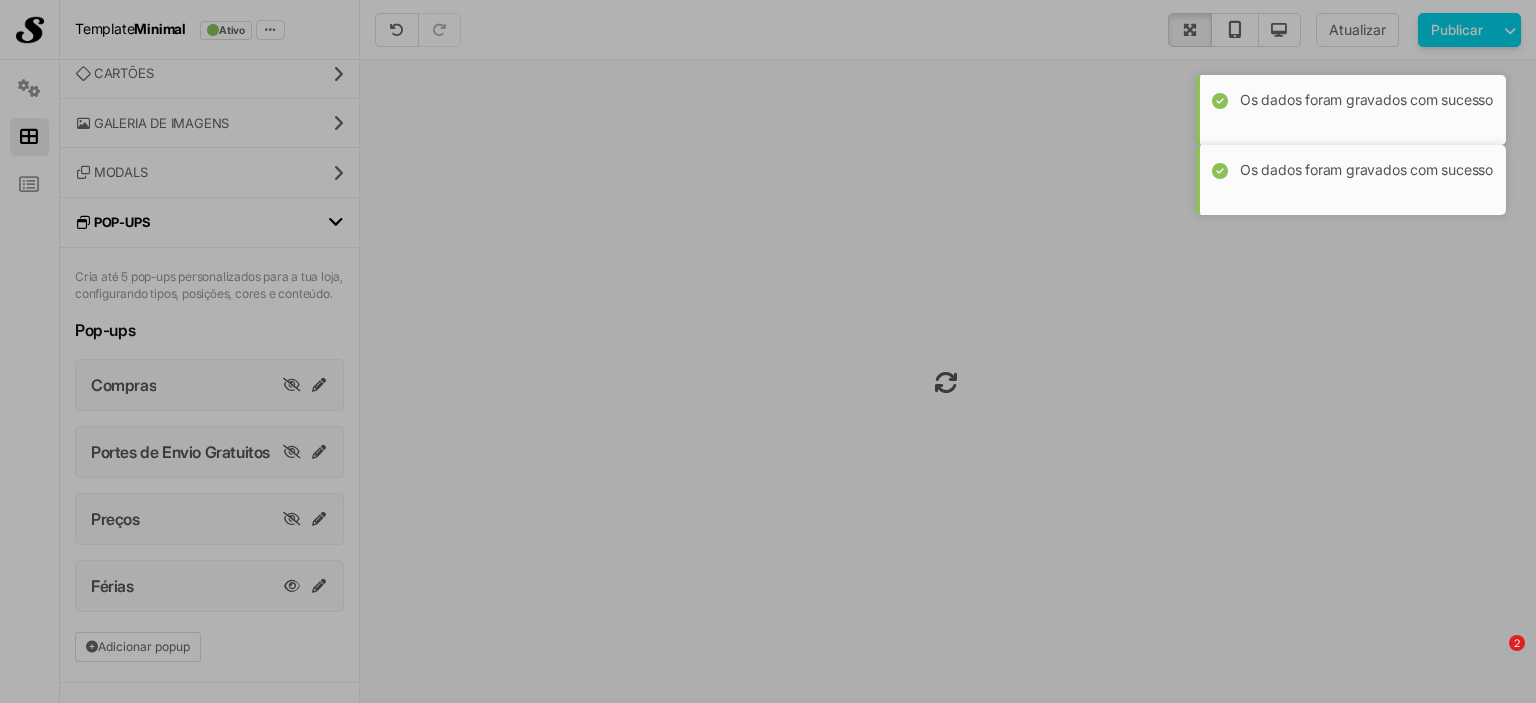 scroll, scrollTop: 683, scrollLeft: 0, axis: vertical 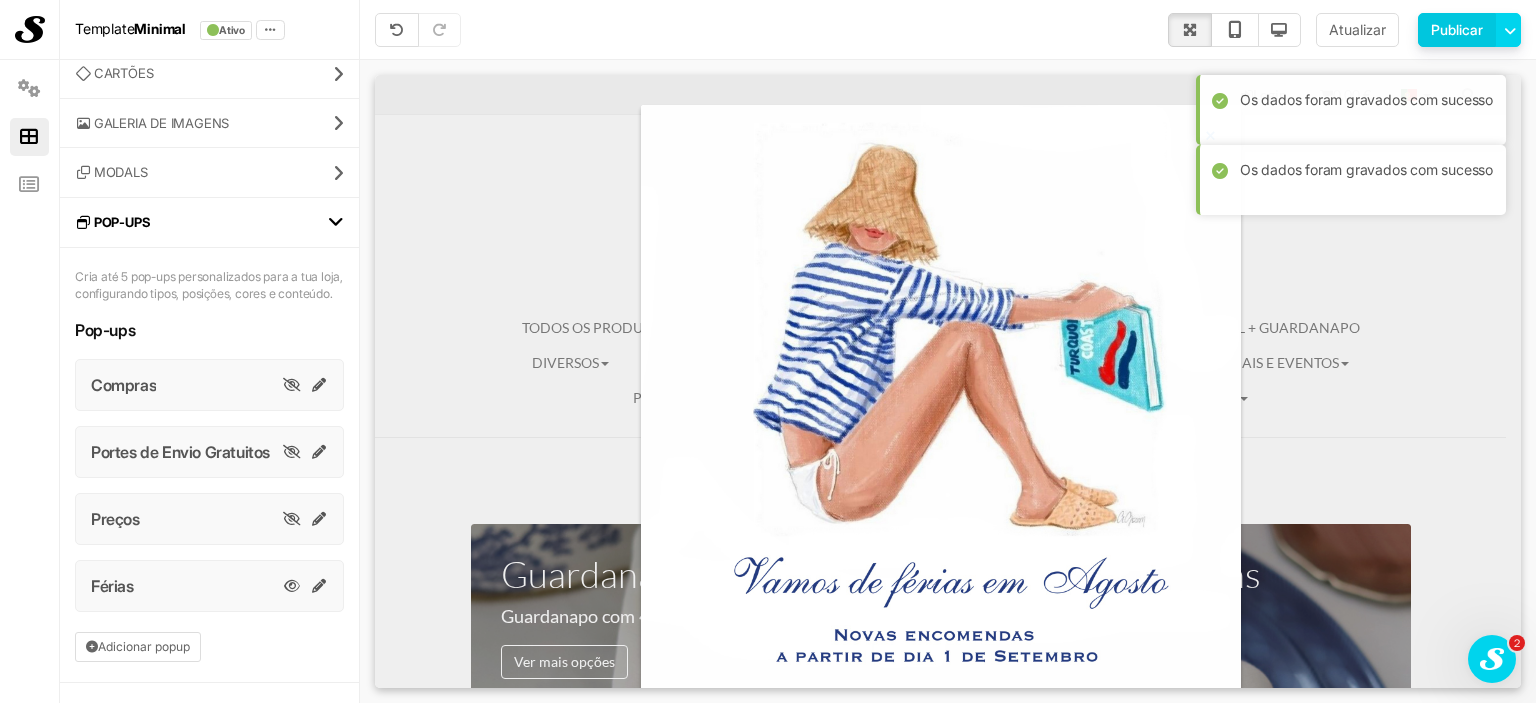 click on "Publicar" at bounding box center (1457, 30) 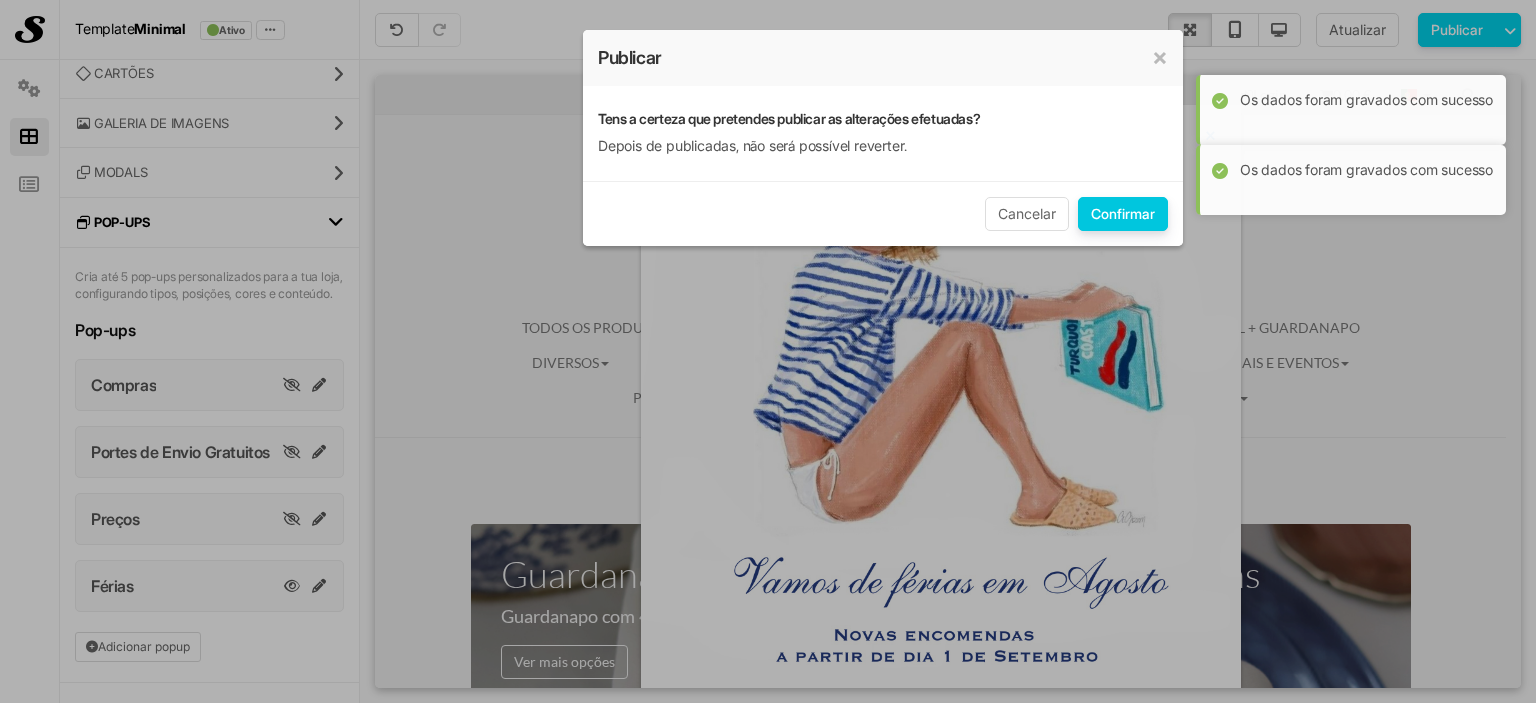 click on "Confirmar" at bounding box center [1123, 214] 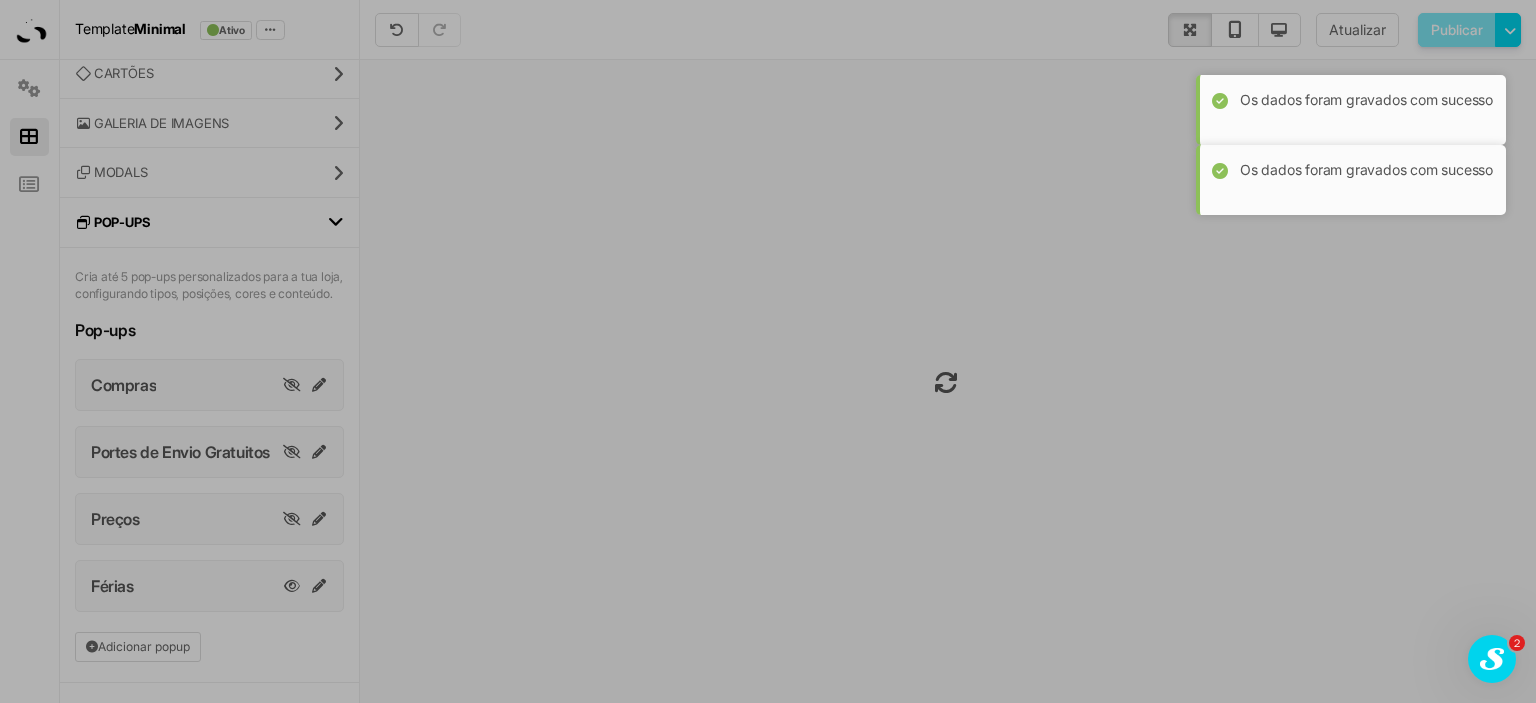 scroll, scrollTop: 0, scrollLeft: 0, axis: both 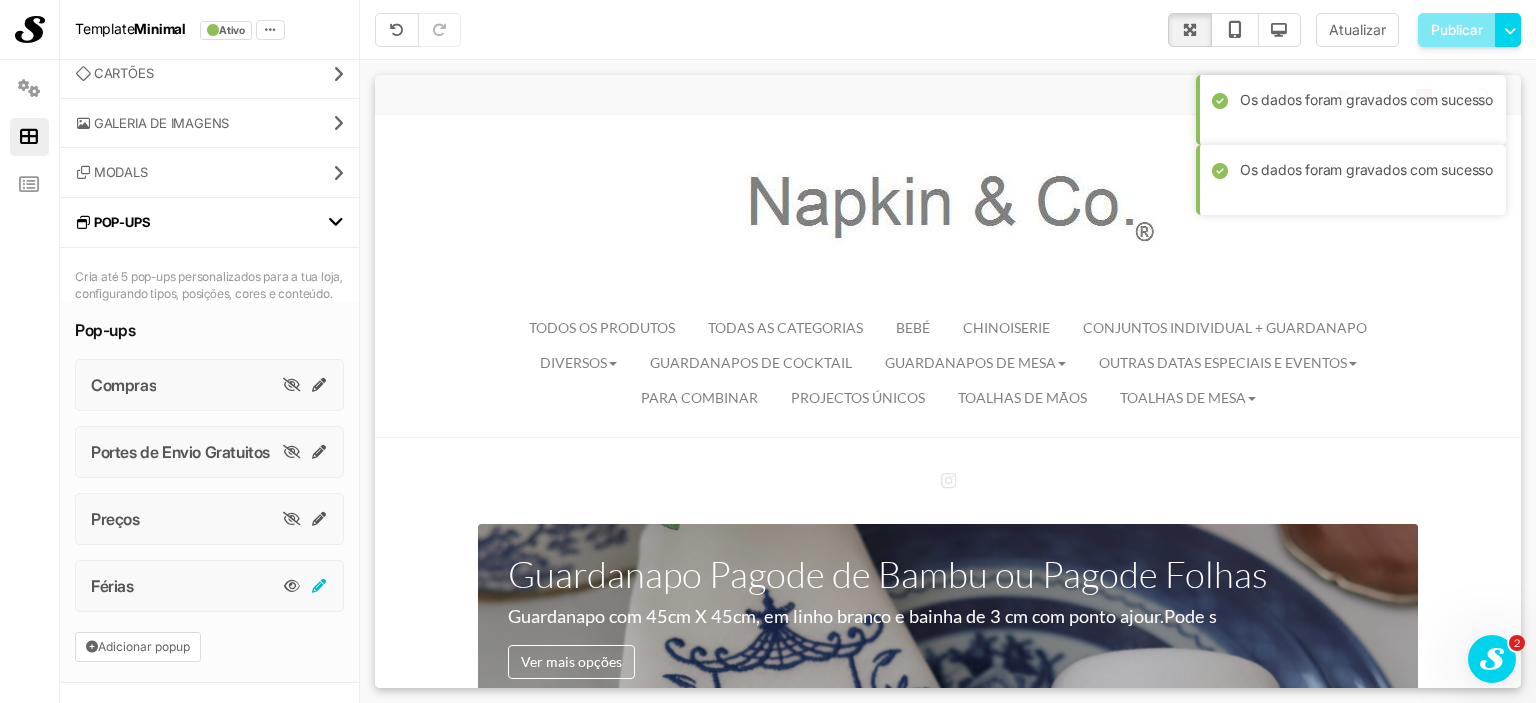 click at bounding box center [320, 586] 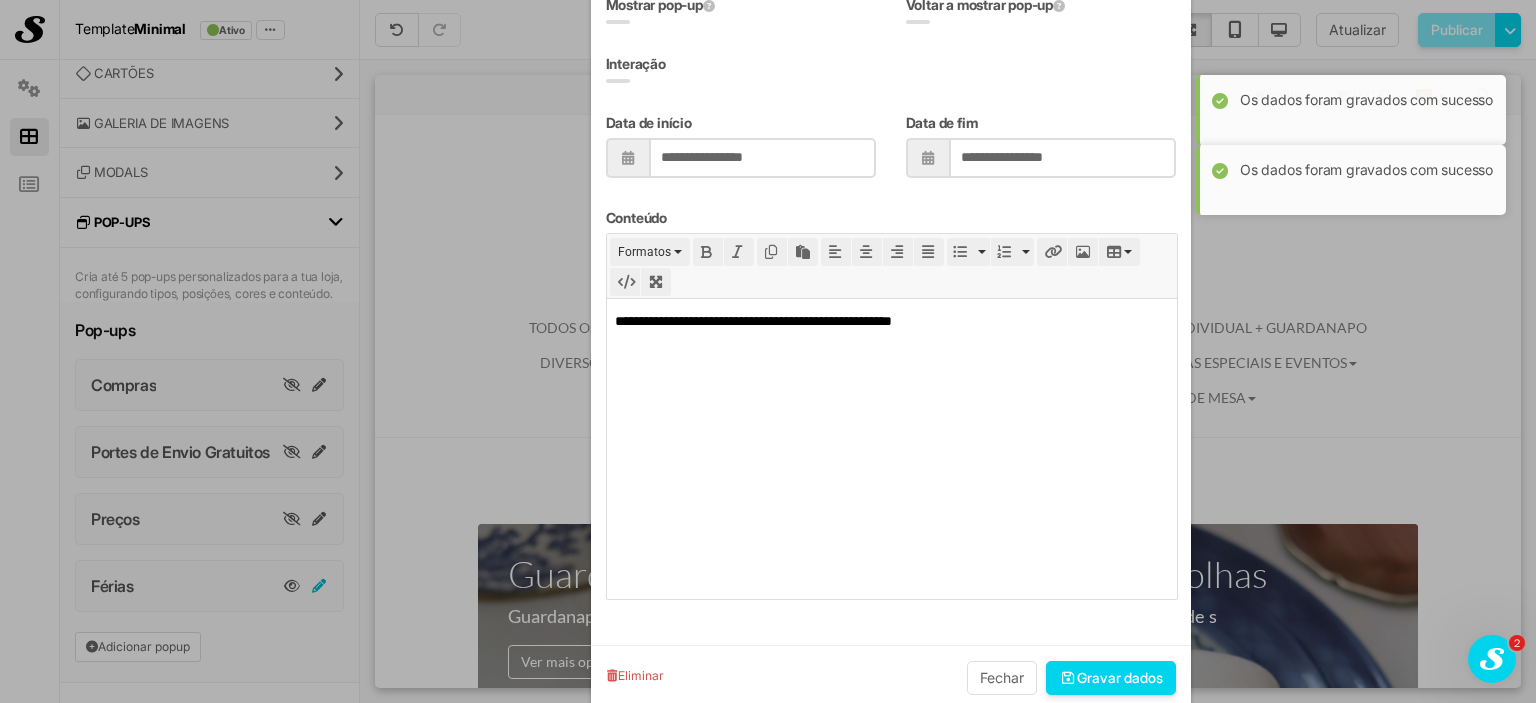scroll, scrollTop: 0, scrollLeft: 0, axis: both 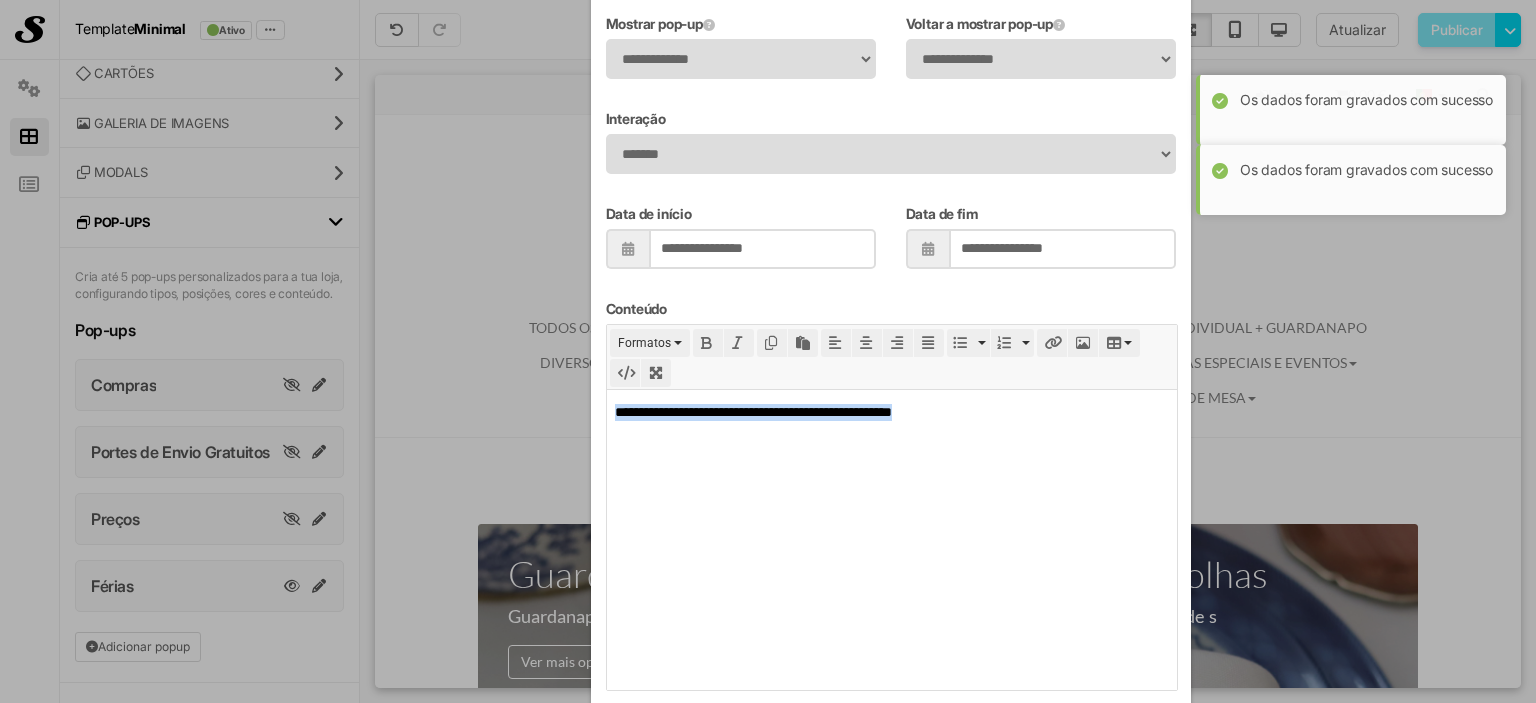 drag, startPoint x: 1020, startPoint y: 411, endPoint x: 1105, endPoint y: 772, distance: 370.87195 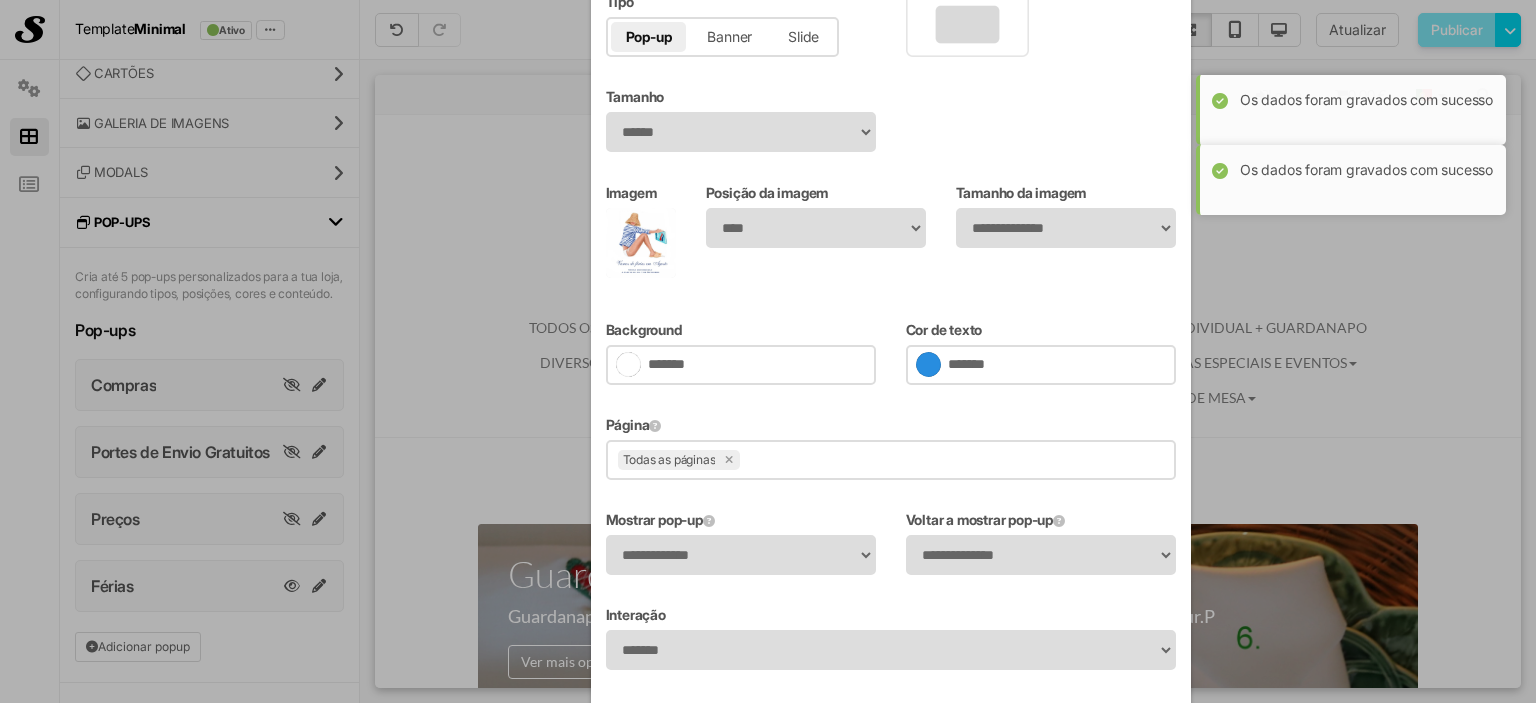 scroll, scrollTop: 200, scrollLeft: 0, axis: vertical 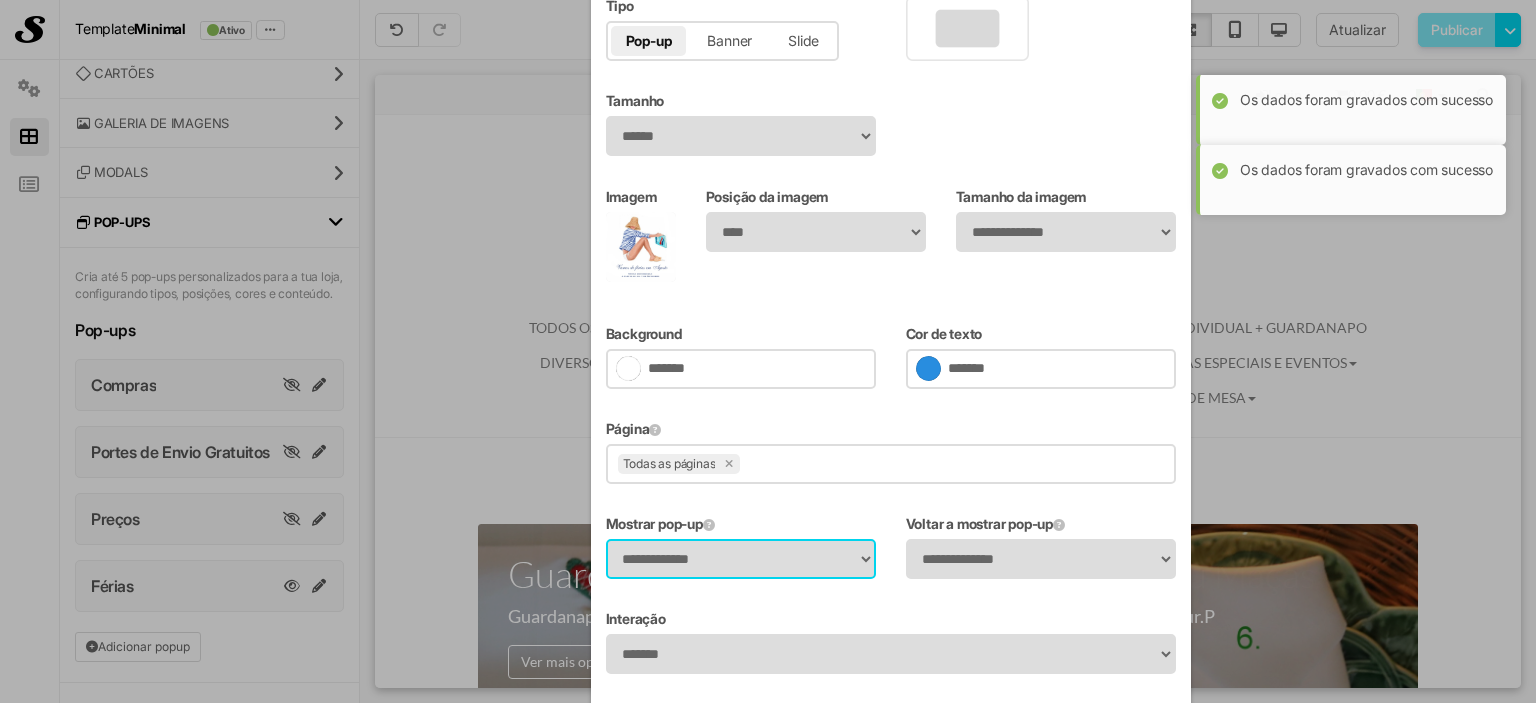 click on "**********" at bounding box center (741, 559) 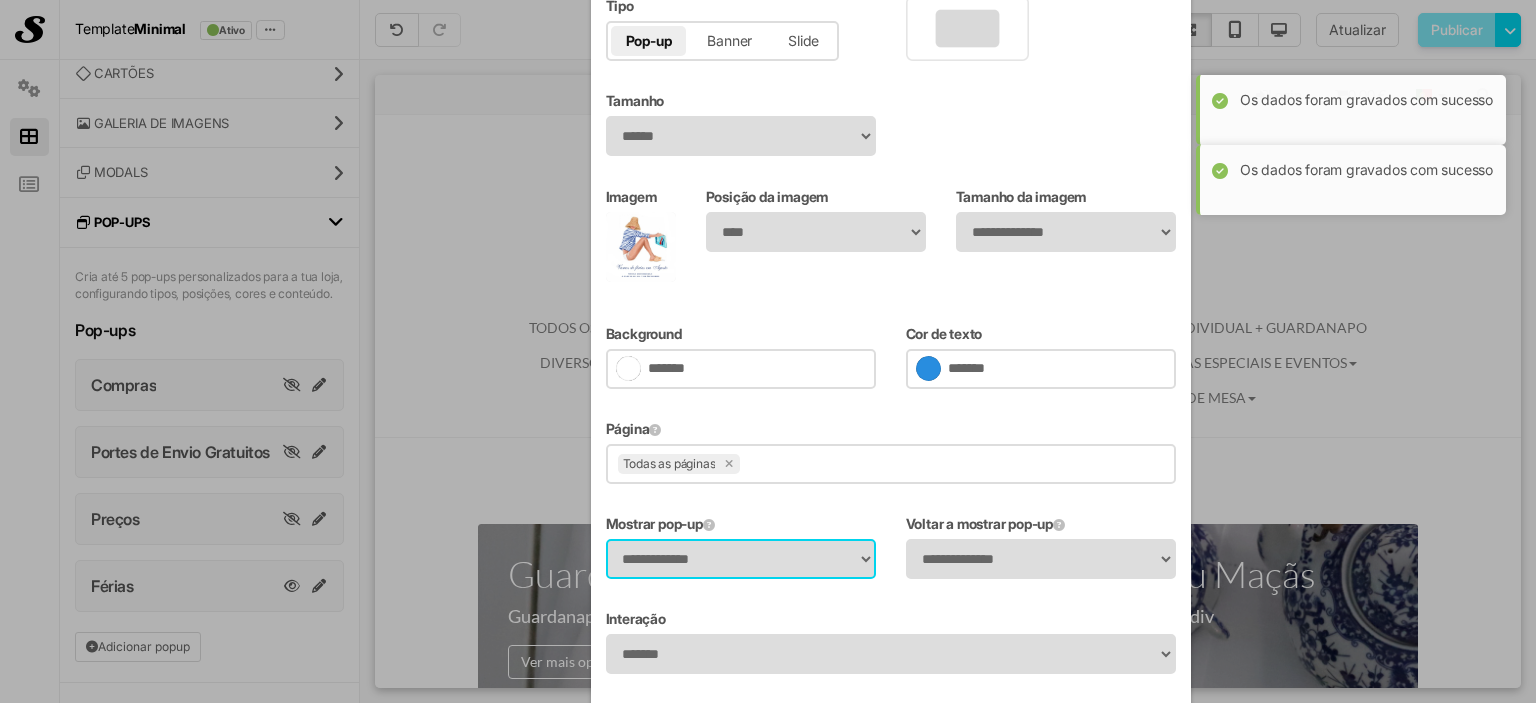 select on "*" 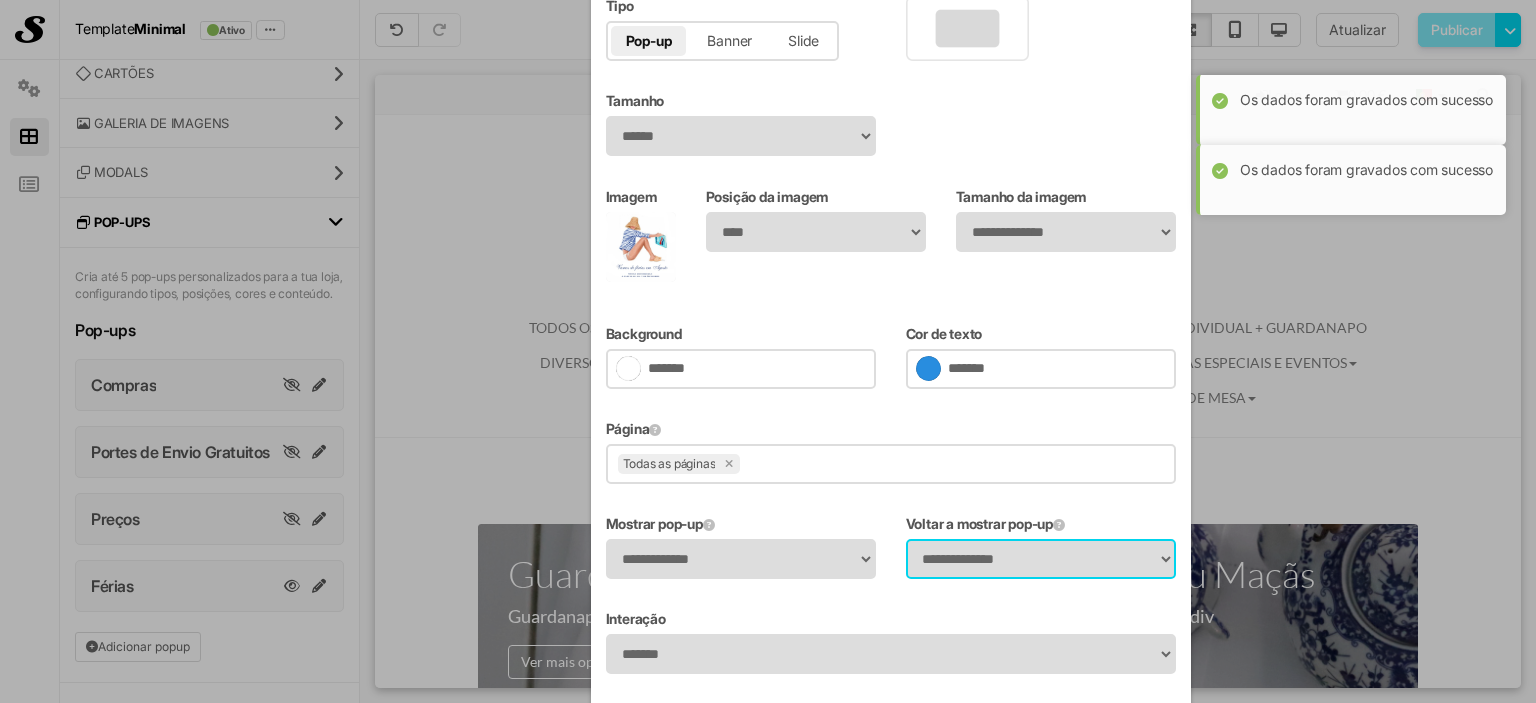click on "**********" at bounding box center (1041, 559) 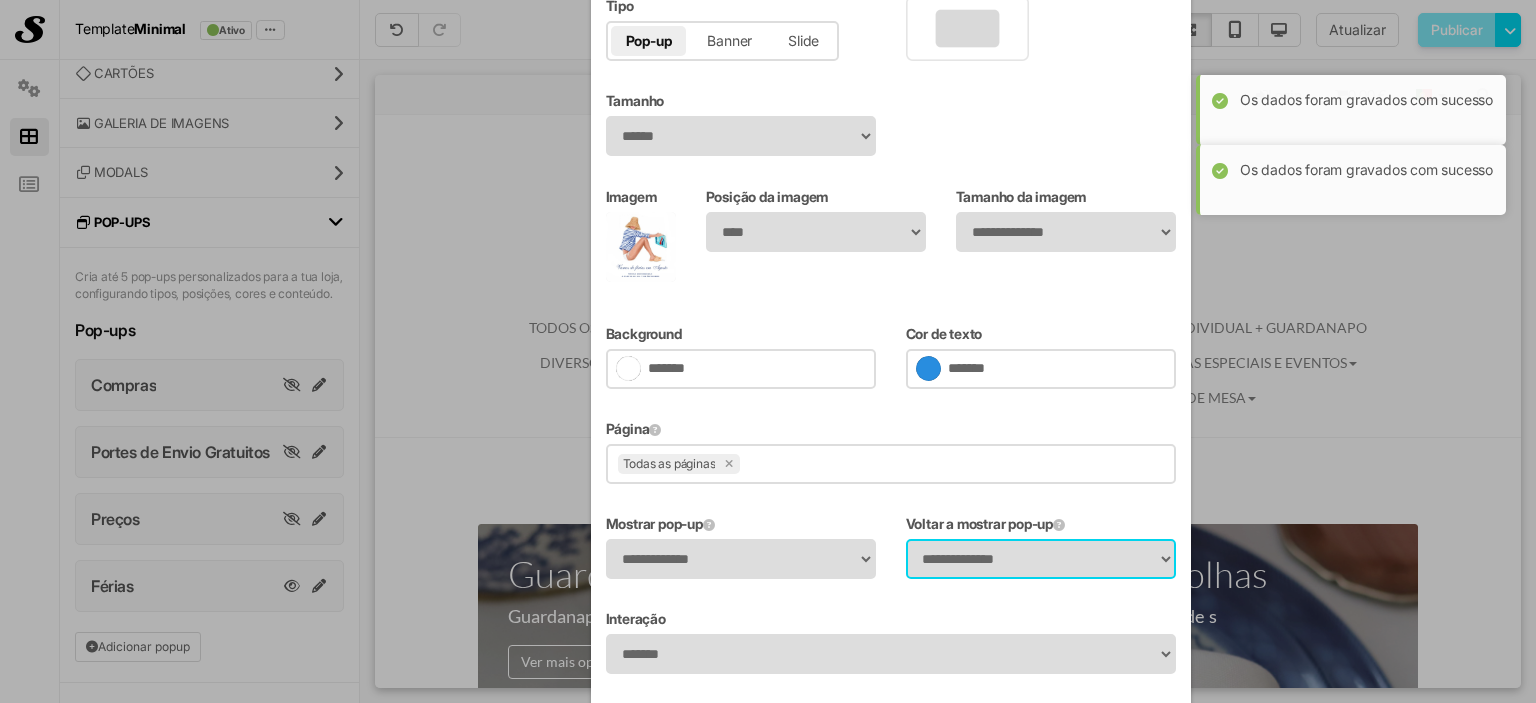 select on "******" 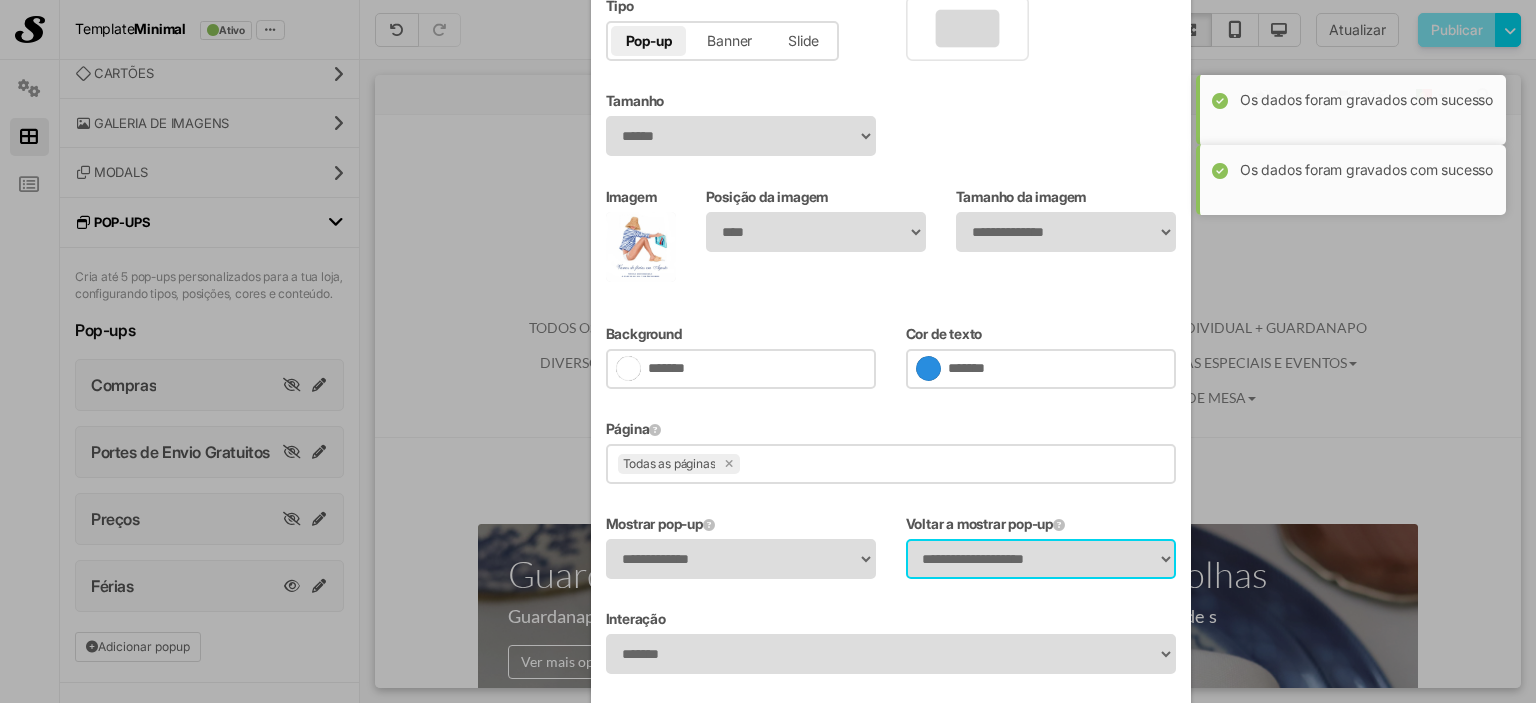 click on "**********" at bounding box center (1041, 559) 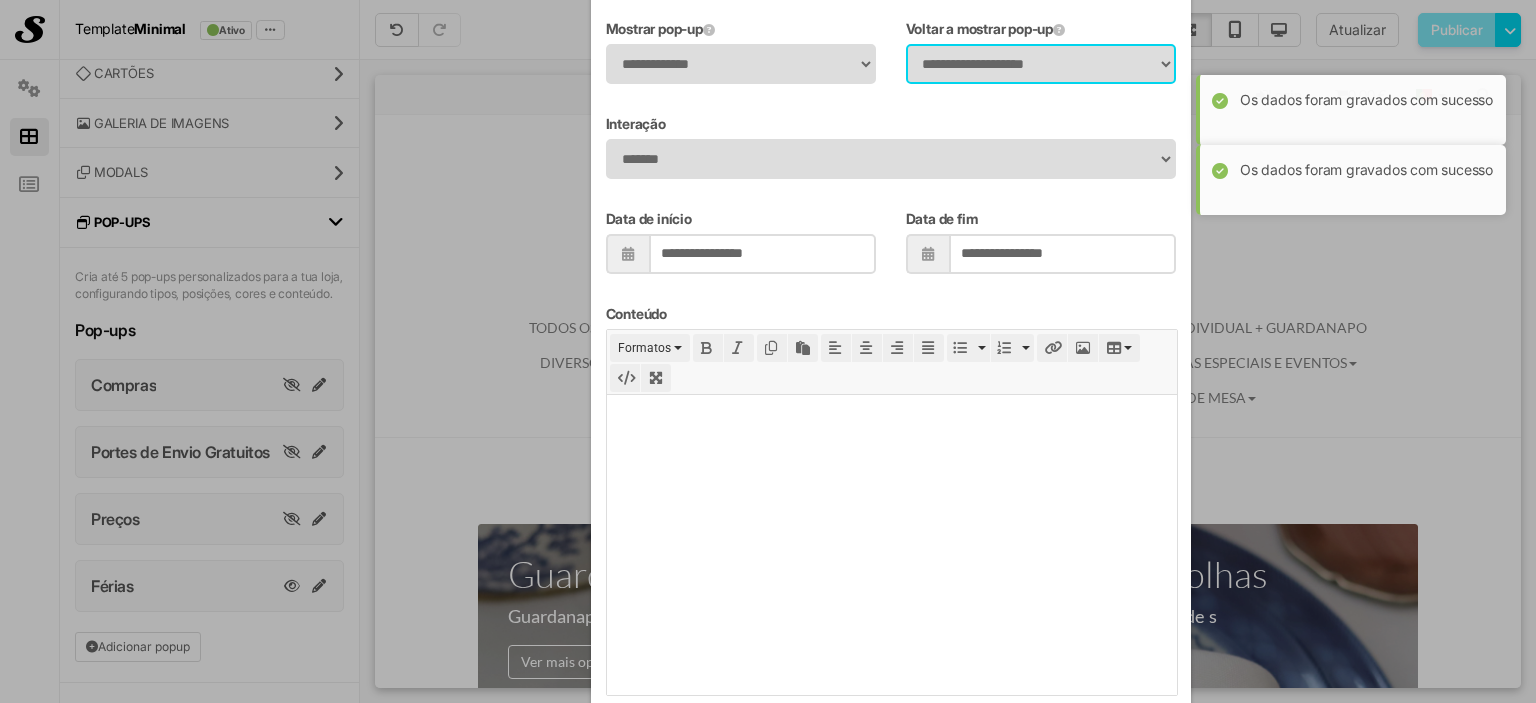 scroll, scrollTop: 826, scrollLeft: 0, axis: vertical 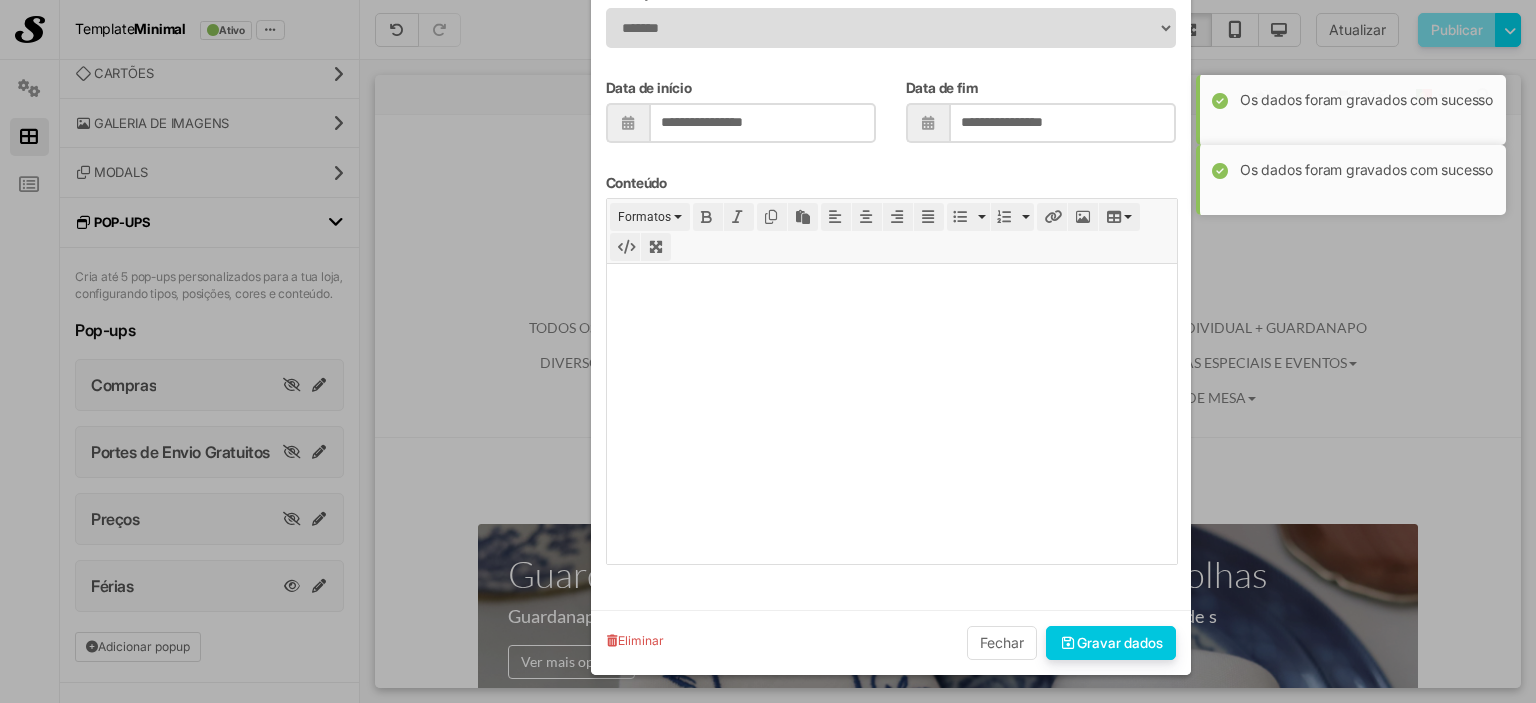click on "Gravar dados" at bounding box center [1111, 643] 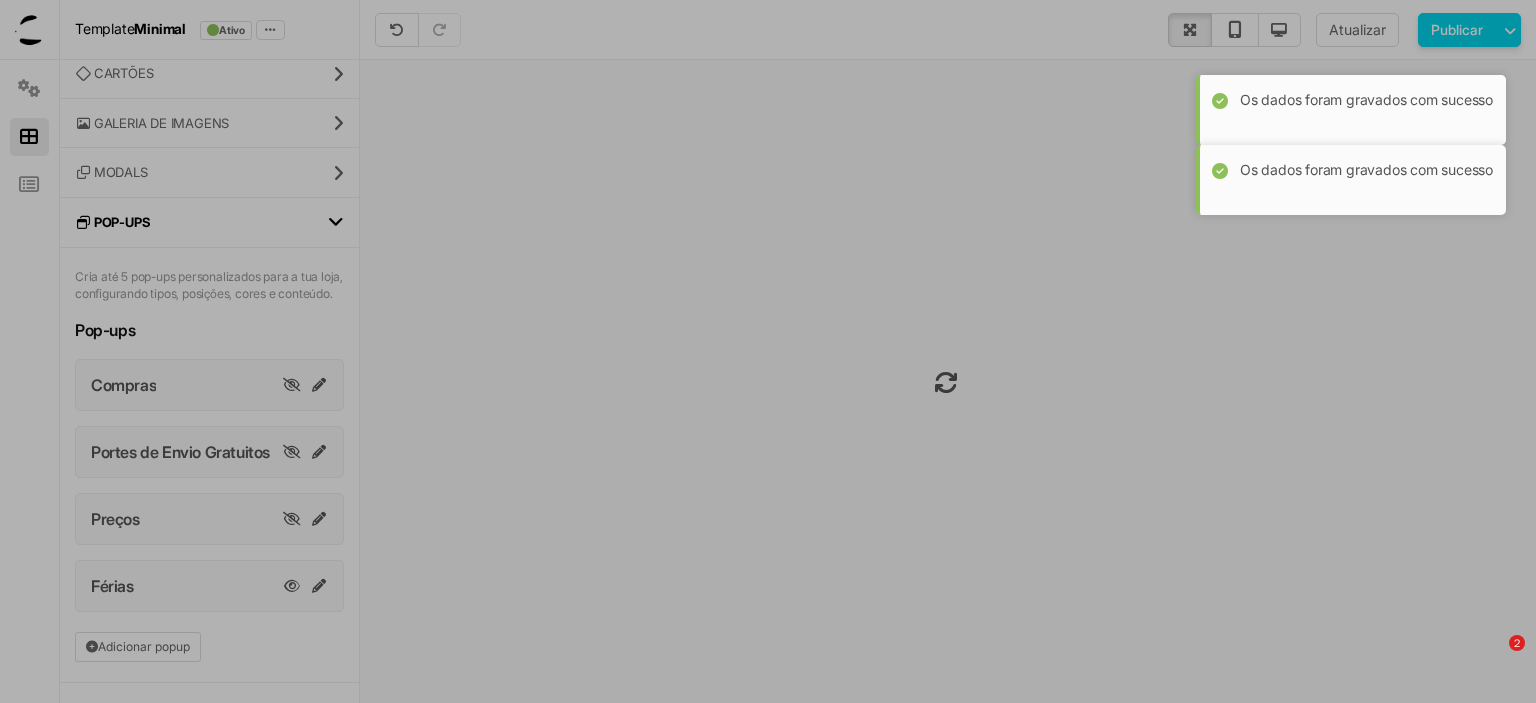 scroll, scrollTop: 683, scrollLeft: 0, axis: vertical 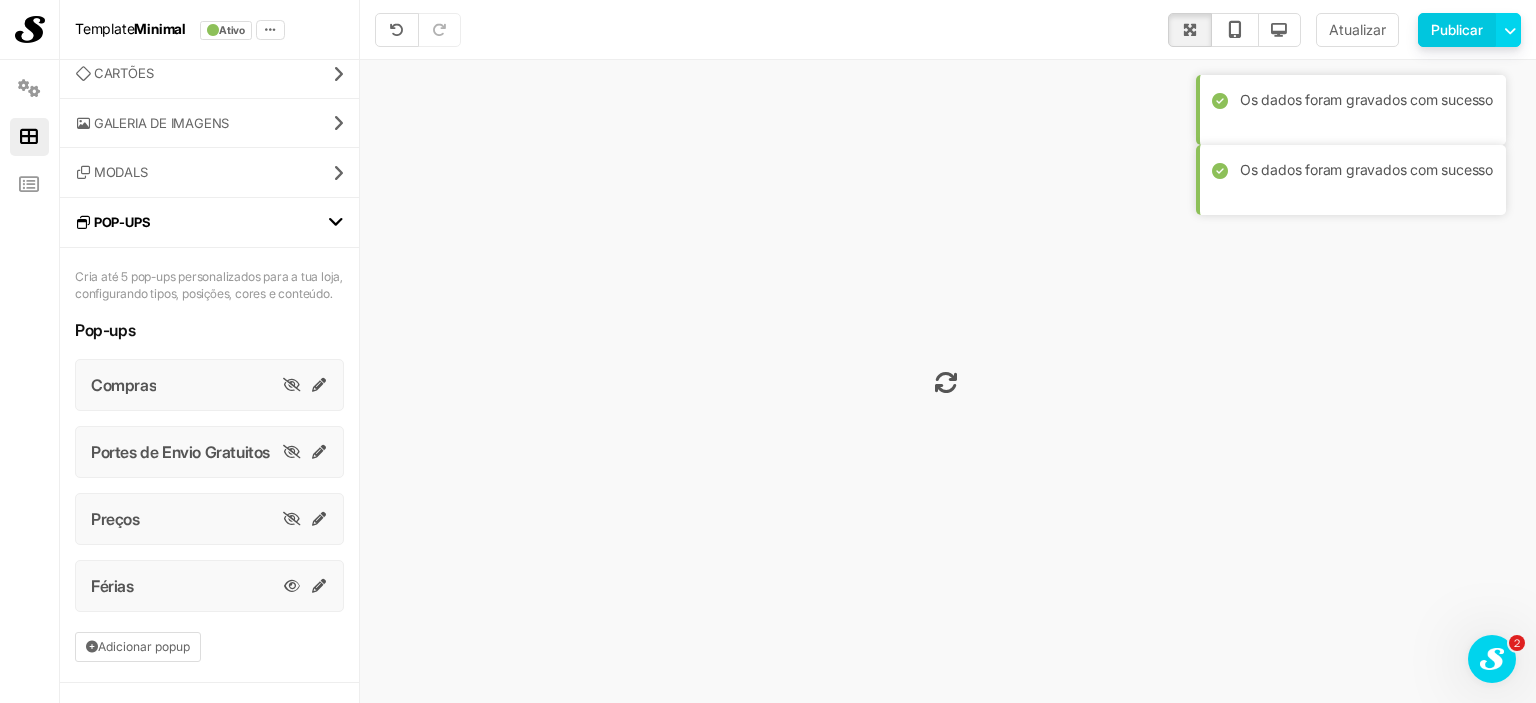 click on "Publicar" at bounding box center (1457, 30) 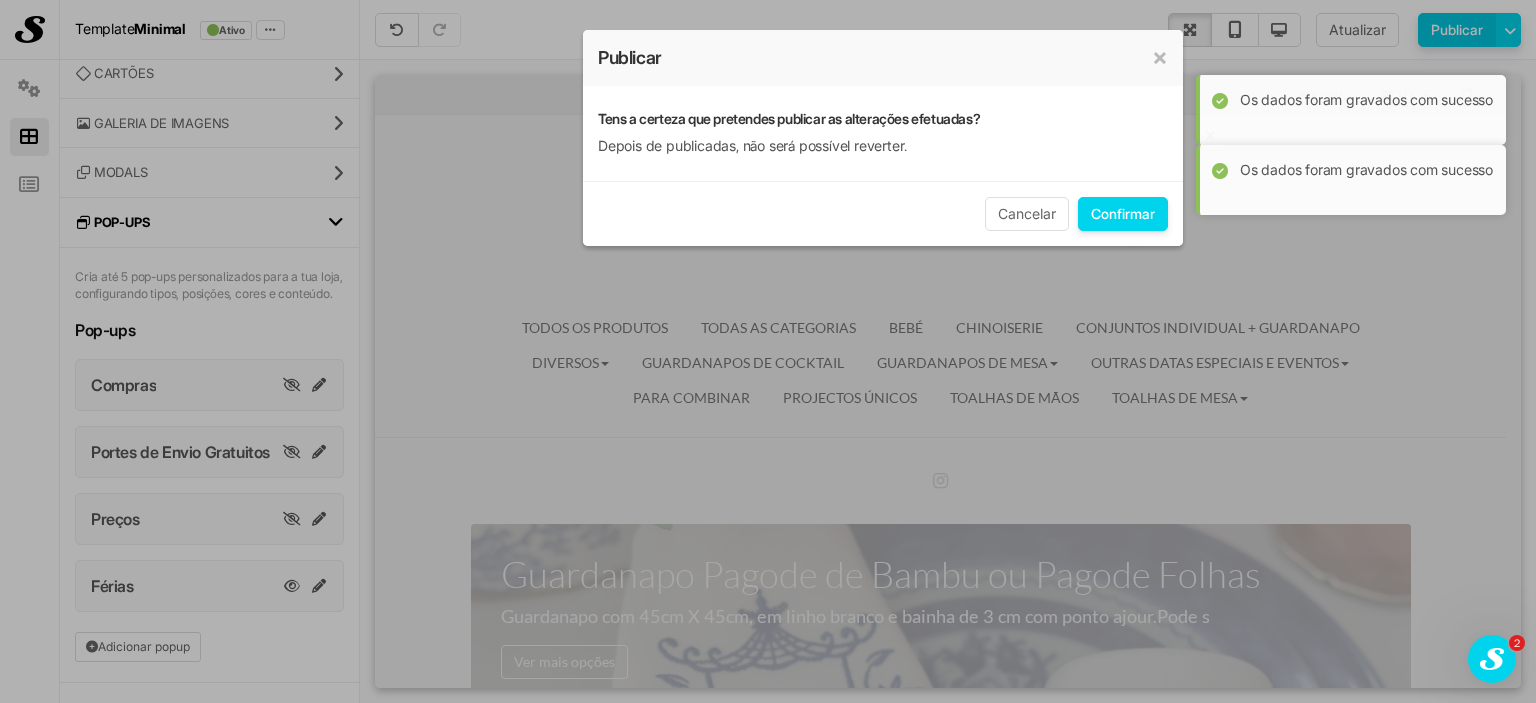 scroll, scrollTop: 0, scrollLeft: 0, axis: both 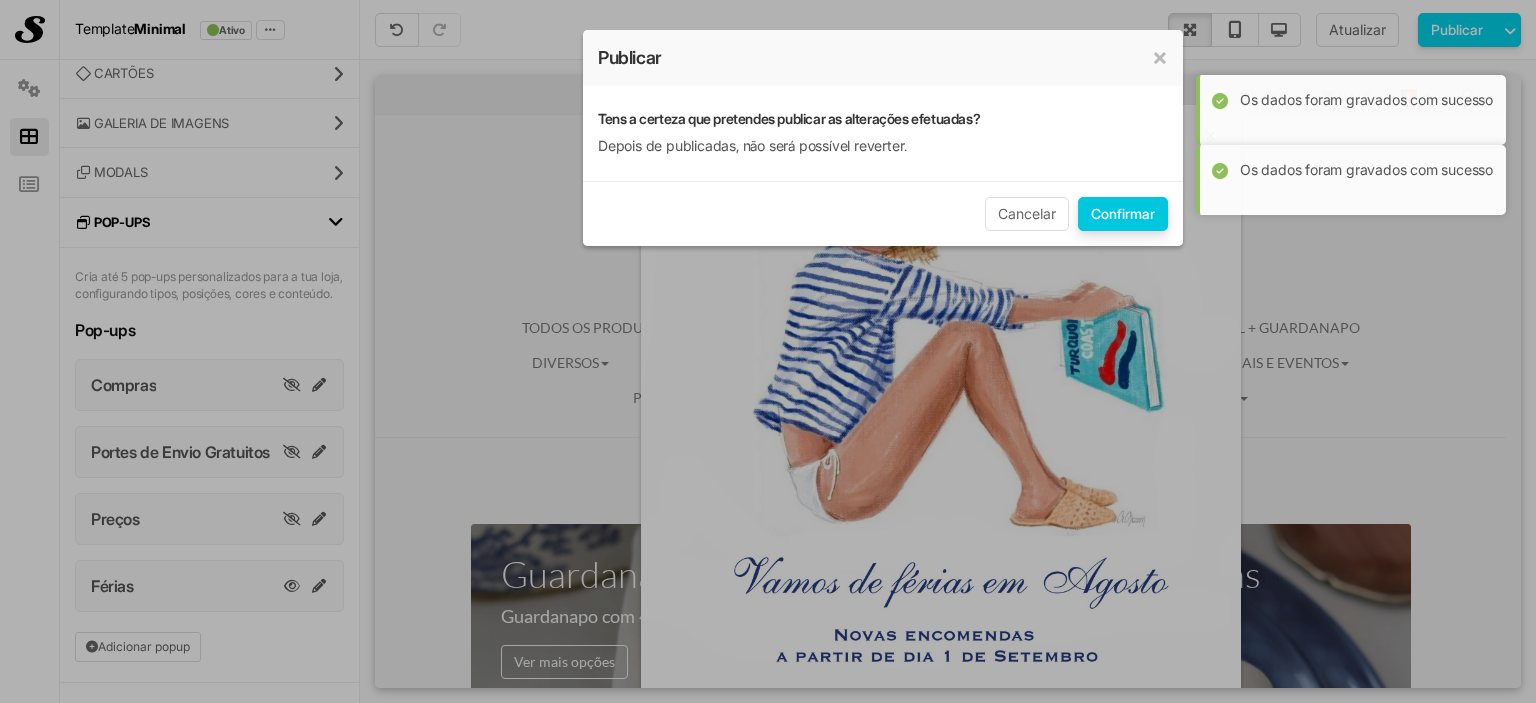 click on "Confirmar" at bounding box center [1123, 214] 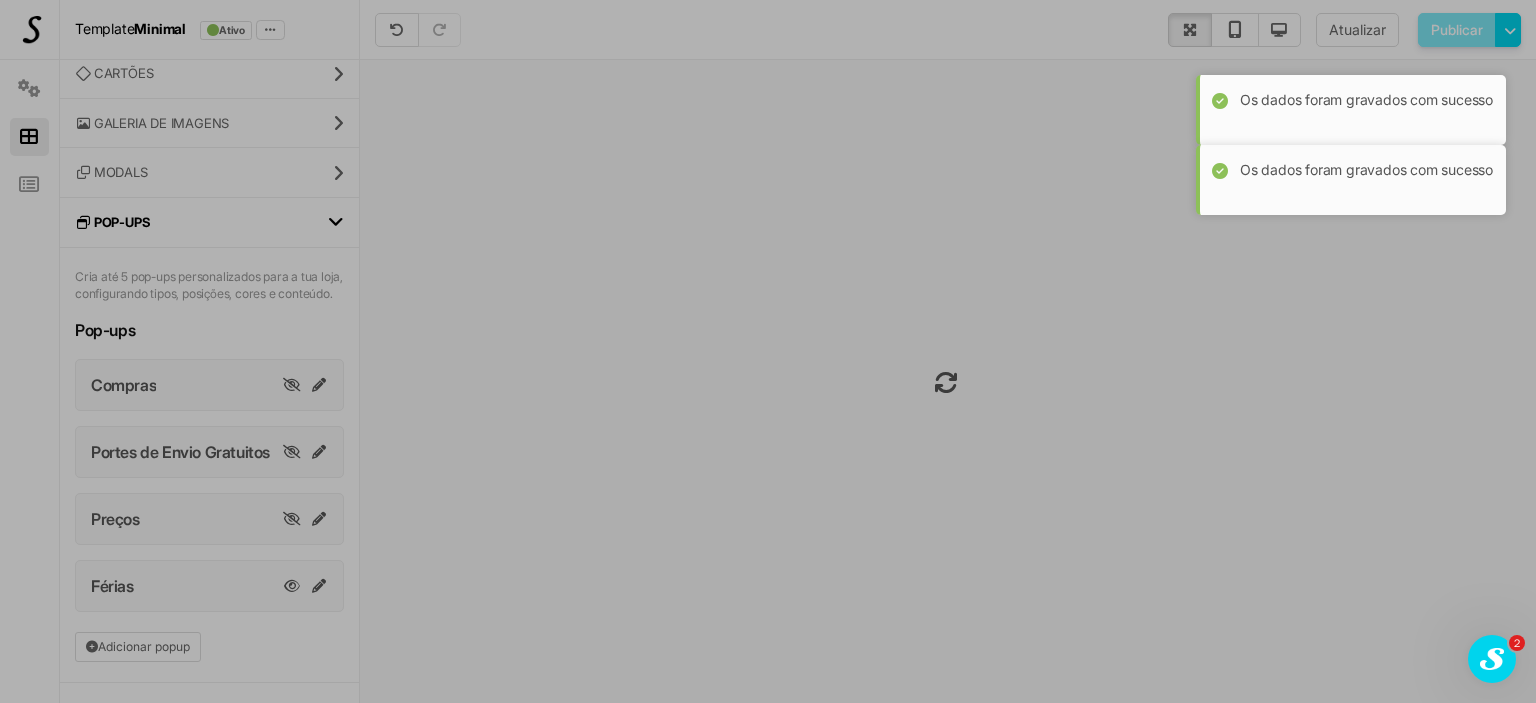 scroll, scrollTop: 0, scrollLeft: 0, axis: both 